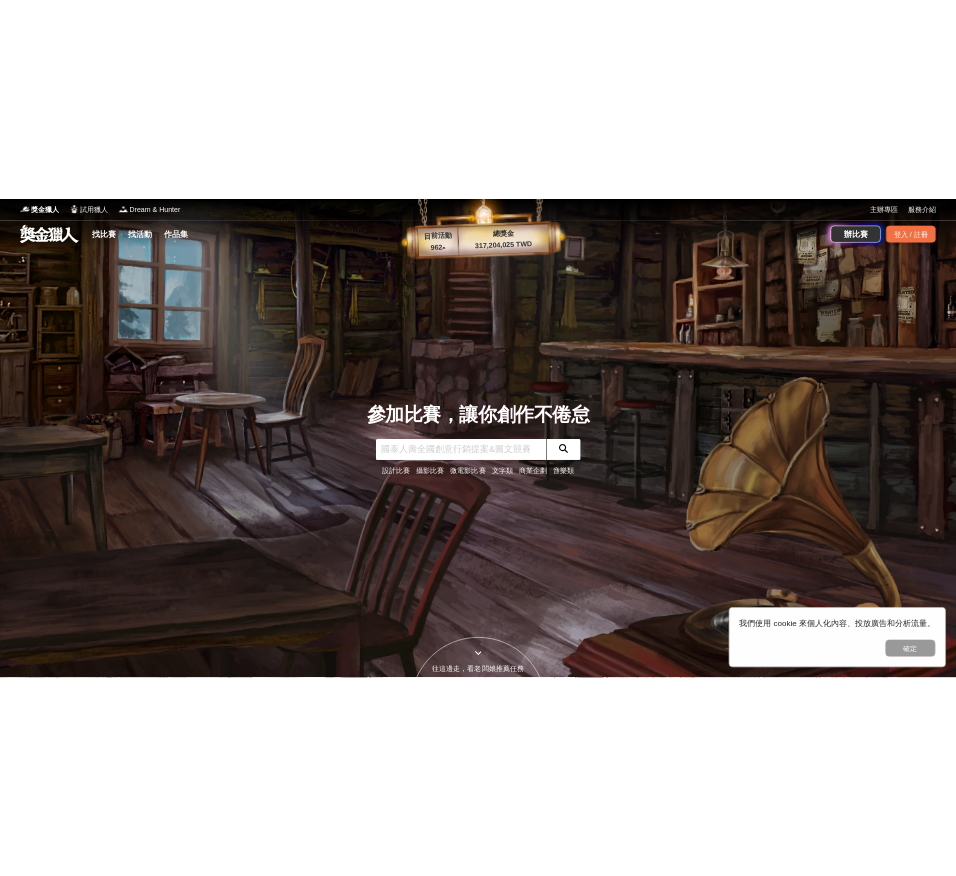 scroll, scrollTop: 0, scrollLeft: 0, axis: both 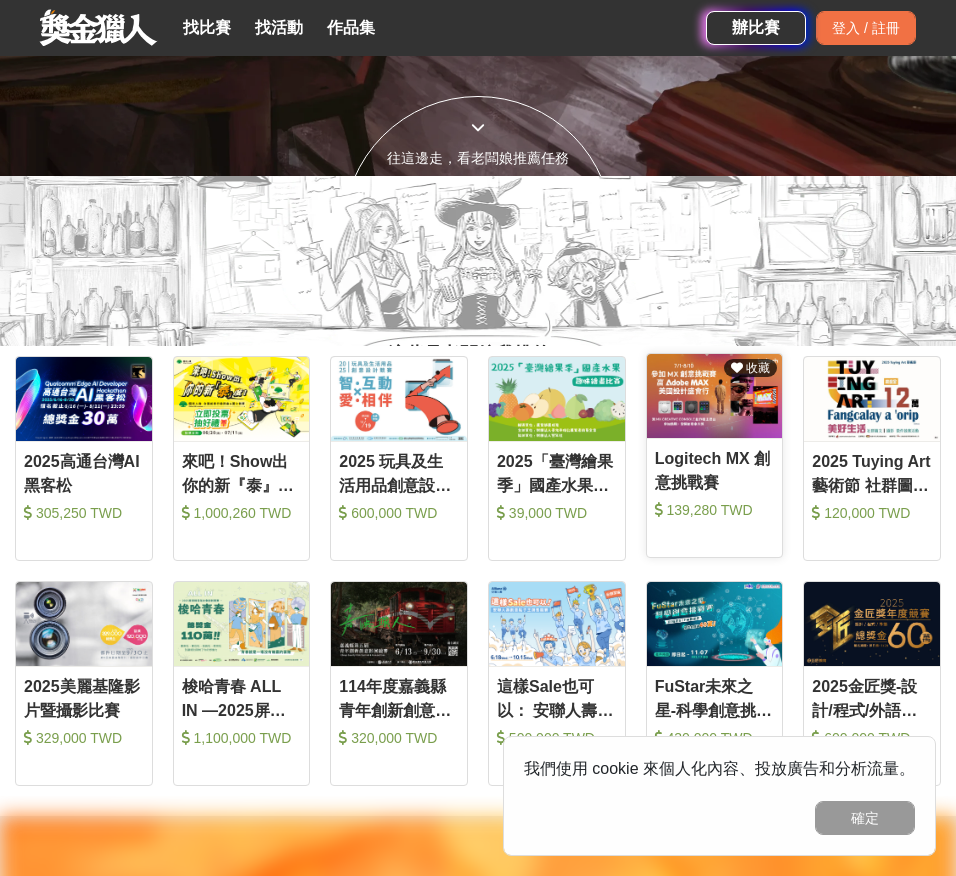 click on "Logitech MX 創意挑戰賽" at bounding box center (715, 469) 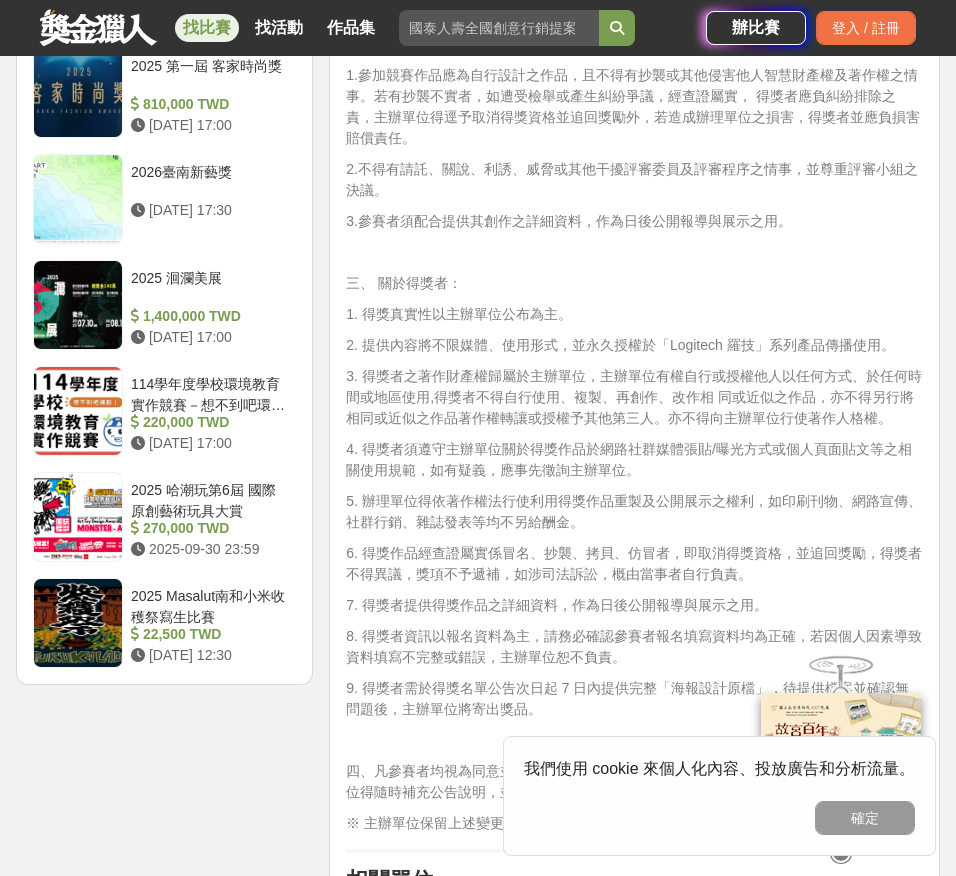 scroll, scrollTop: 3600, scrollLeft: 0, axis: vertical 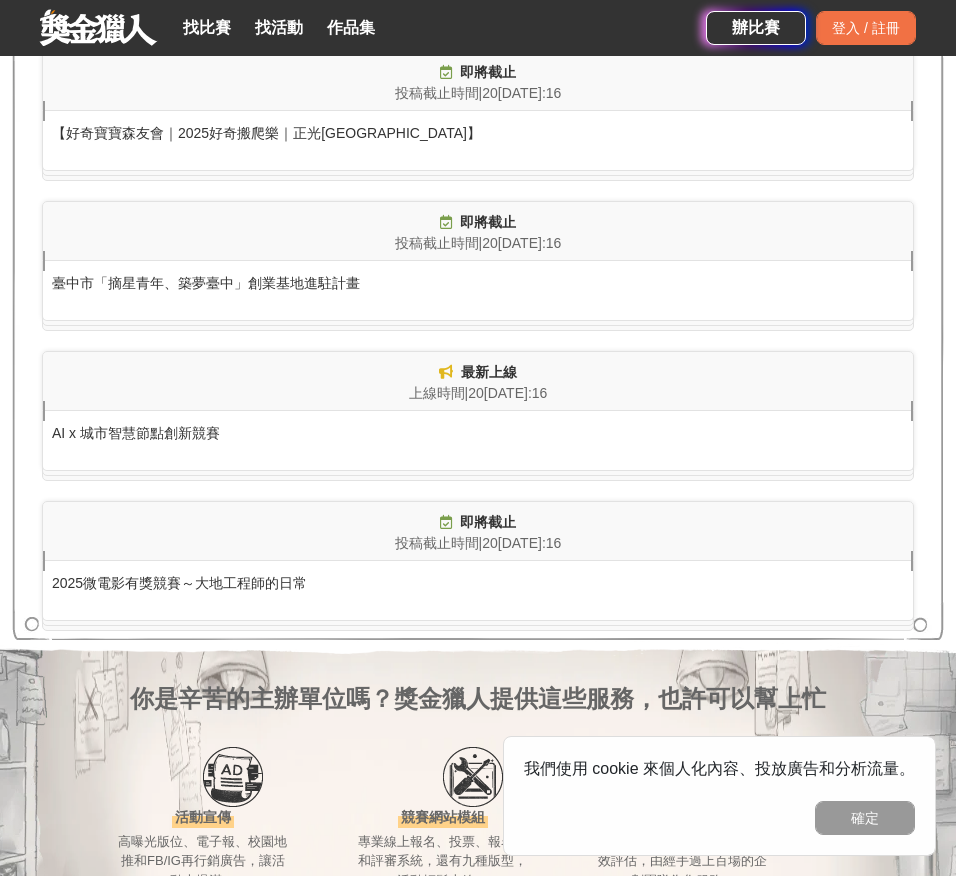 click on "AI x 城市智慧節點創新競賽" at bounding box center [478, 427] 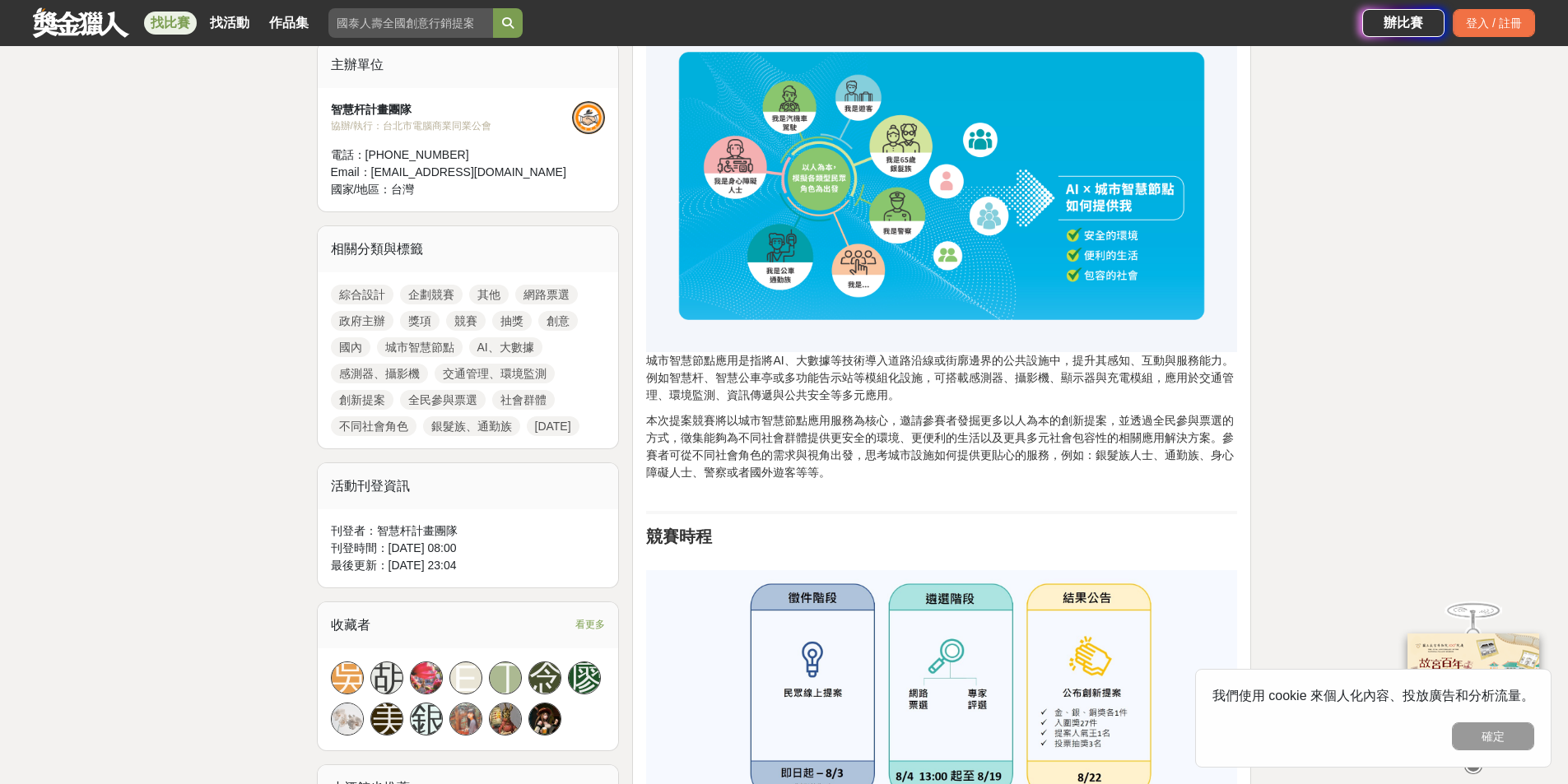 scroll, scrollTop: 576, scrollLeft: 0, axis: vertical 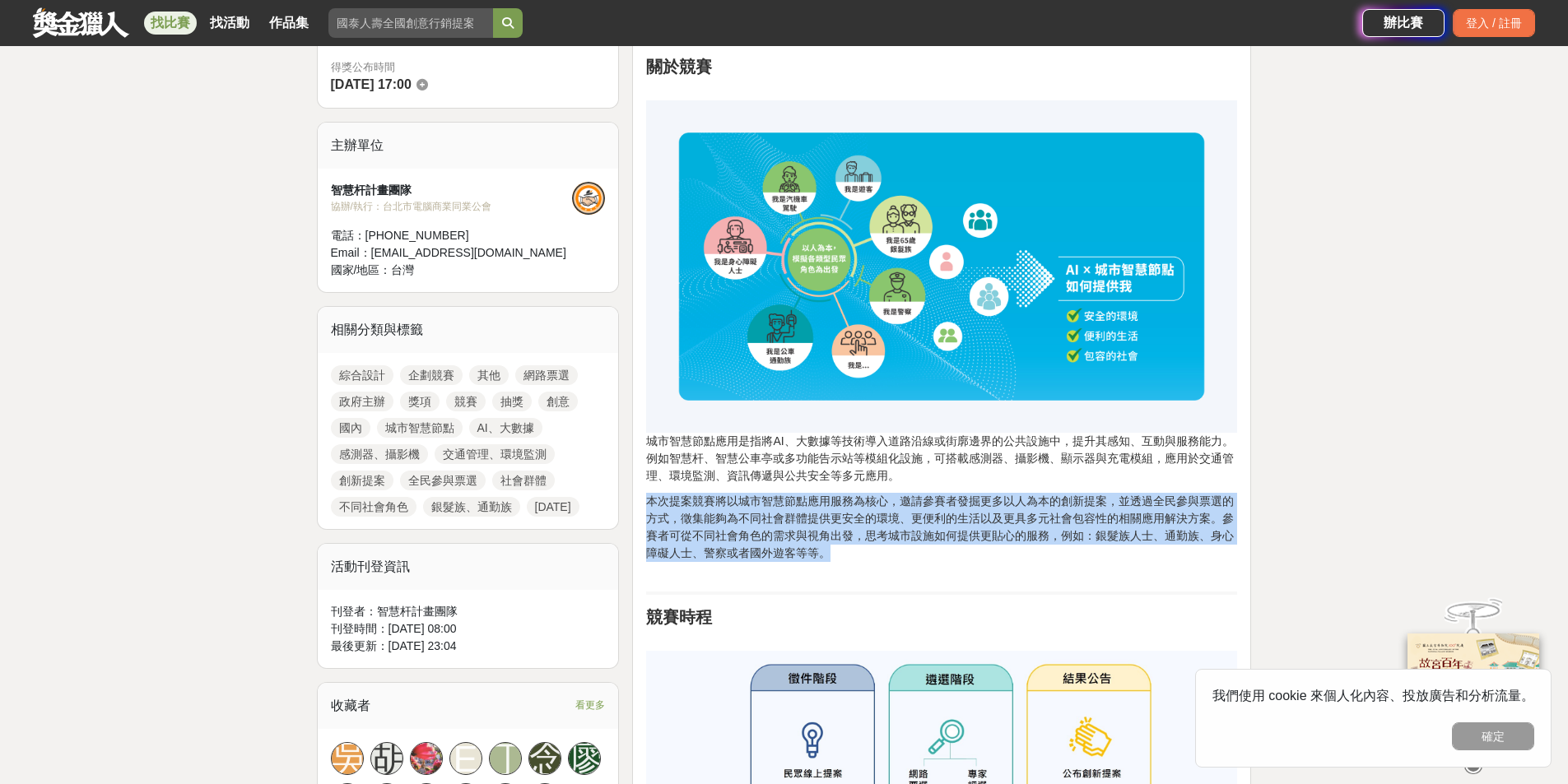drag, startPoint x: 648, startPoint y: 501, endPoint x: 835, endPoint y: 550, distance: 193.31322 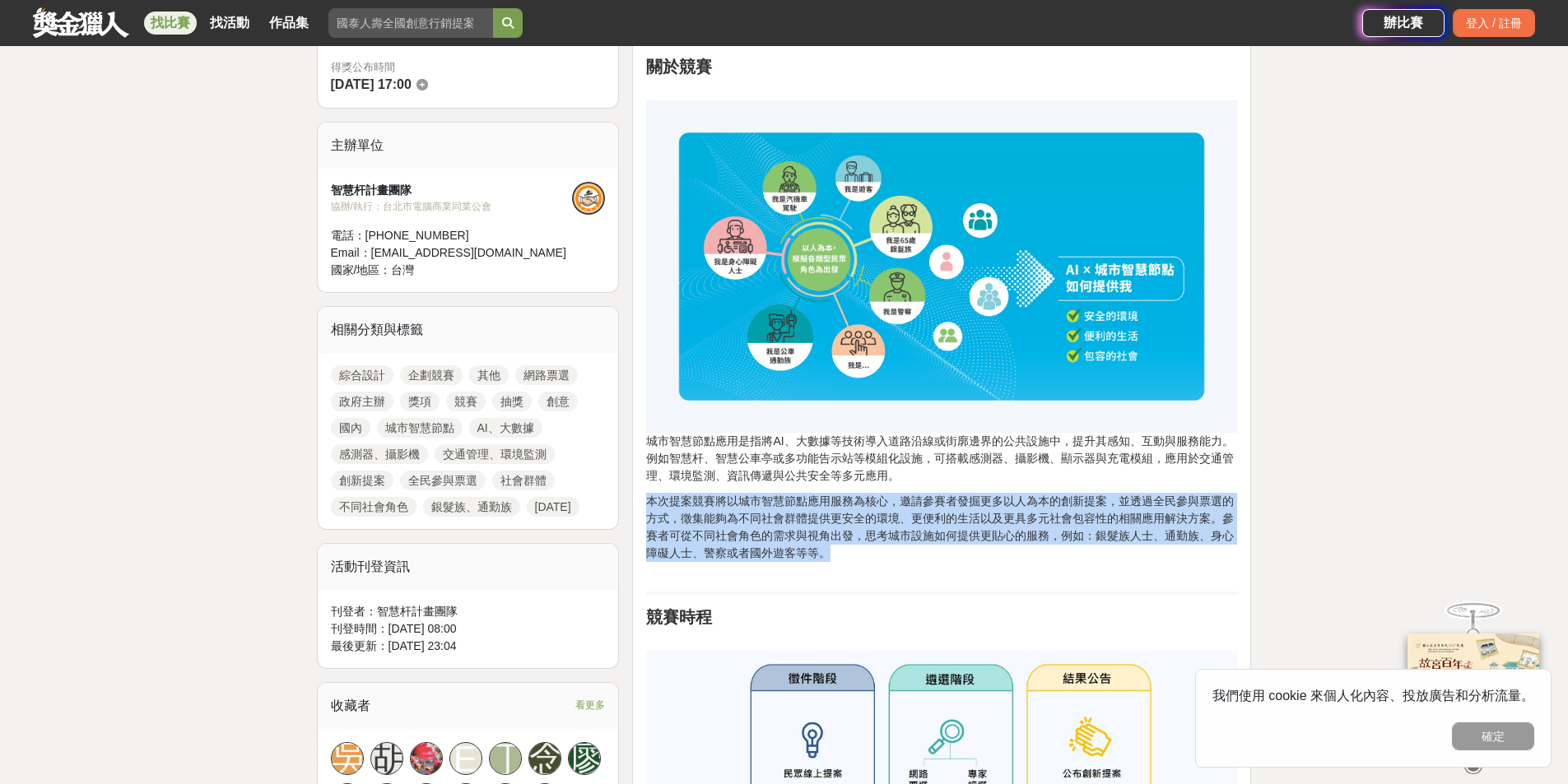 copy on "本次提案競賽將以城市智慧節點應用服務為核心，邀請參賽者發掘更多以人為本的創新提案，並透過全民參與票選的方式，徵集能夠為不同社會群體提供更安全的環境、更便利的生活以及更具多元社會包容性的相關應用解決方案。參賽者可從不同社會角色的需求與視角出發，思考城市設施如何提供更貼心的服務，例如：銀髮族人士、通勤族、身心障礙人士、警察或者國外遊客等等。" 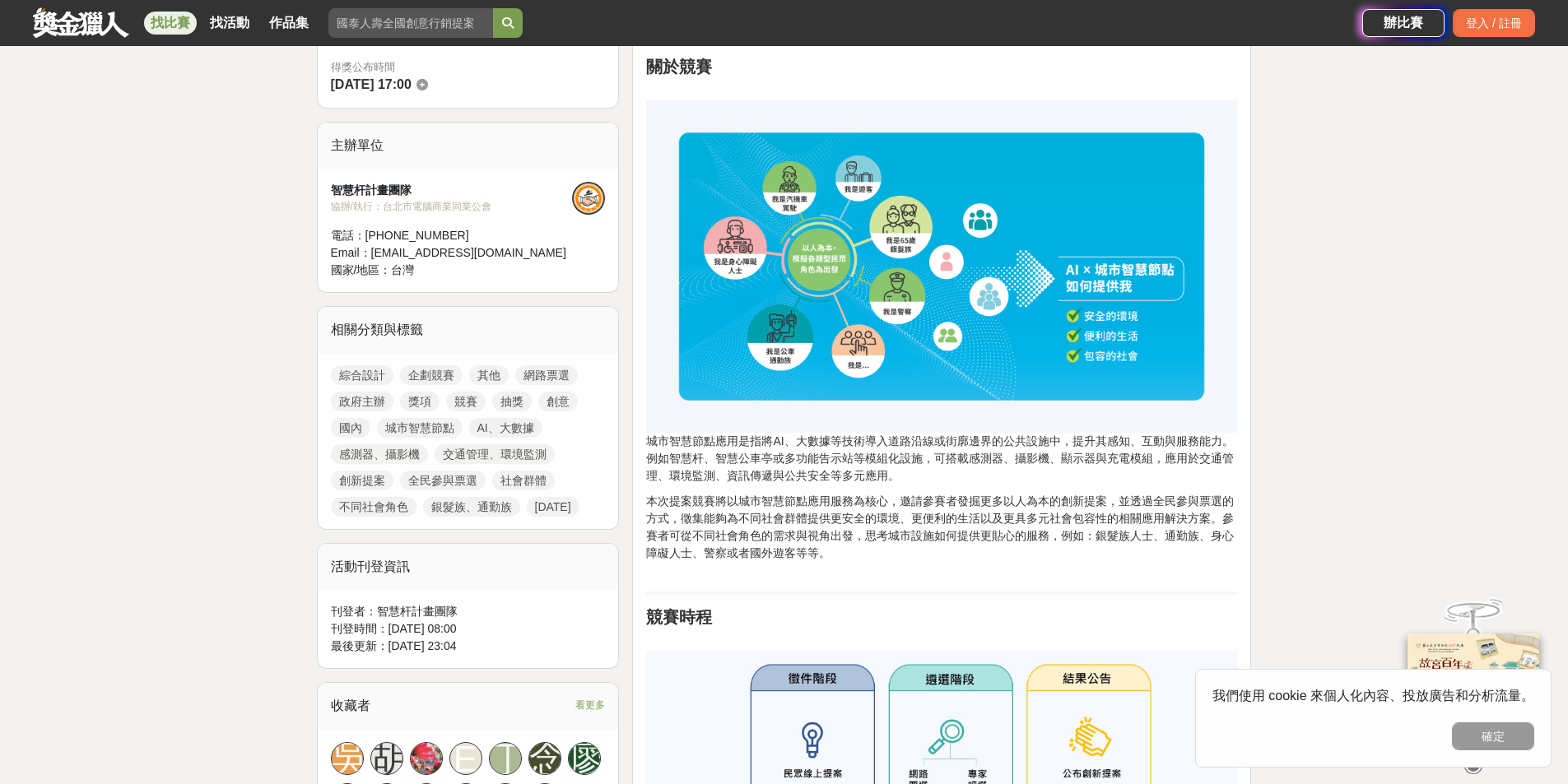 click on "本次提案競賽將以城市智慧節點應用服務為核心，邀請參賽者發掘更多以人為本的創新提案，並透過全民參與票選的方式，徵集能夠為不同社會群體提供更安全的環境、更便利的生活以及更具多元社會包容性的相關應用解決方案。參賽者可從不同社會角色的需求與視角出發，思考城市設施如何提供更貼心的服務，例如：銀髮族人士、通勤族、身心障礙人士、警察或者國外遊客等等。" at bounding box center (942, 536) 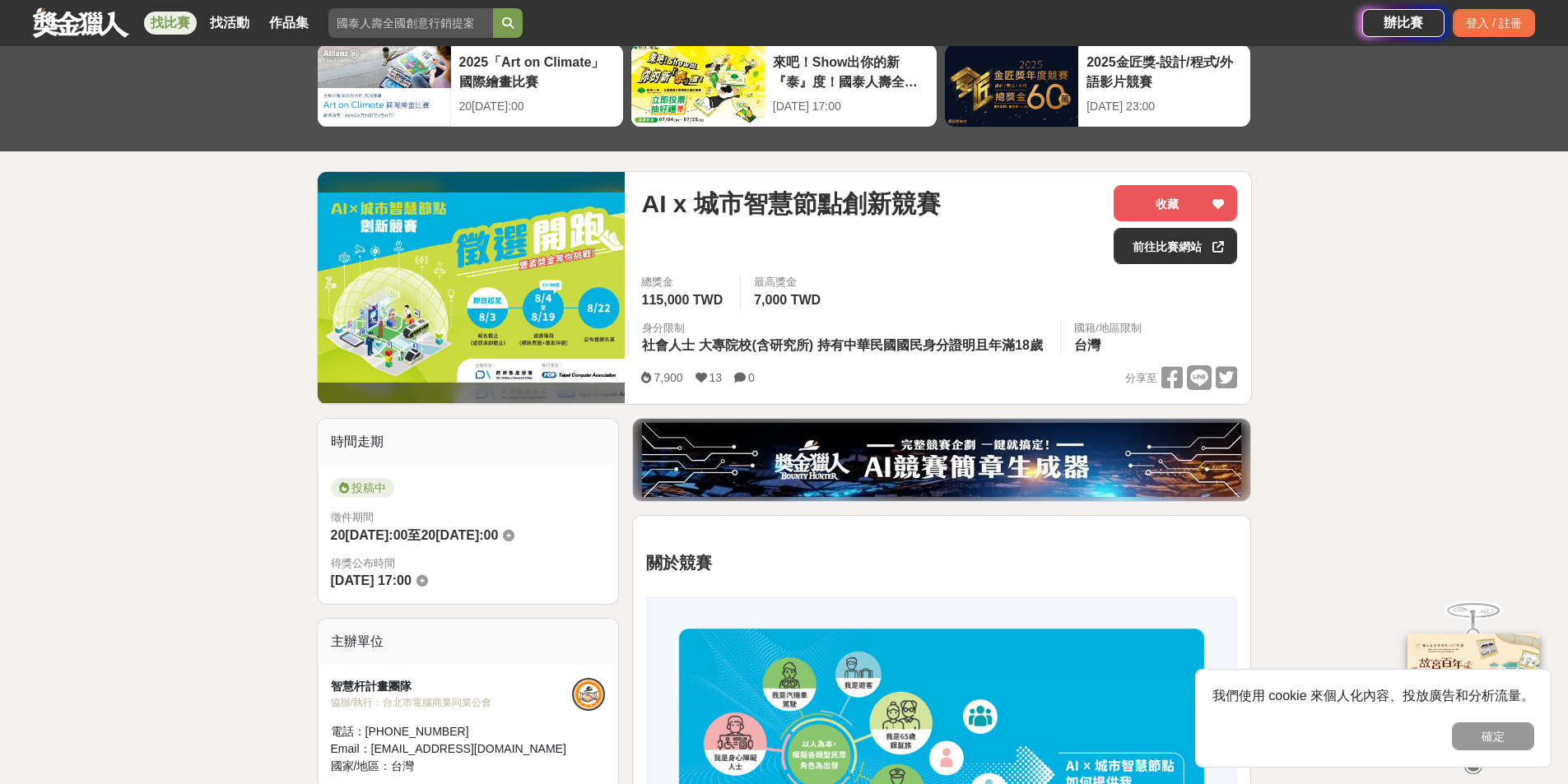 scroll, scrollTop: 72, scrollLeft: 0, axis: vertical 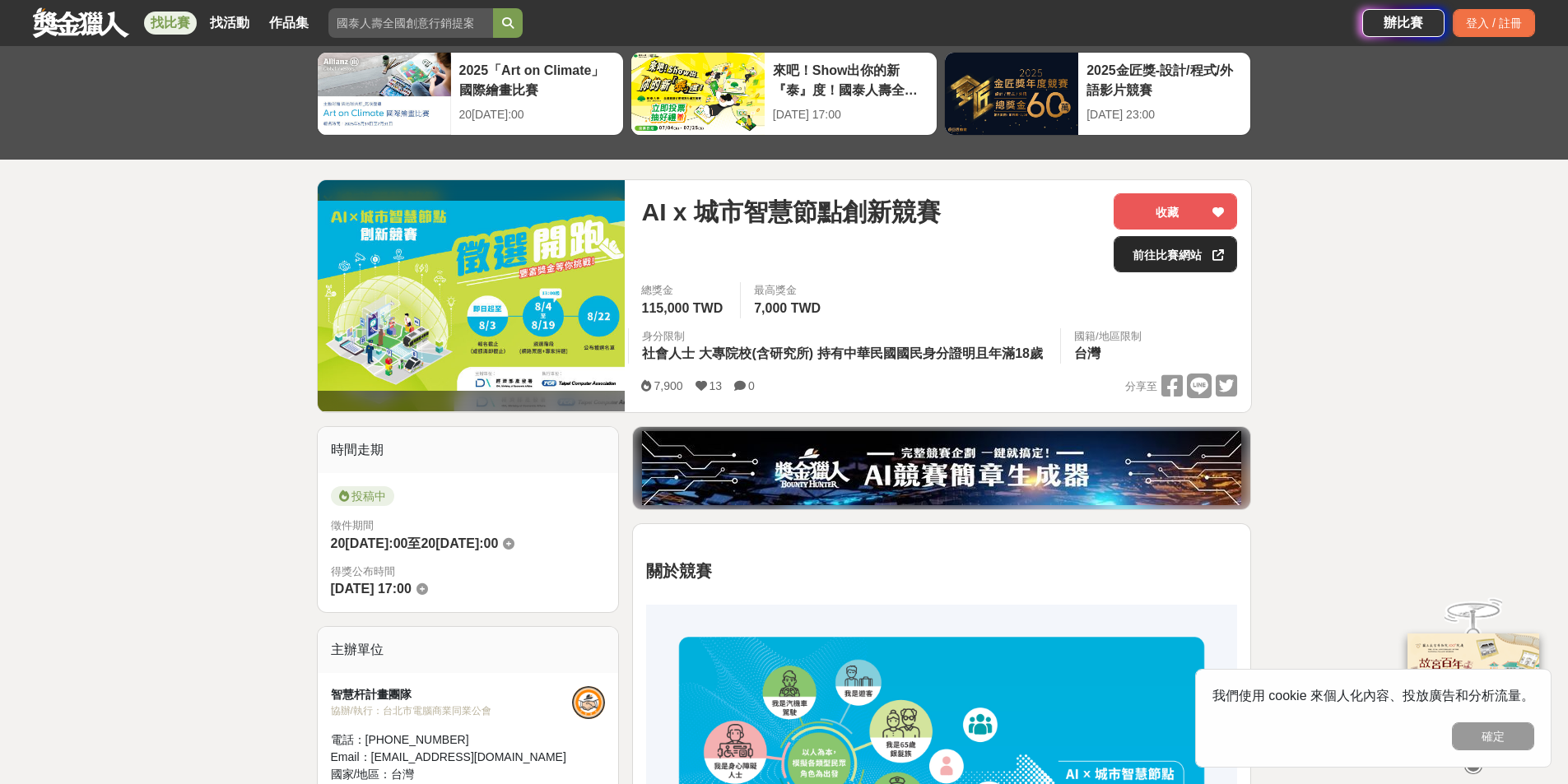 click on "前往比賽網站" at bounding box center [1175, 254] 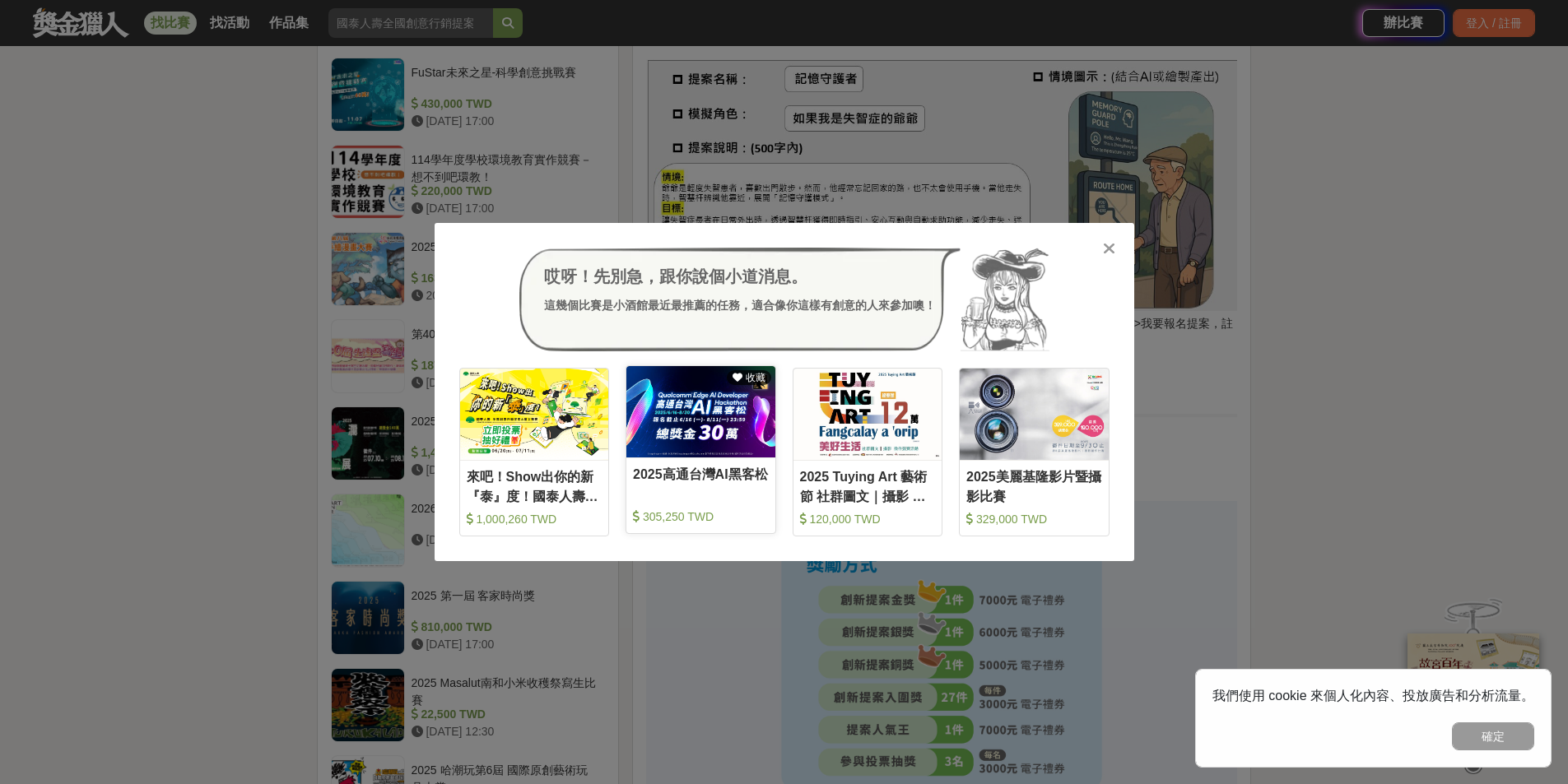 scroll, scrollTop: 1635, scrollLeft: 0, axis: vertical 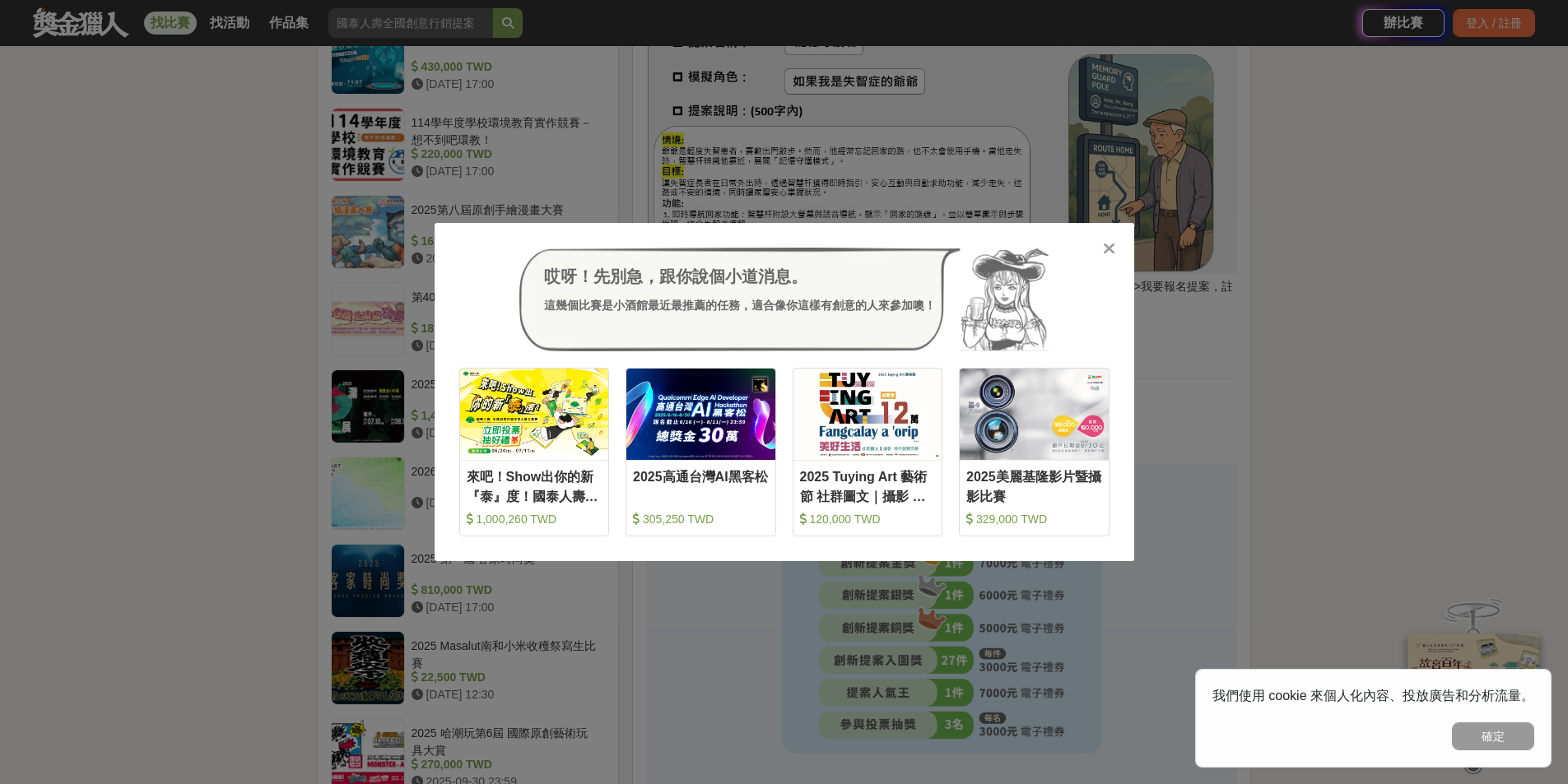 click at bounding box center (1109, 248) 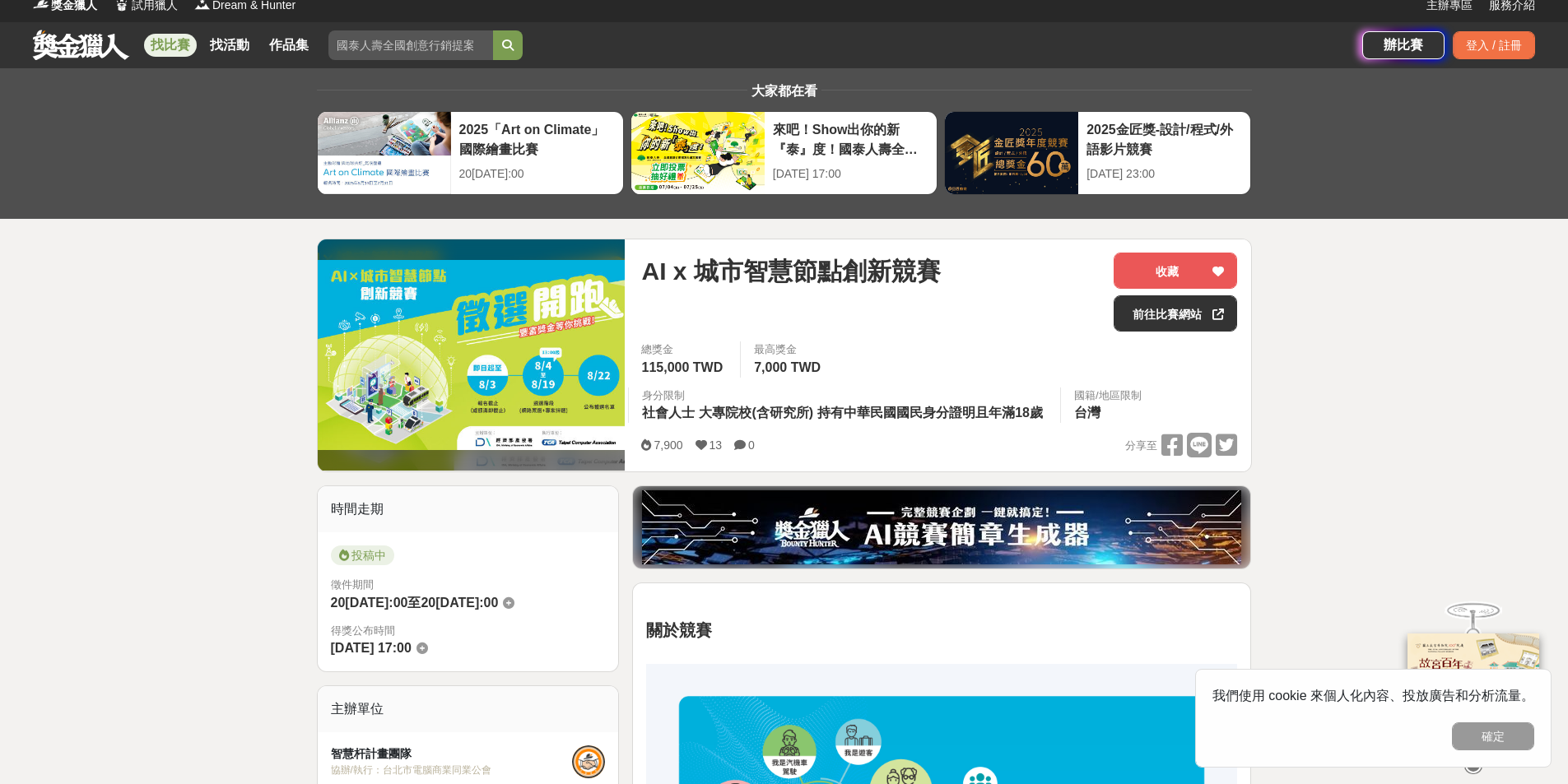 scroll, scrollTop: 0, scrollLeft: 0, axis: both 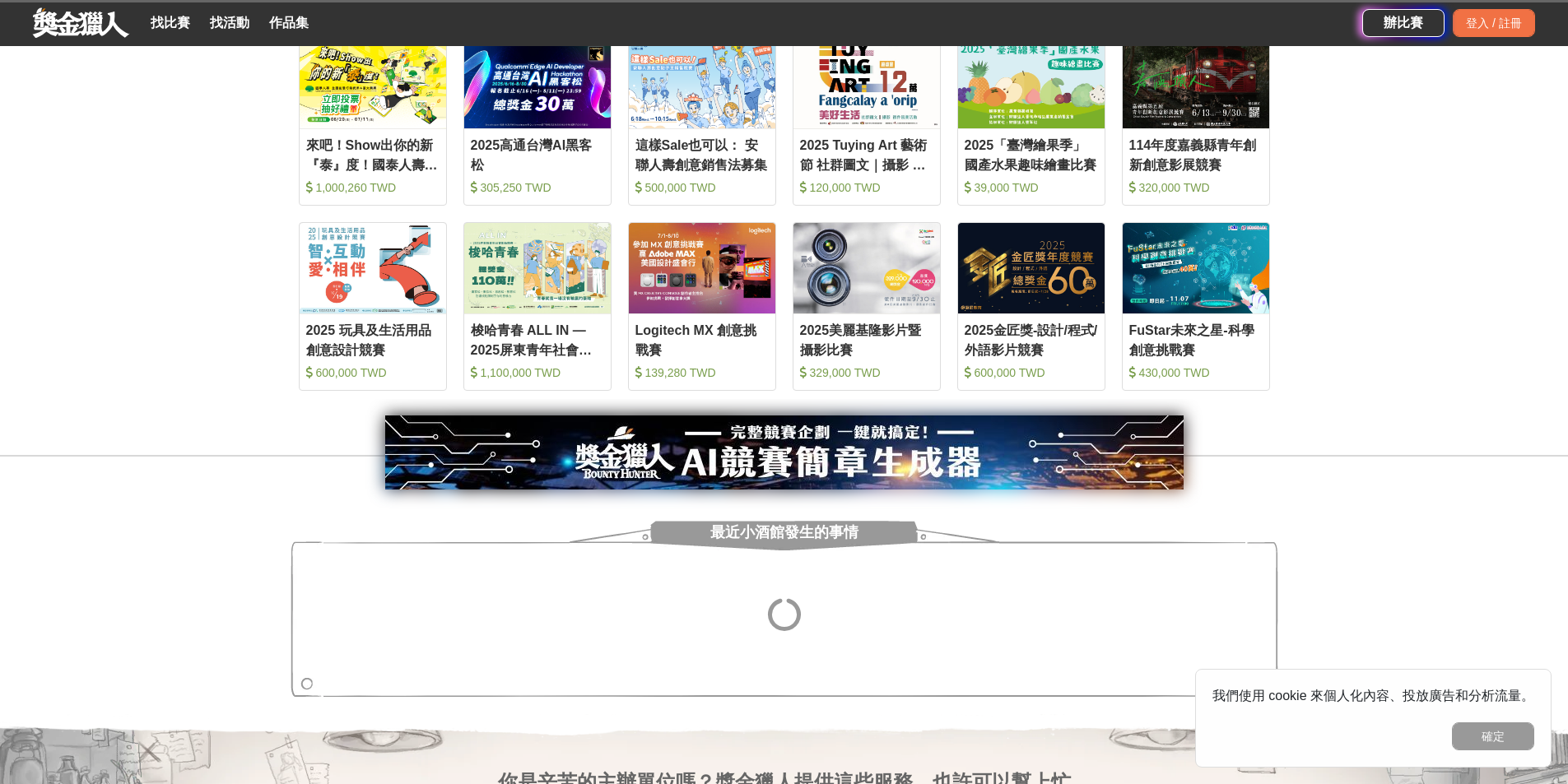 drag, startPoint x: 589, startPoint y: 340, endPoint x: 103, endPoint y: 206, distance: 504.1349 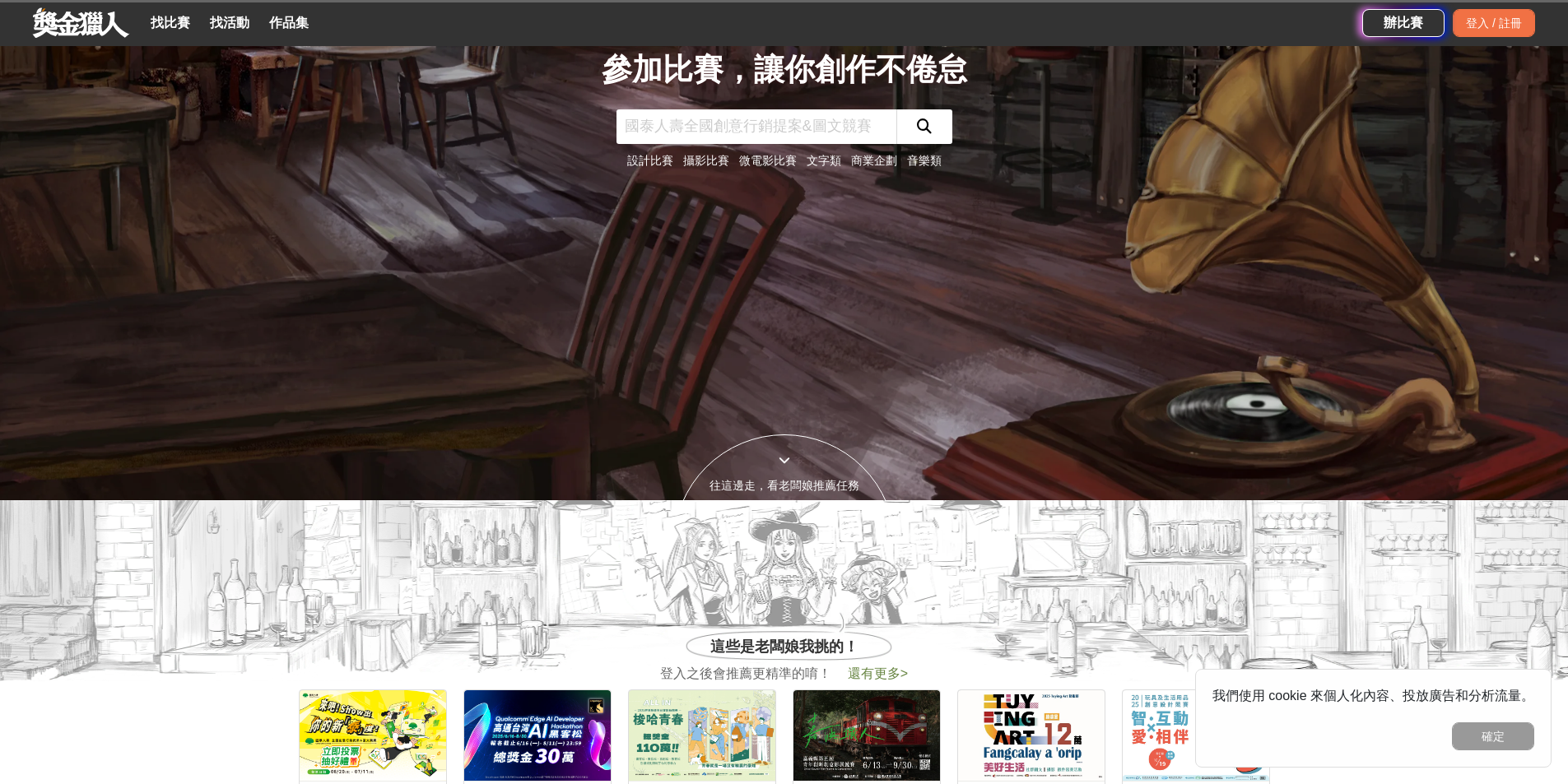 scroll, scrollTop: 278, scrollLeft: 0, axis: vertical 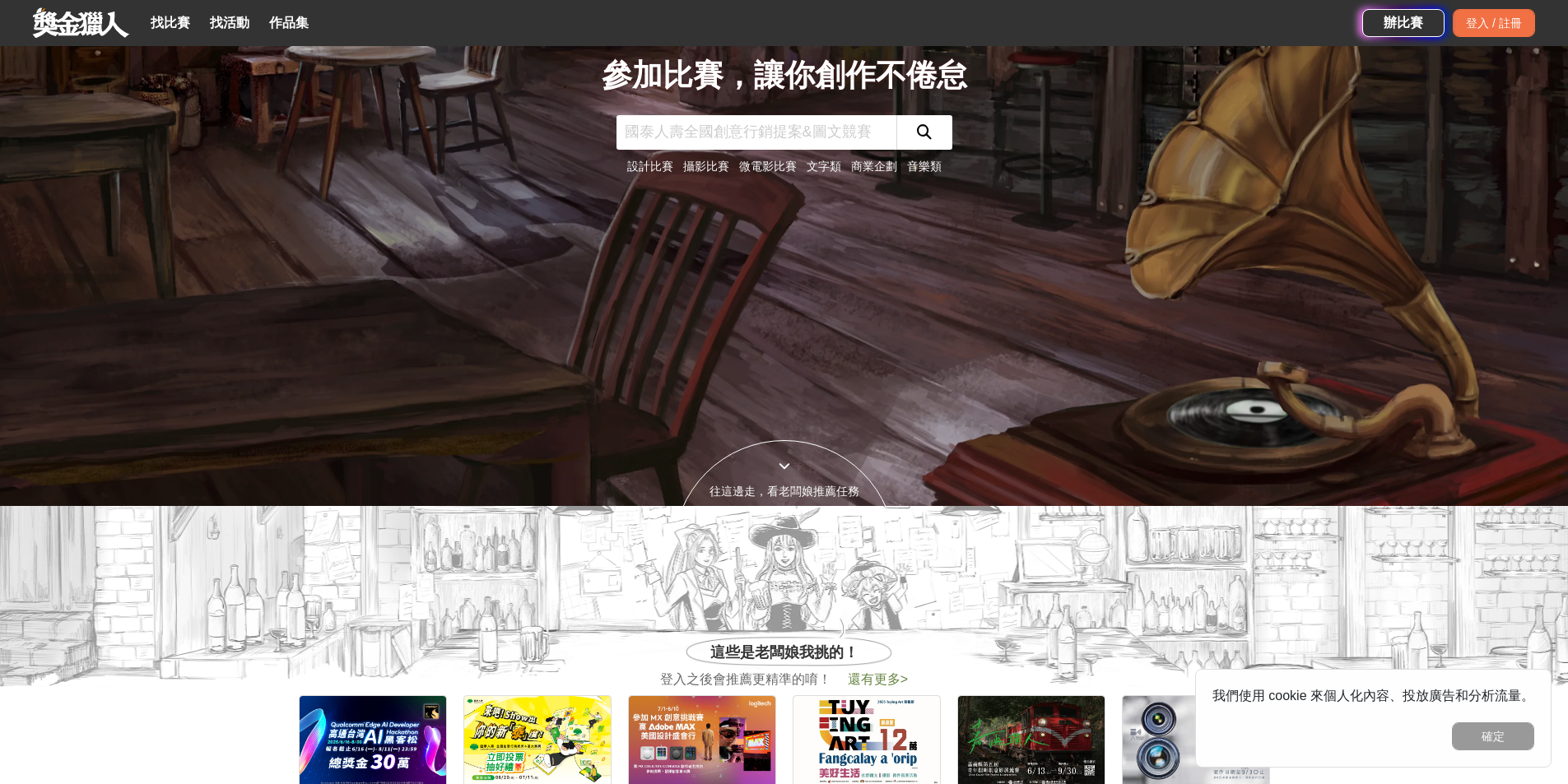 click at bounding box center (756, 132) 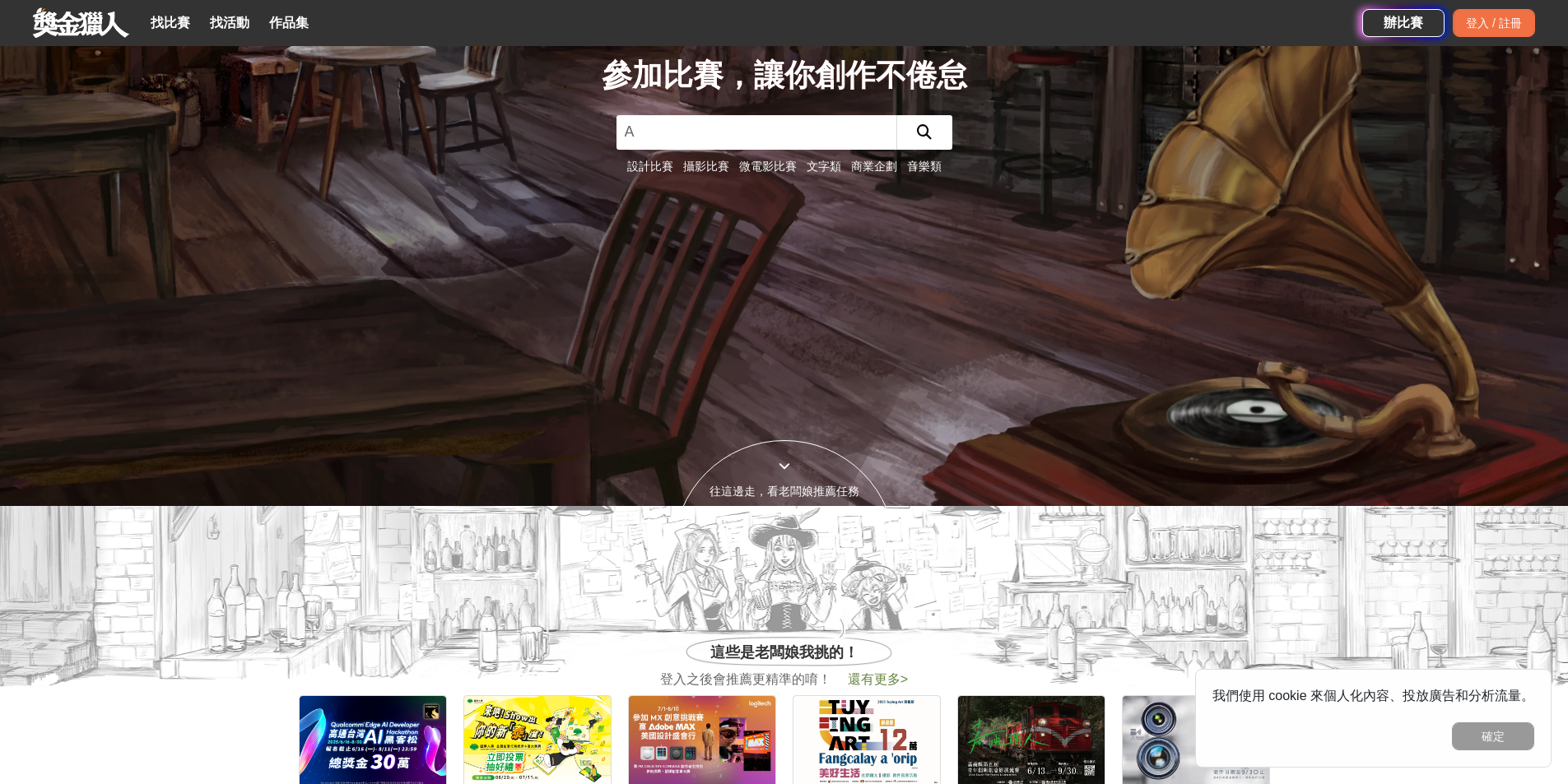 type on "AI" 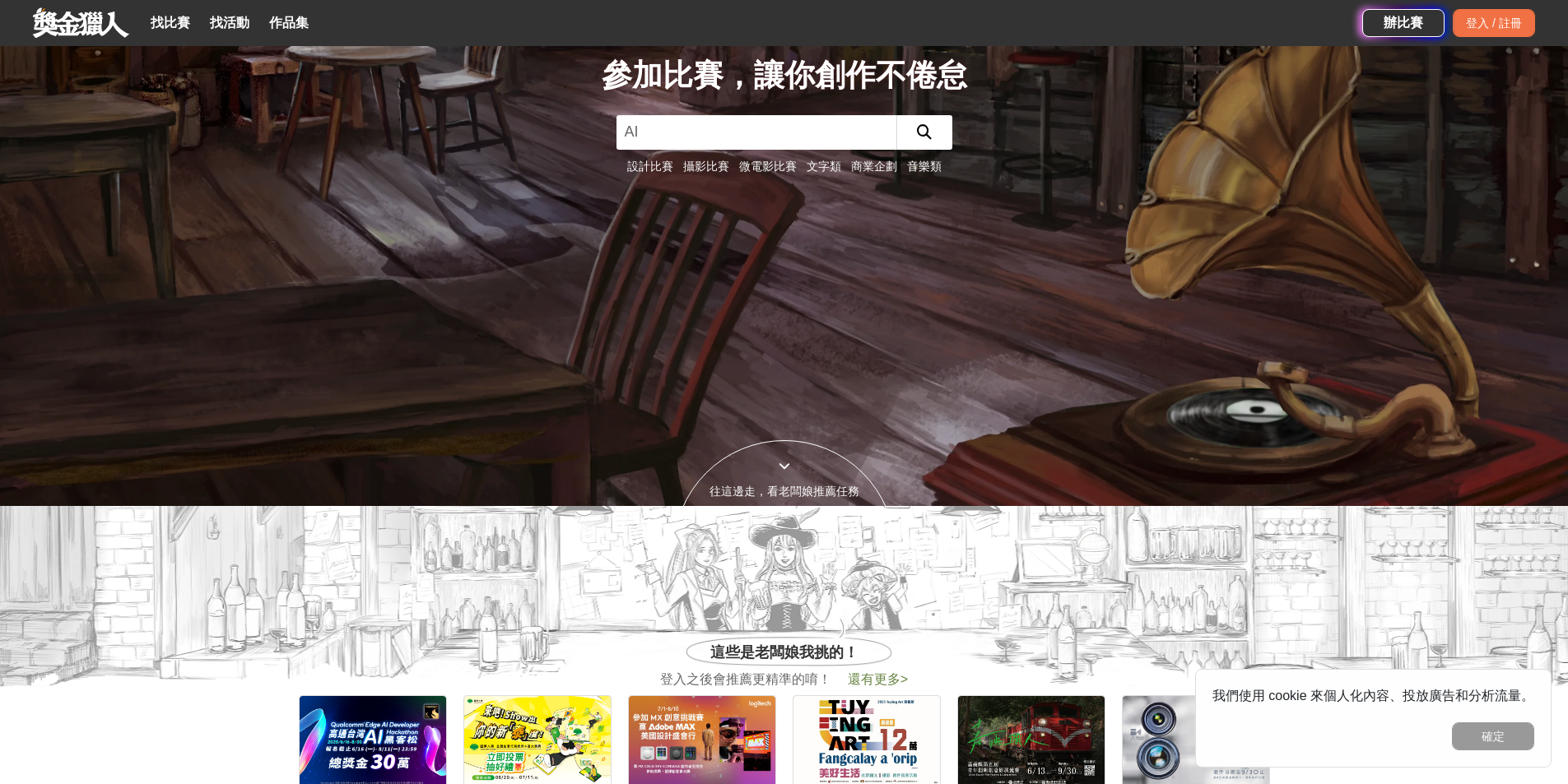 click at bounding box center [924, 132] 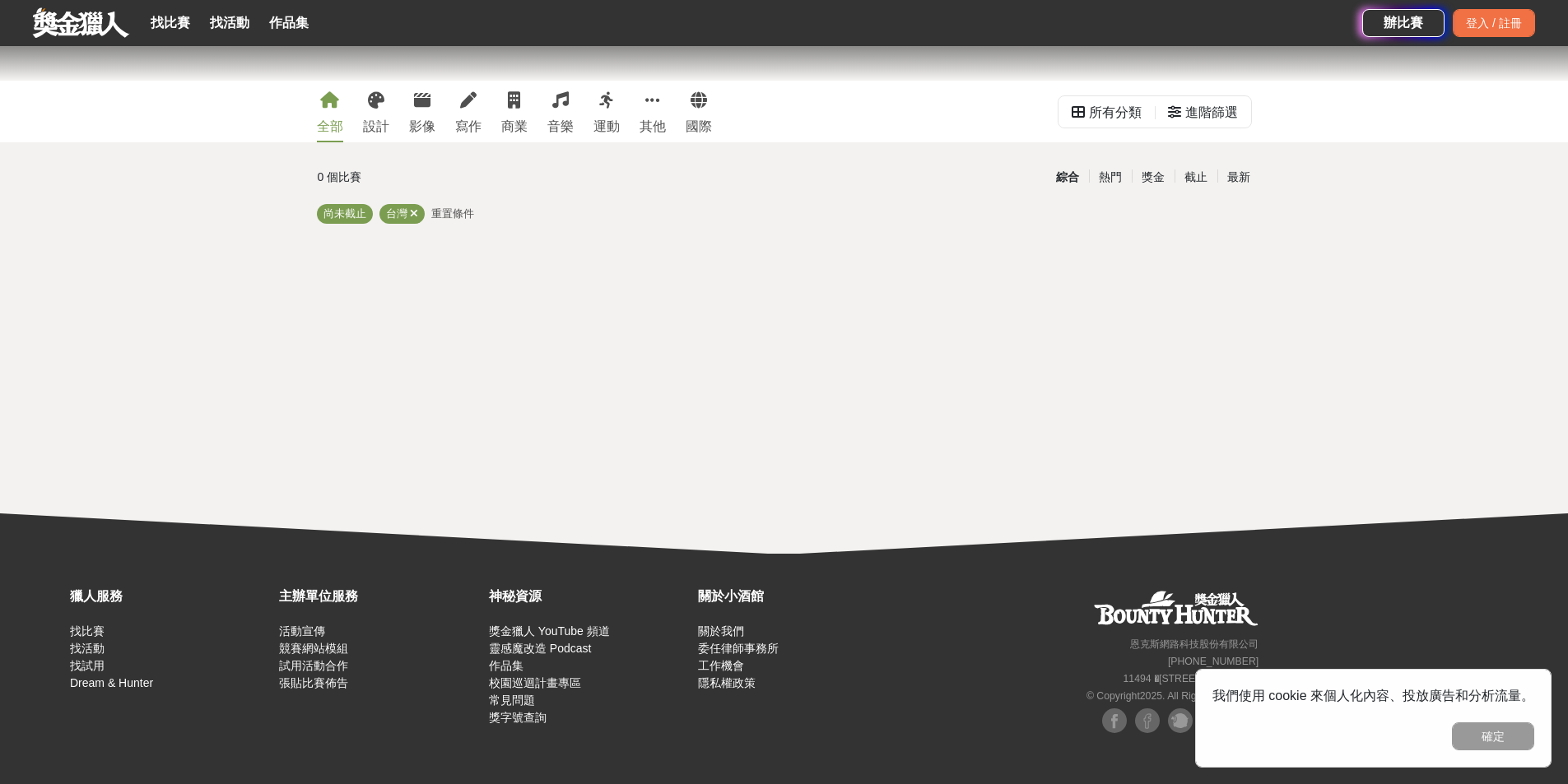 scroll, scrollTop: 0, scrollLeft: 0, axis: both 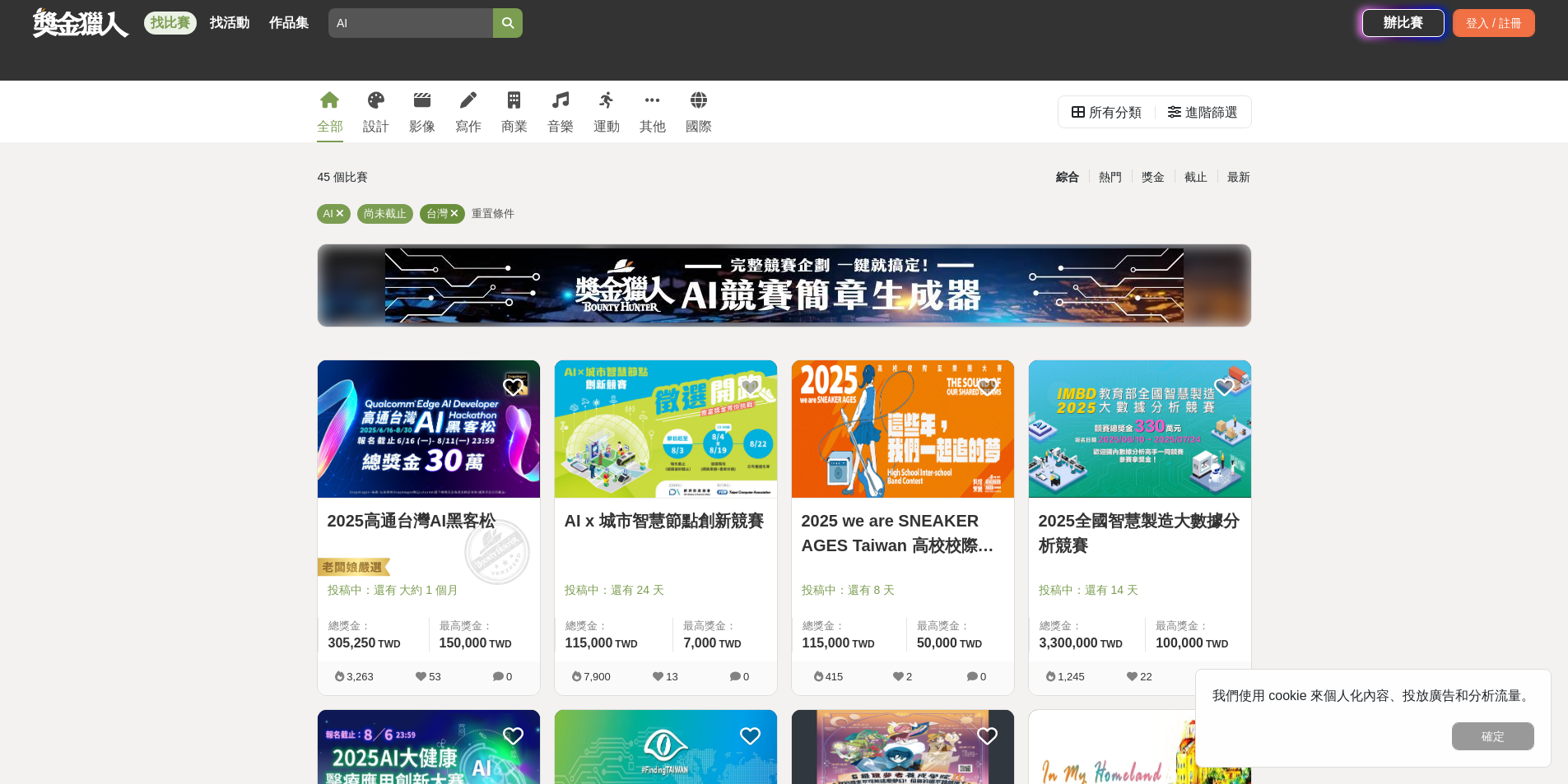 click at bounding box center [454, 213] 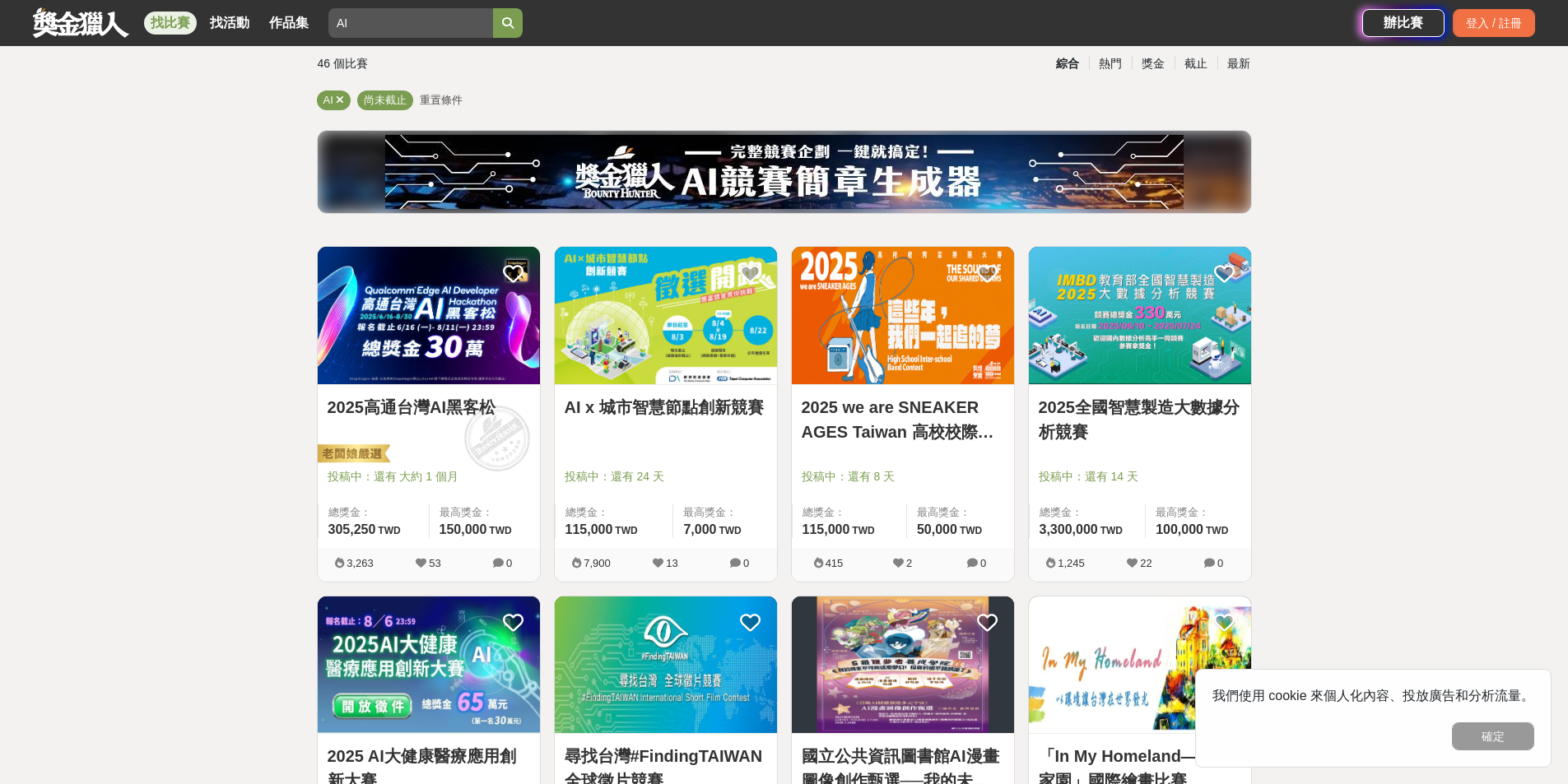 scroll, scrollTop: 165, scrollLeft: 0, axis: vertical 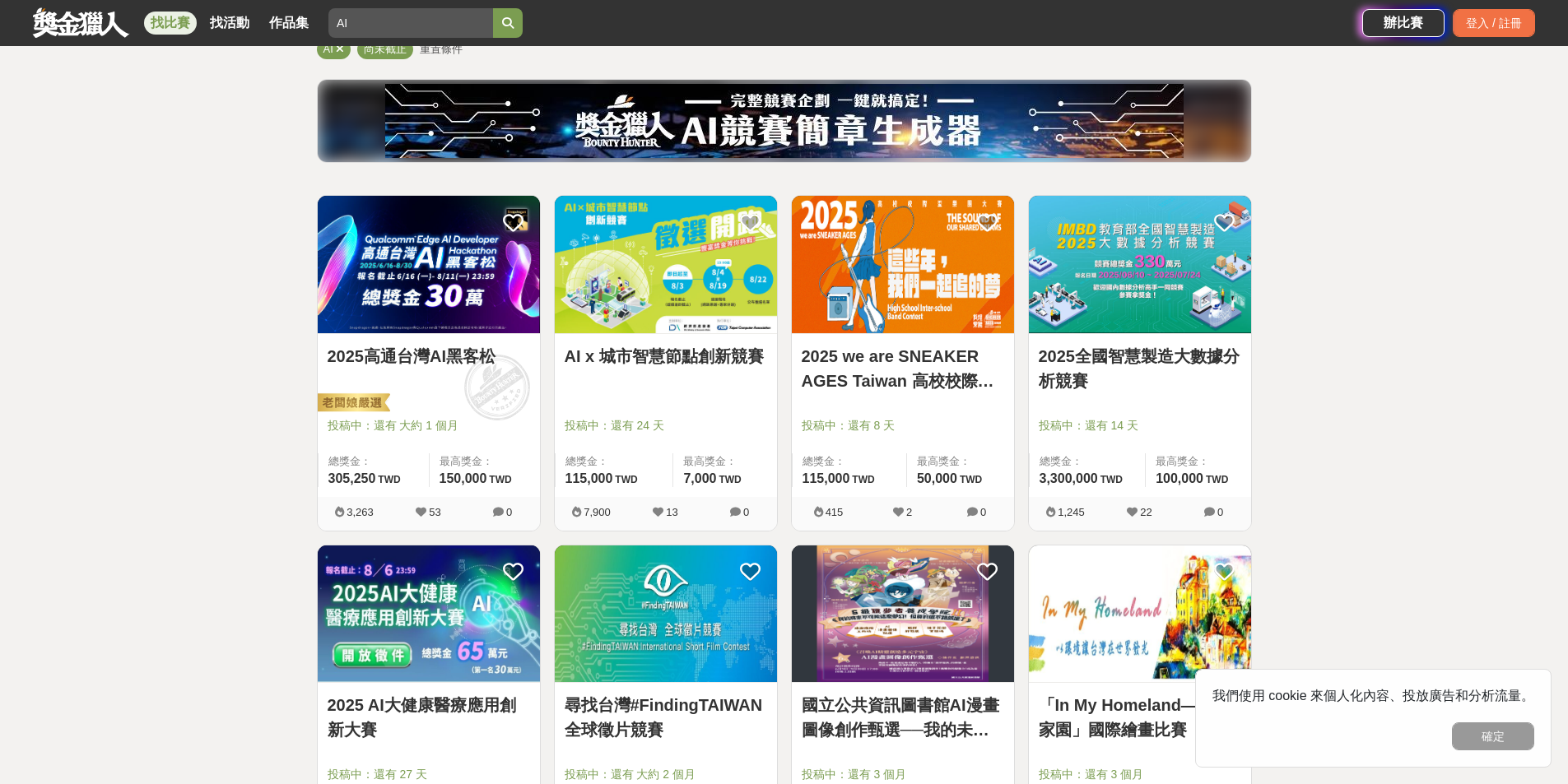 click at bounding box center [1140, 264] 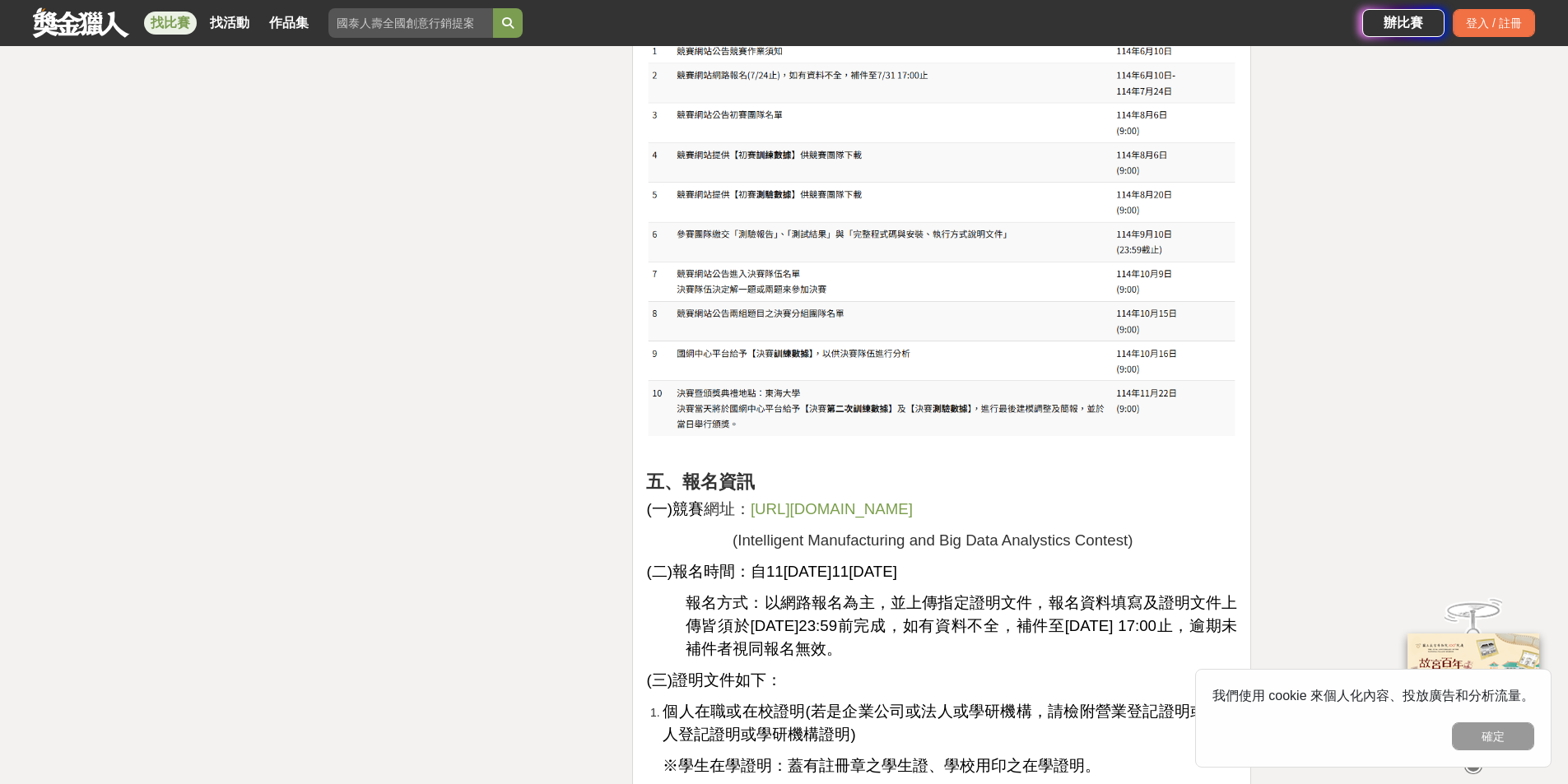 scroll, scrollTop: 3126, scrollLeft: 0, axis: vertical 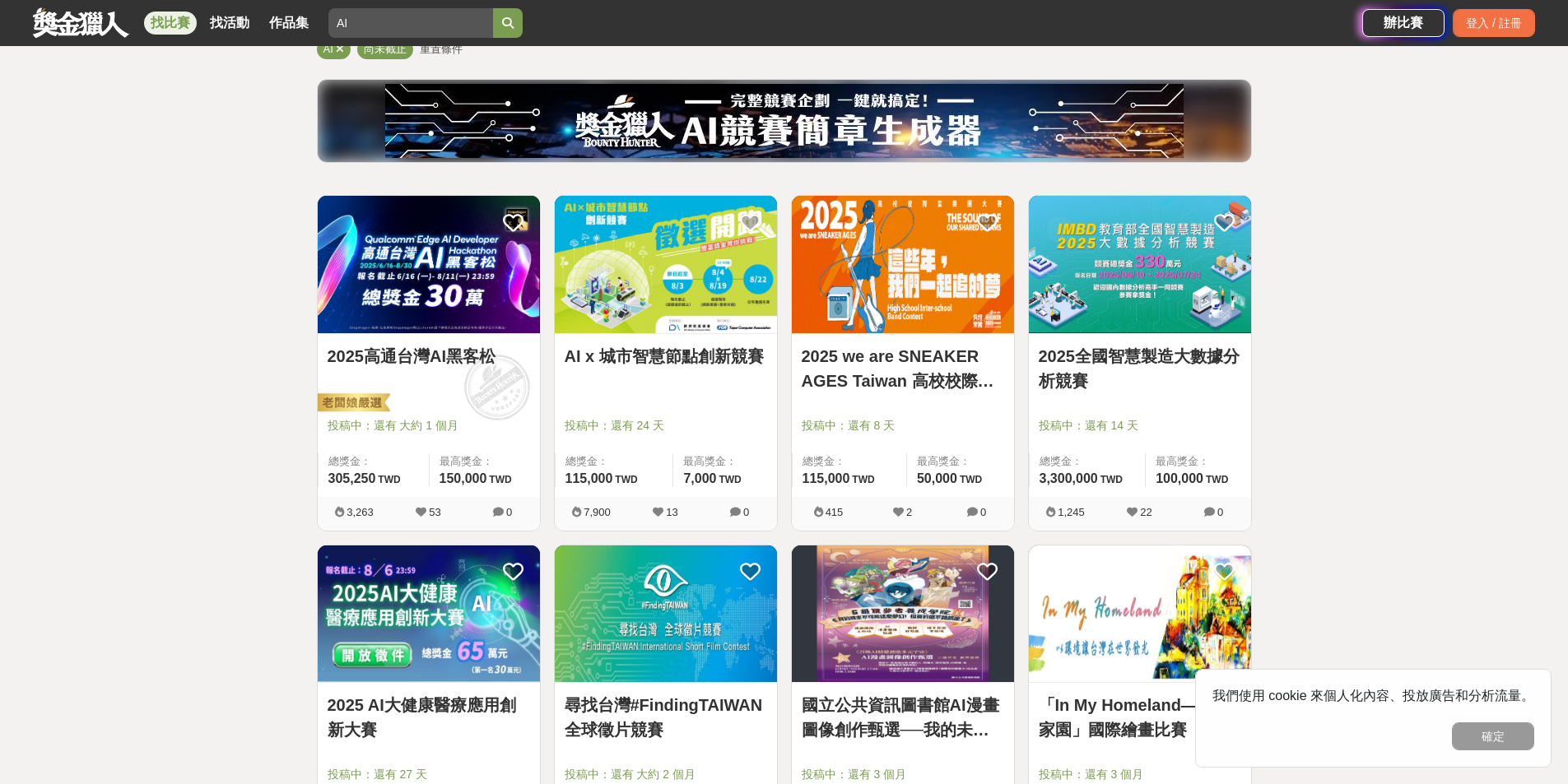 click on "2025 we are SNEAKER AGES Taiwan 高校校際盃樂團大賽" at bounding box center [903, 369] 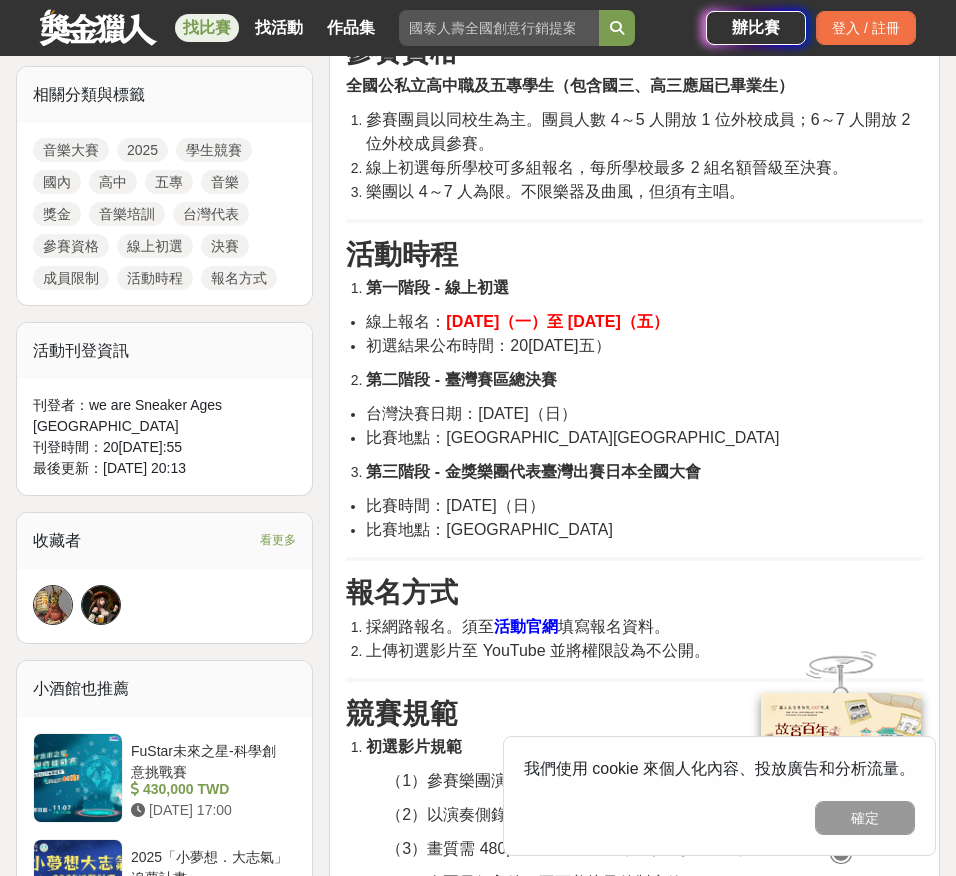 scroll, scrollTop: 1000, scrollLeft: 0, axis: vertical 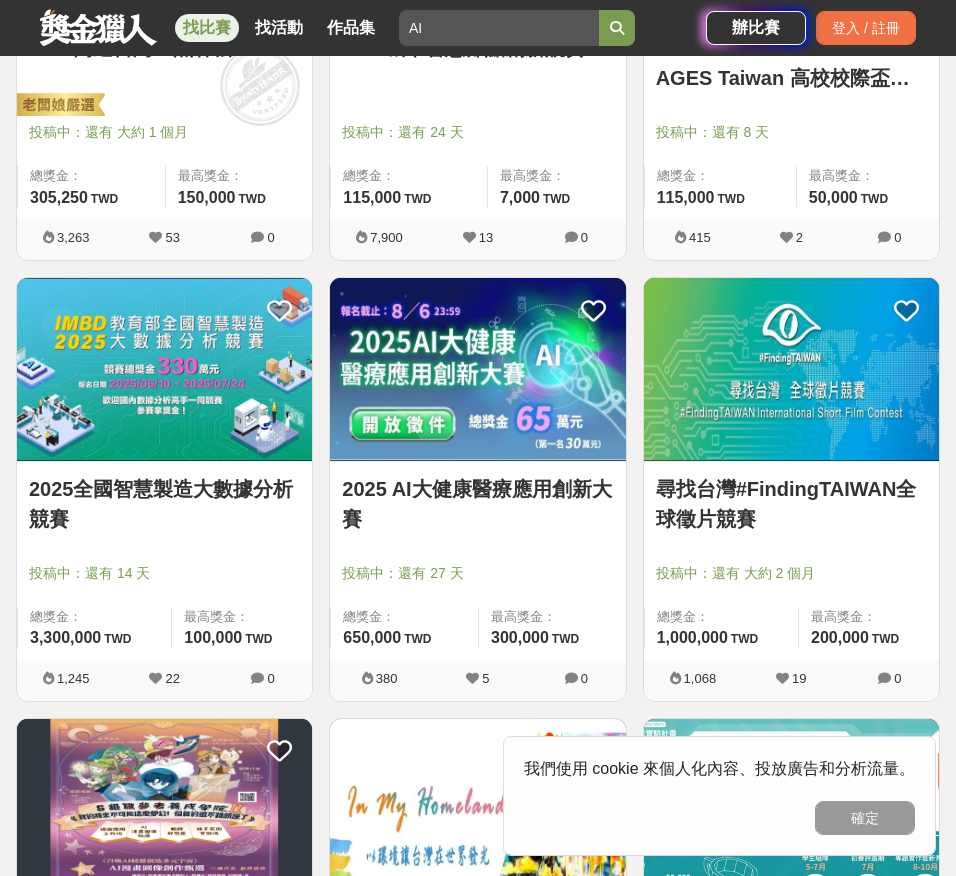 click at bounding box center [477, 369] 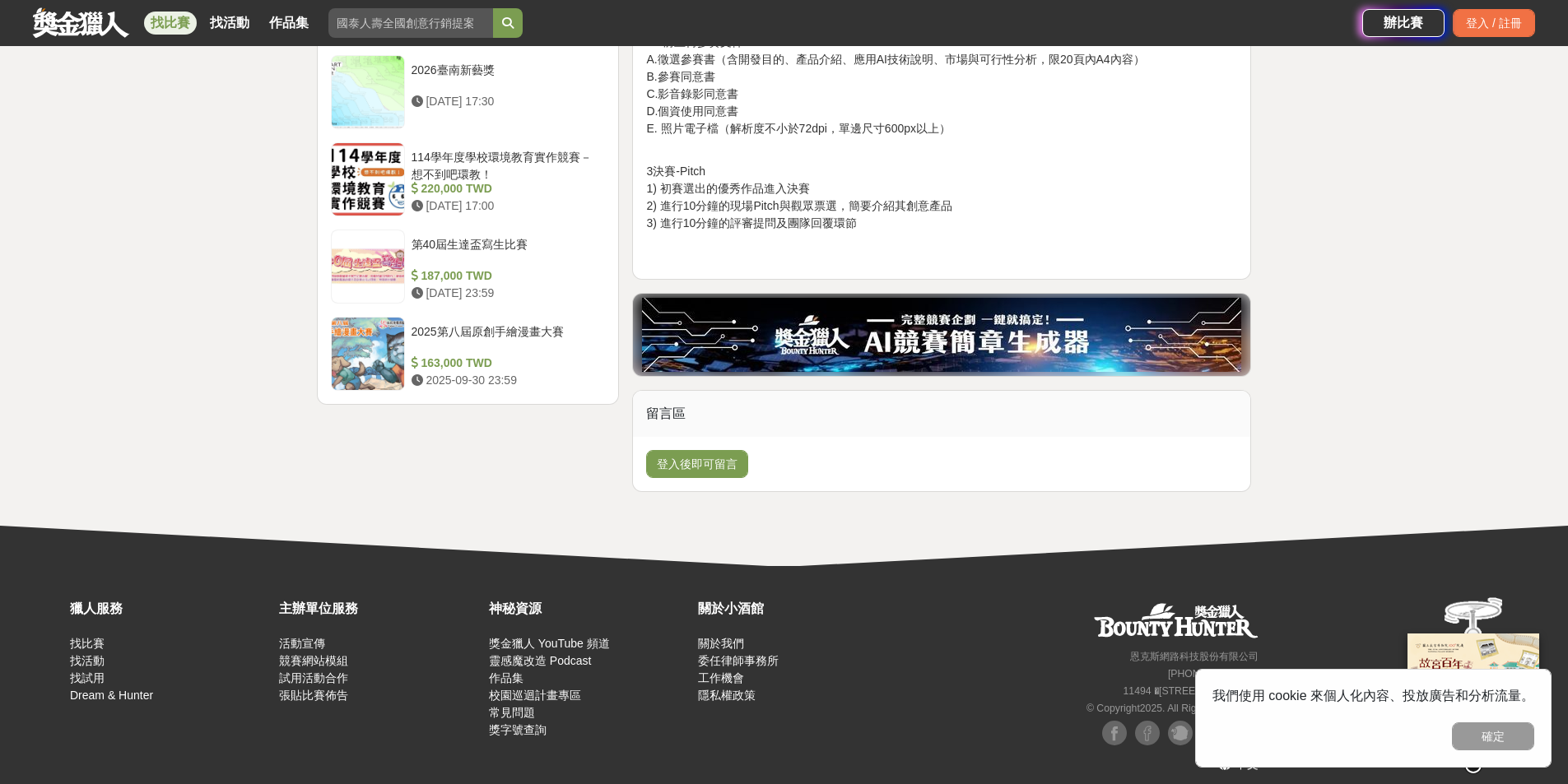 scroll, scrollTop: 1995, scrollLeft: 0, axis: vertical 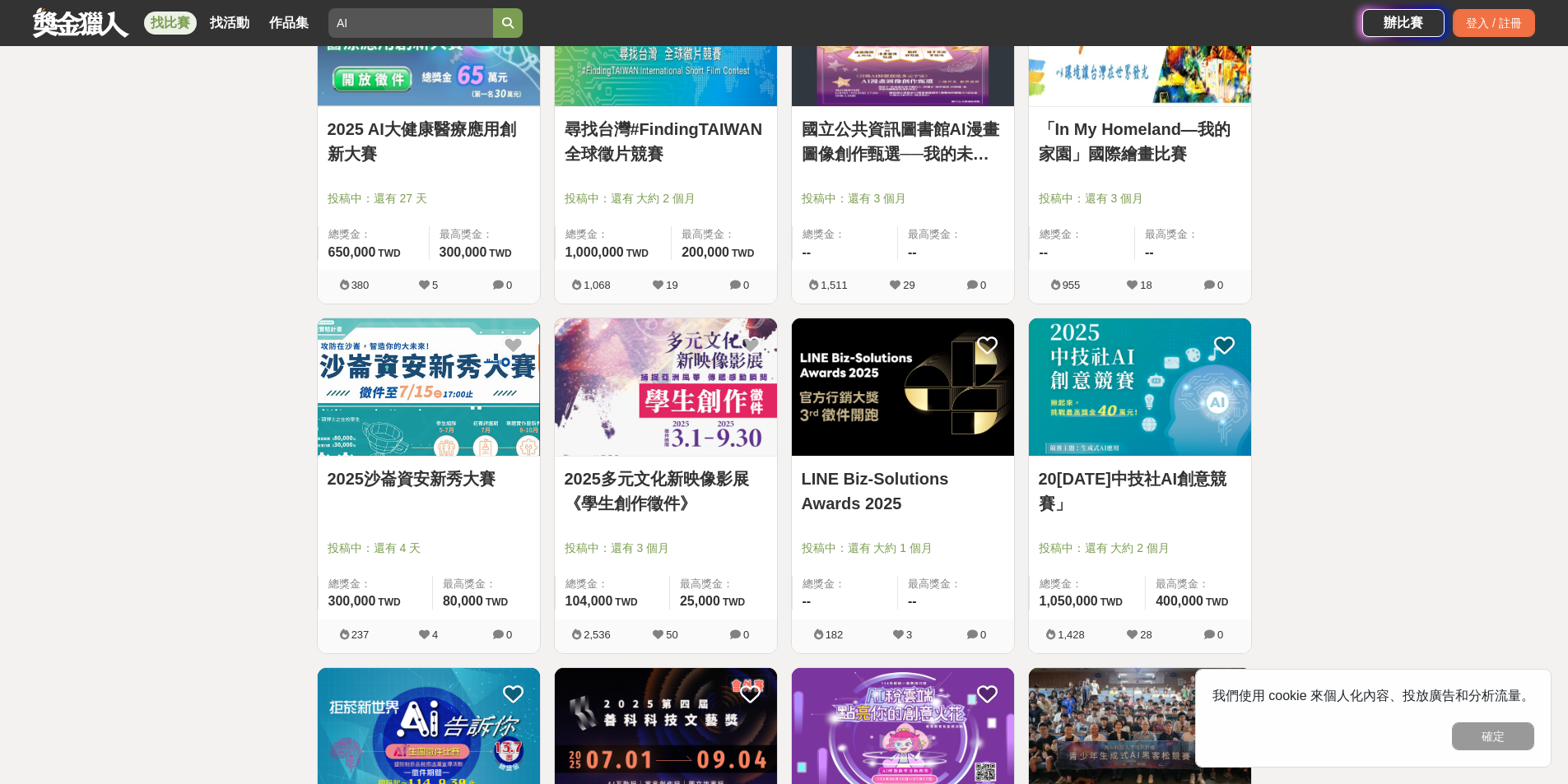 click at bounding box center (1140, 387) 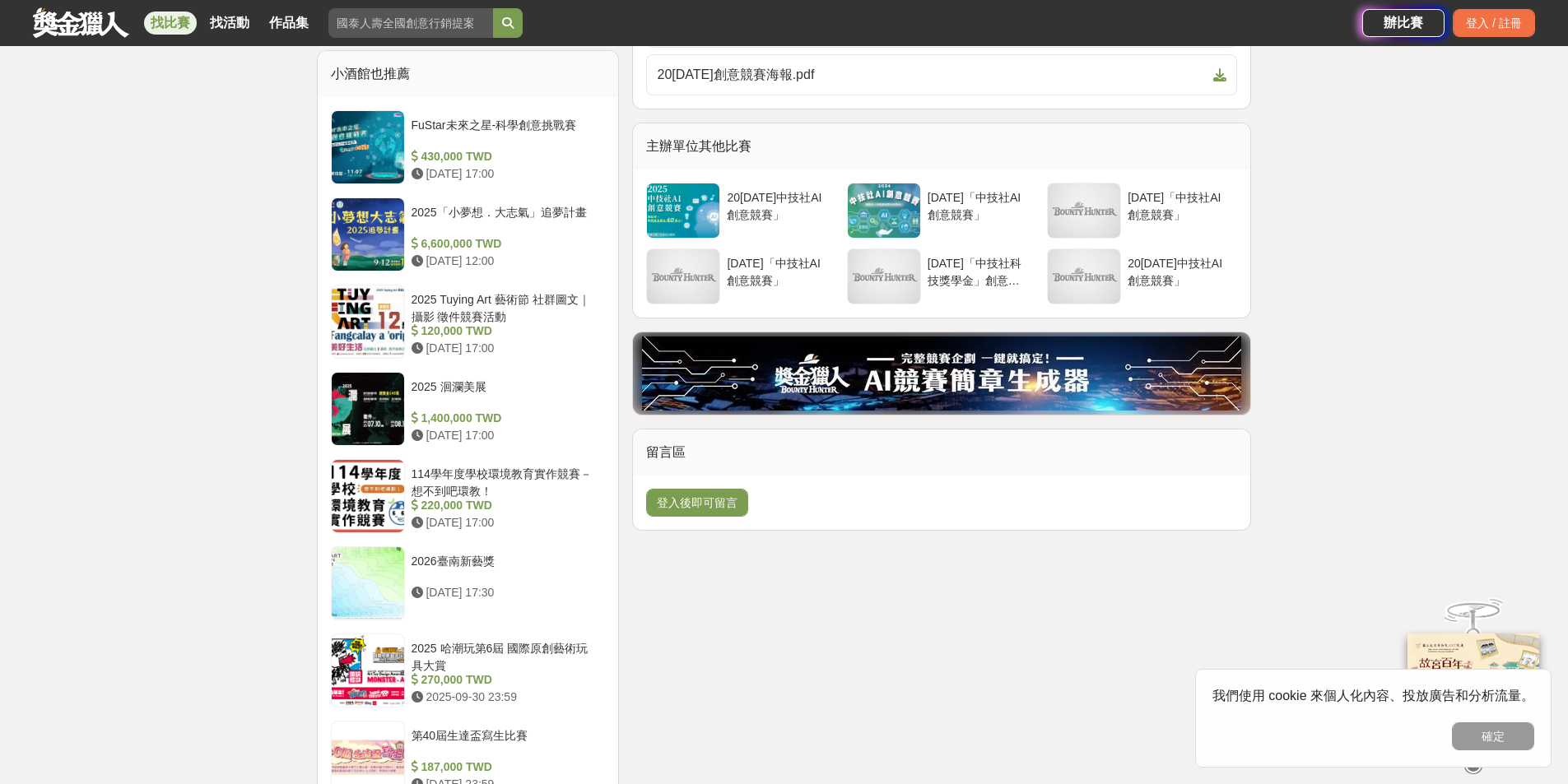 scroll, scrollTop: 905, scrollLeft: 0, axis: vertical 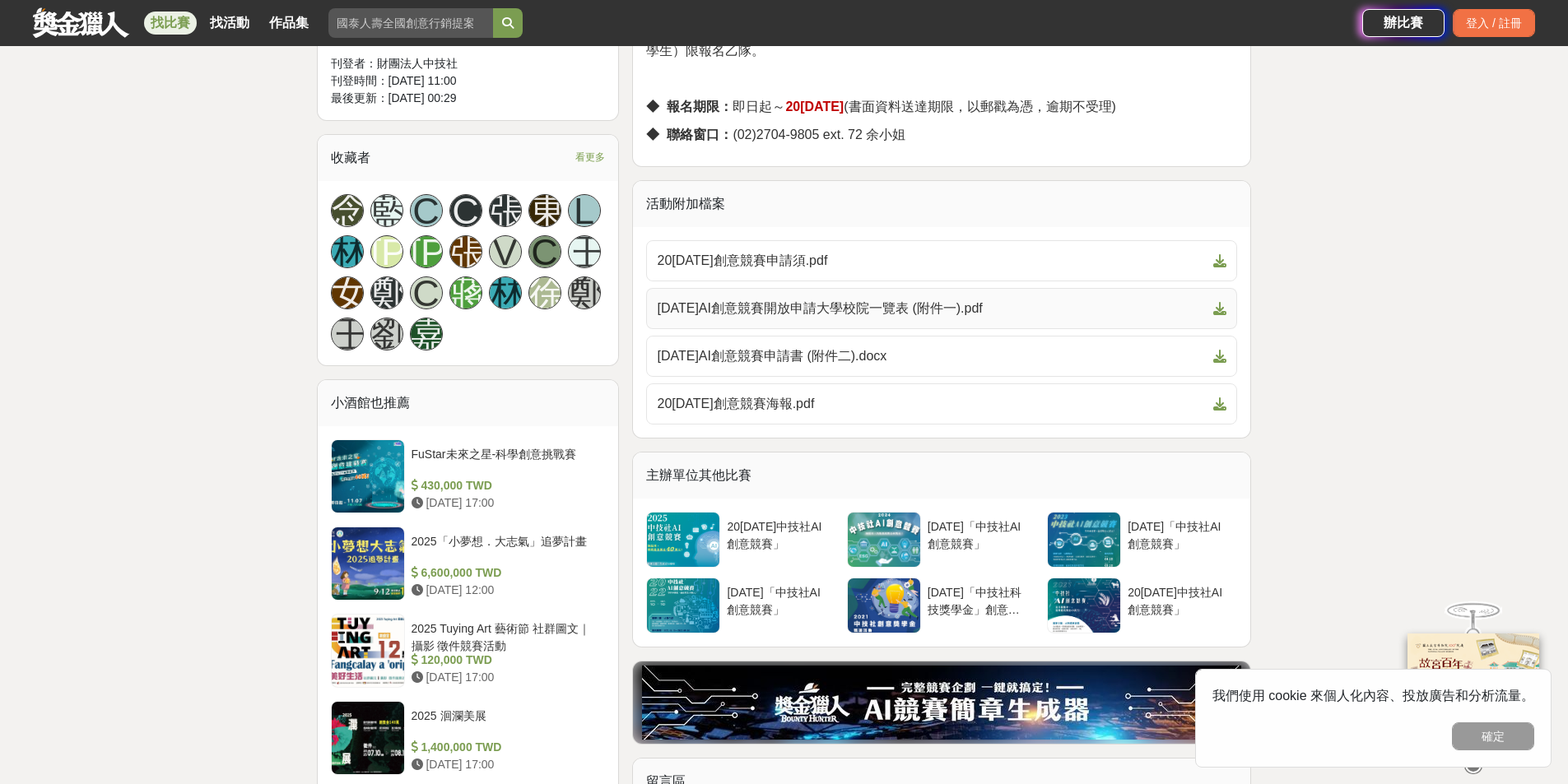 click on "[DATE]AI創意競賽開放申請大學校院一覽表 (附件一).pdf" at bounding box center [932, 308] 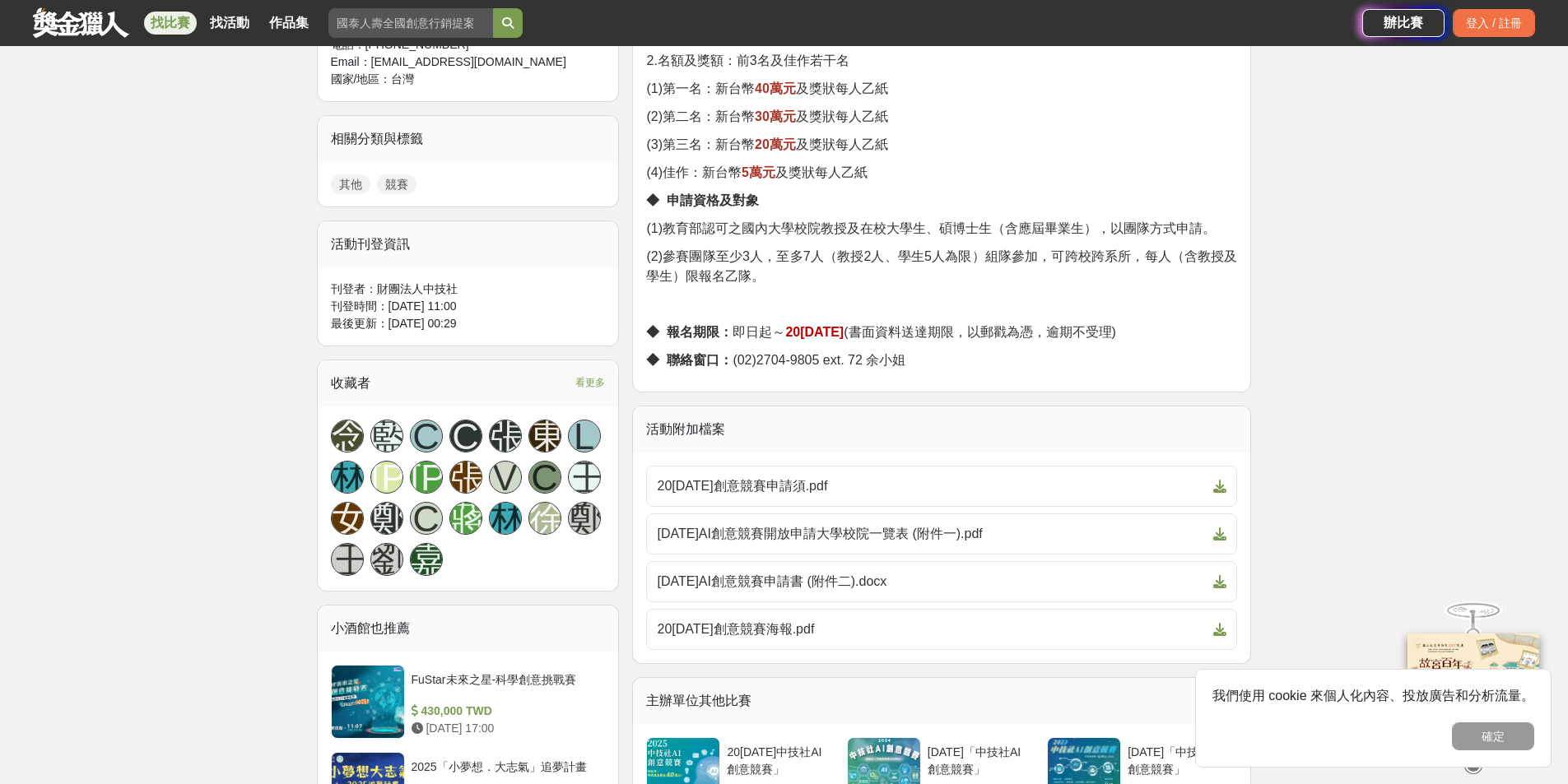 scroll, scrollTop: 658, scrollLeft: 0, axis: vertical 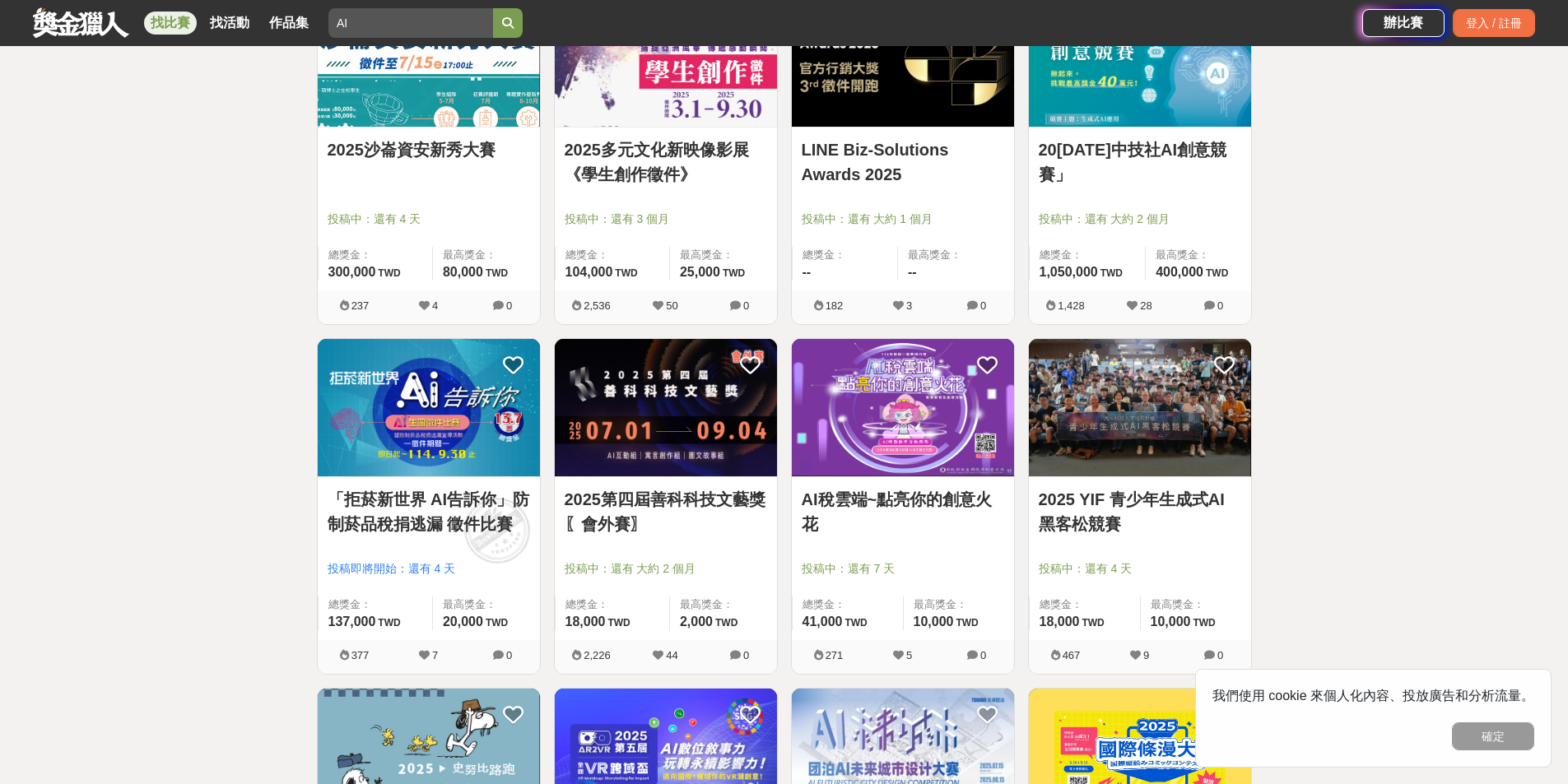 click at bounding box center [1140, 407] 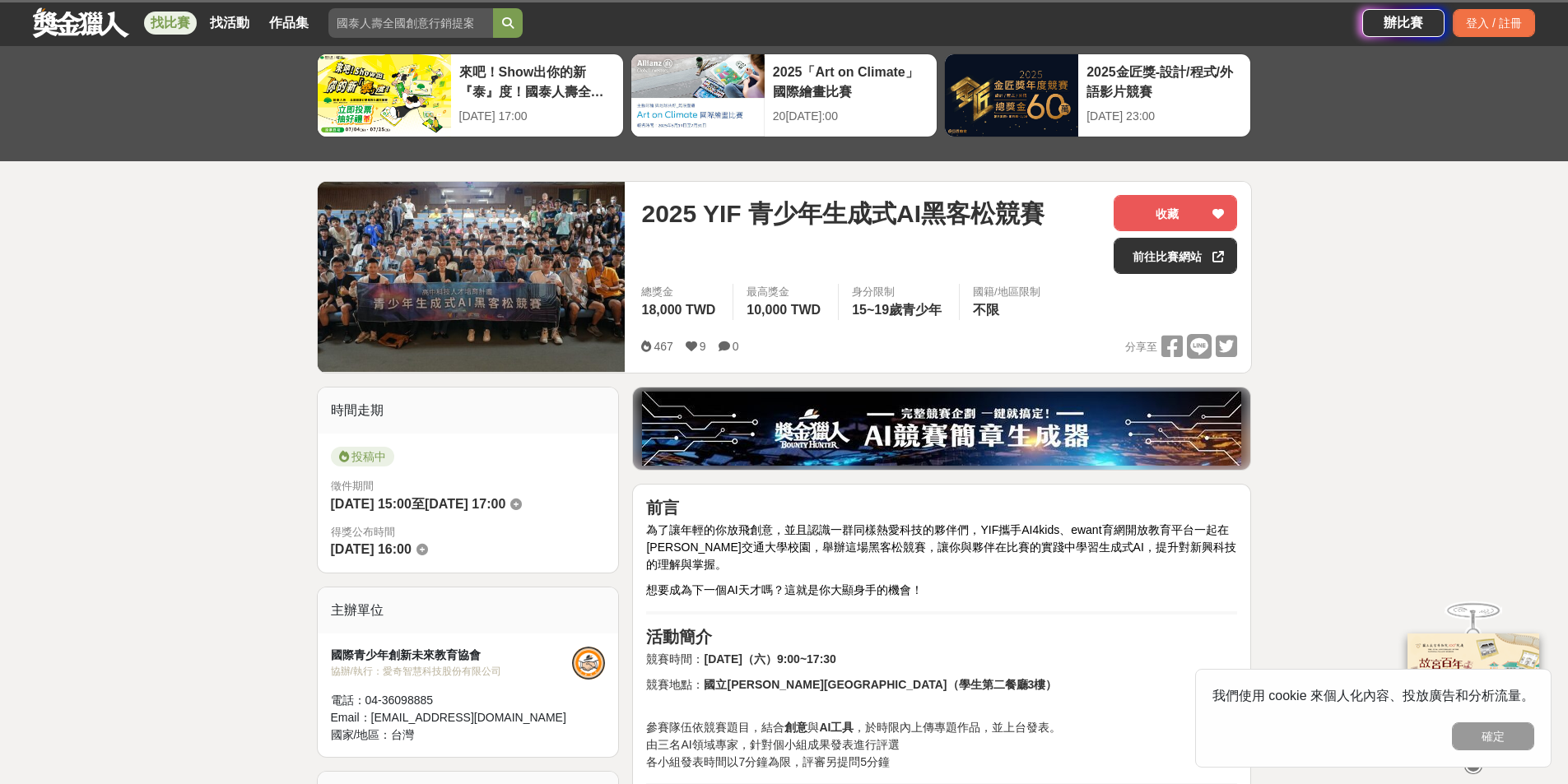 scroll, scrollTop: 329, scrollLeft: 0, axis: vertical 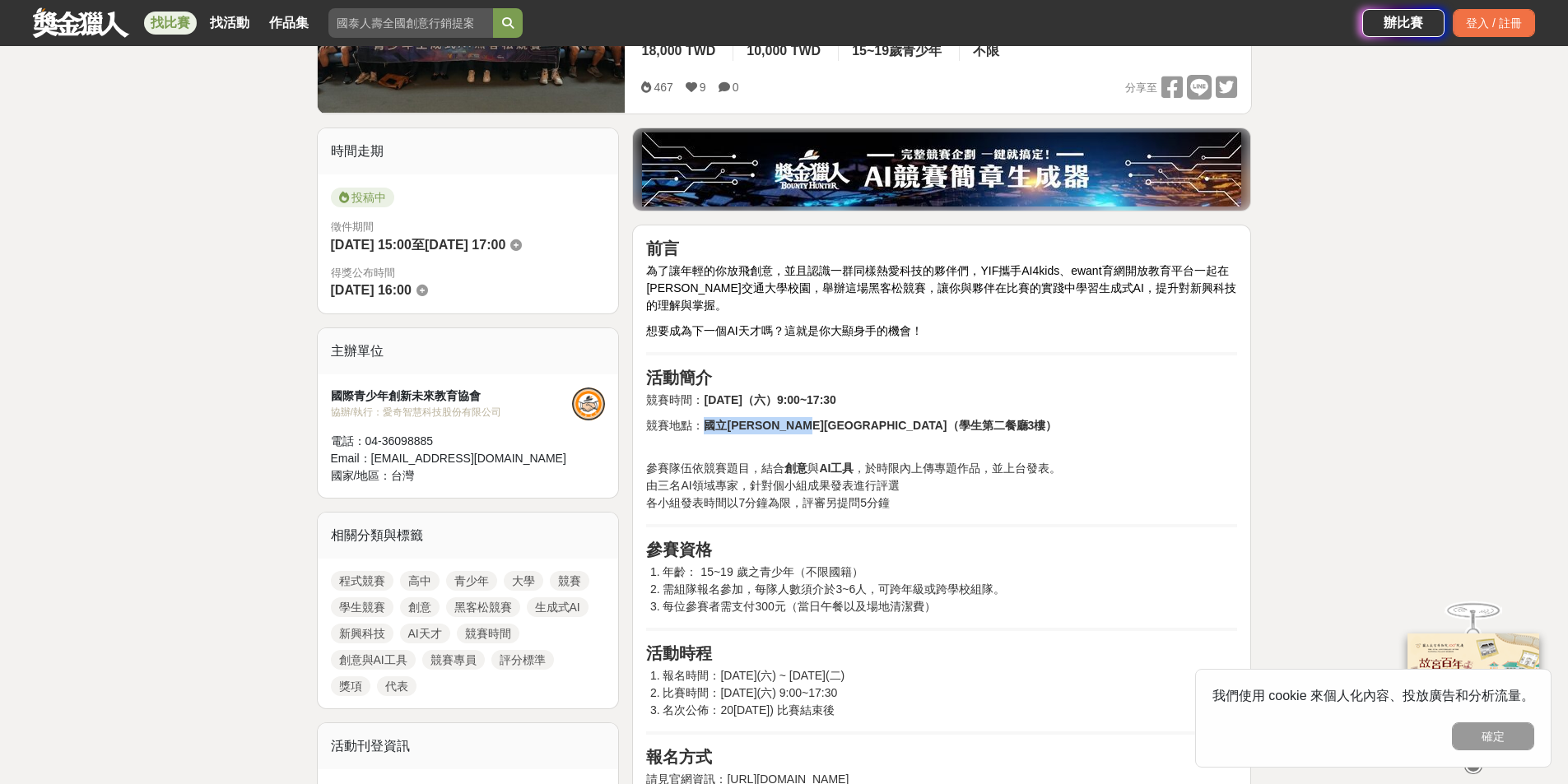drag, startPoint x: 844, startPoint y: 420, endPoint x: 706, endPoint y: 427, distance: 138.17742 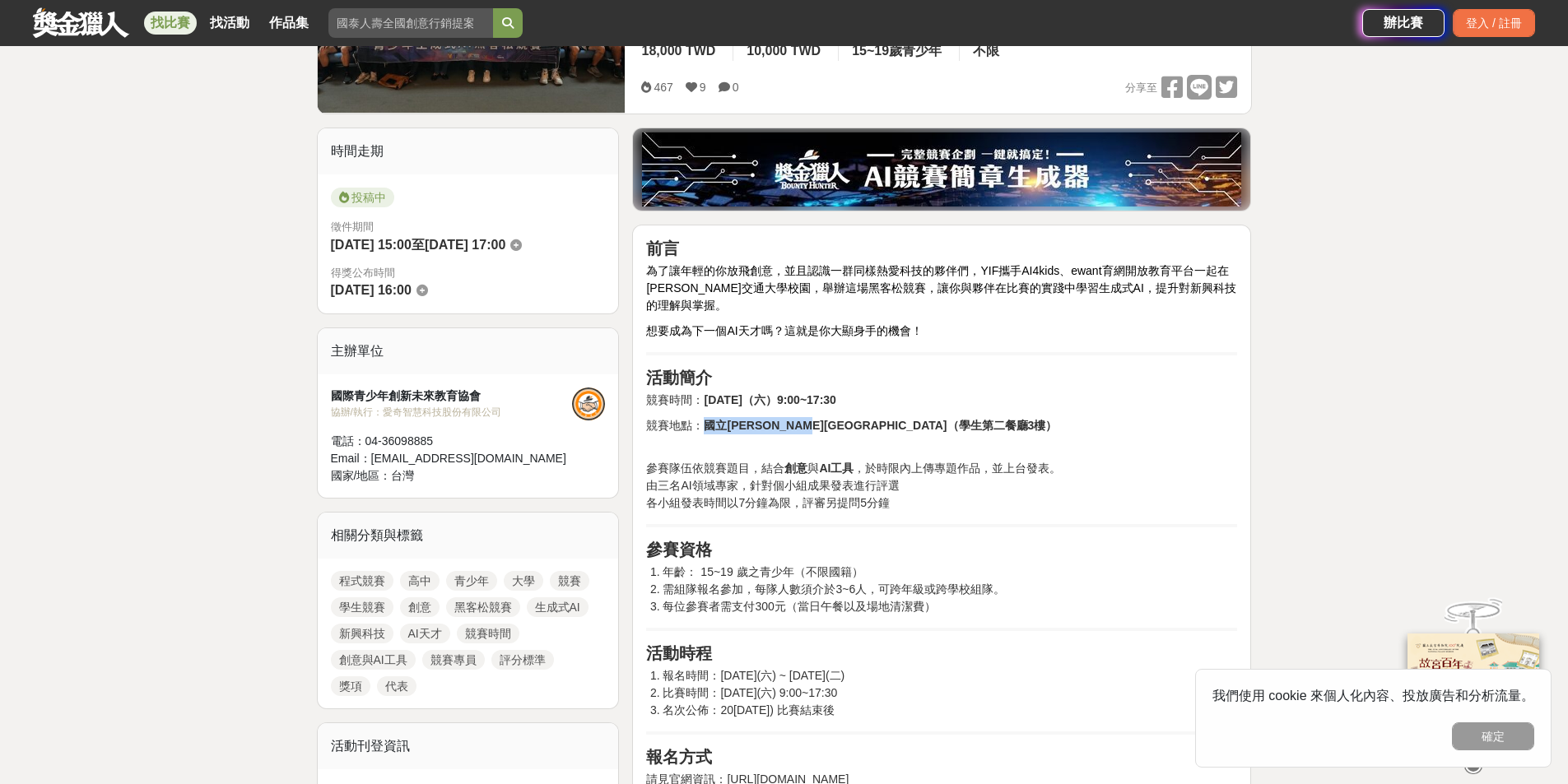 click on "國立[PERSON_NAME][GEOGRAPHIC_DATA]（學生第二餐廳3樓）" at bounding box center (880, 425) 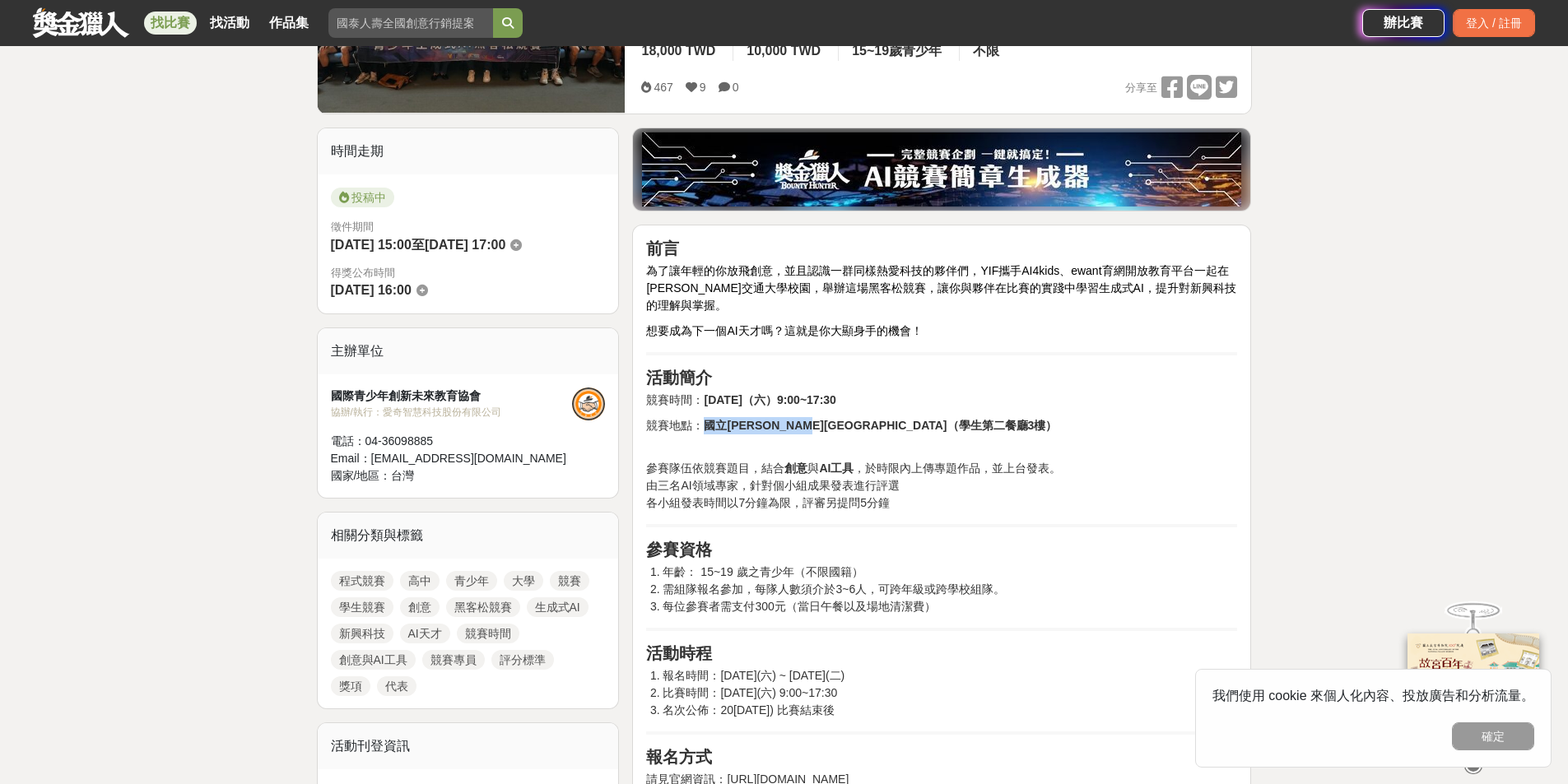 copy on "國立[PERSON_NAME][GEOGRAPHIC_DATA]" 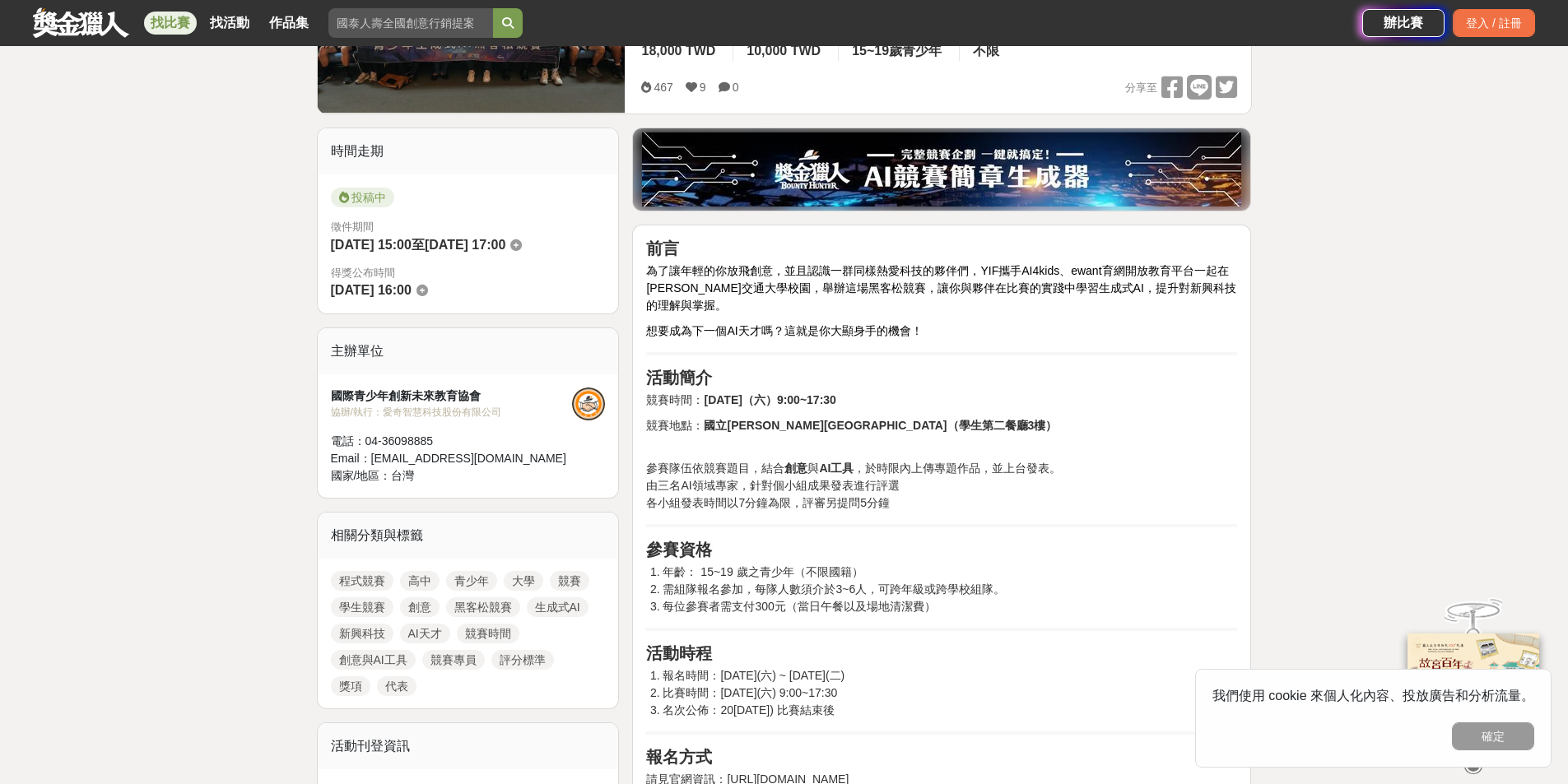 click on "活動簡介" at bounding box center (942, 378) 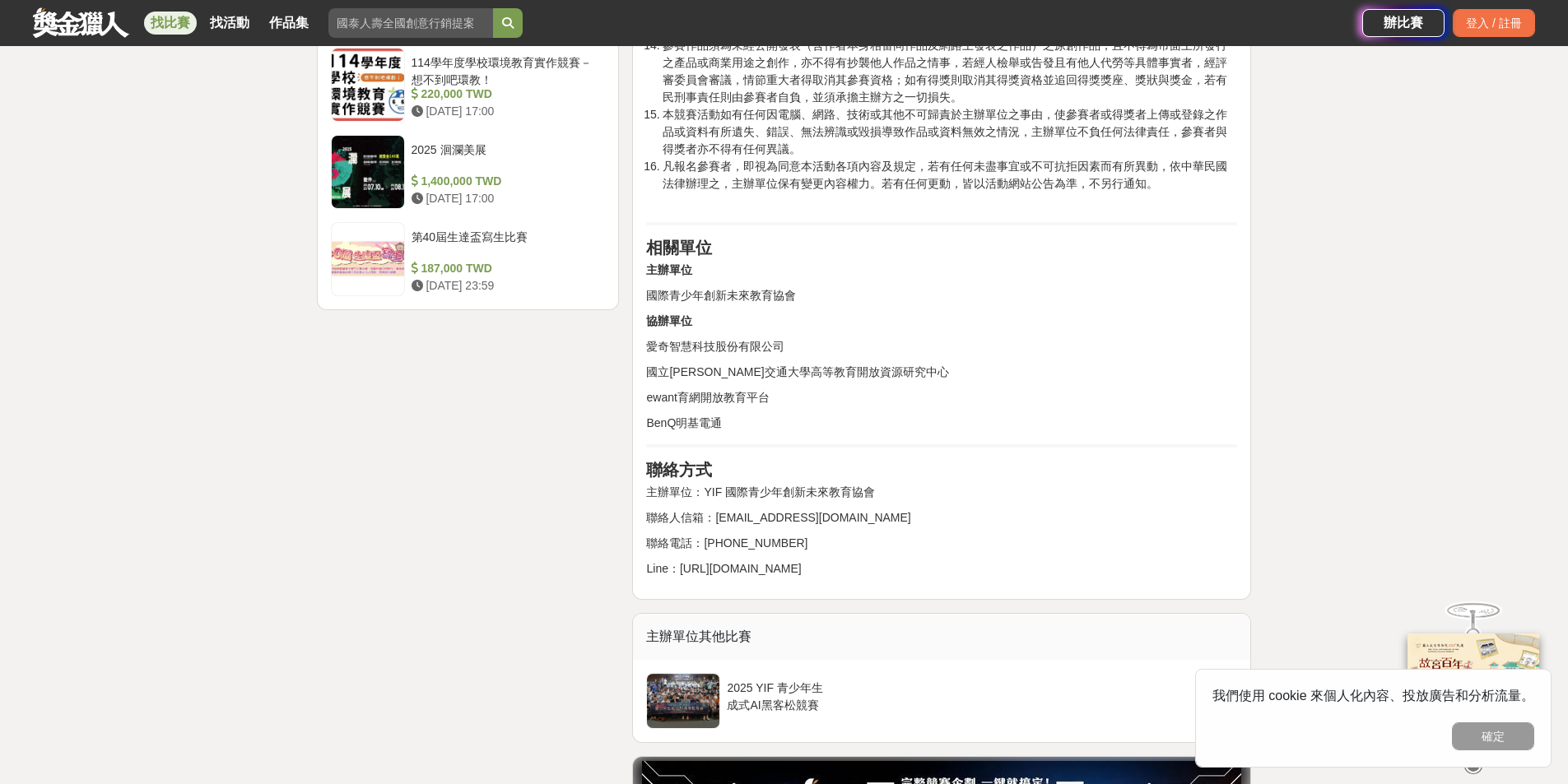 scroll, scrollTop: 2386, scrollLeft: 0, axis: vertical 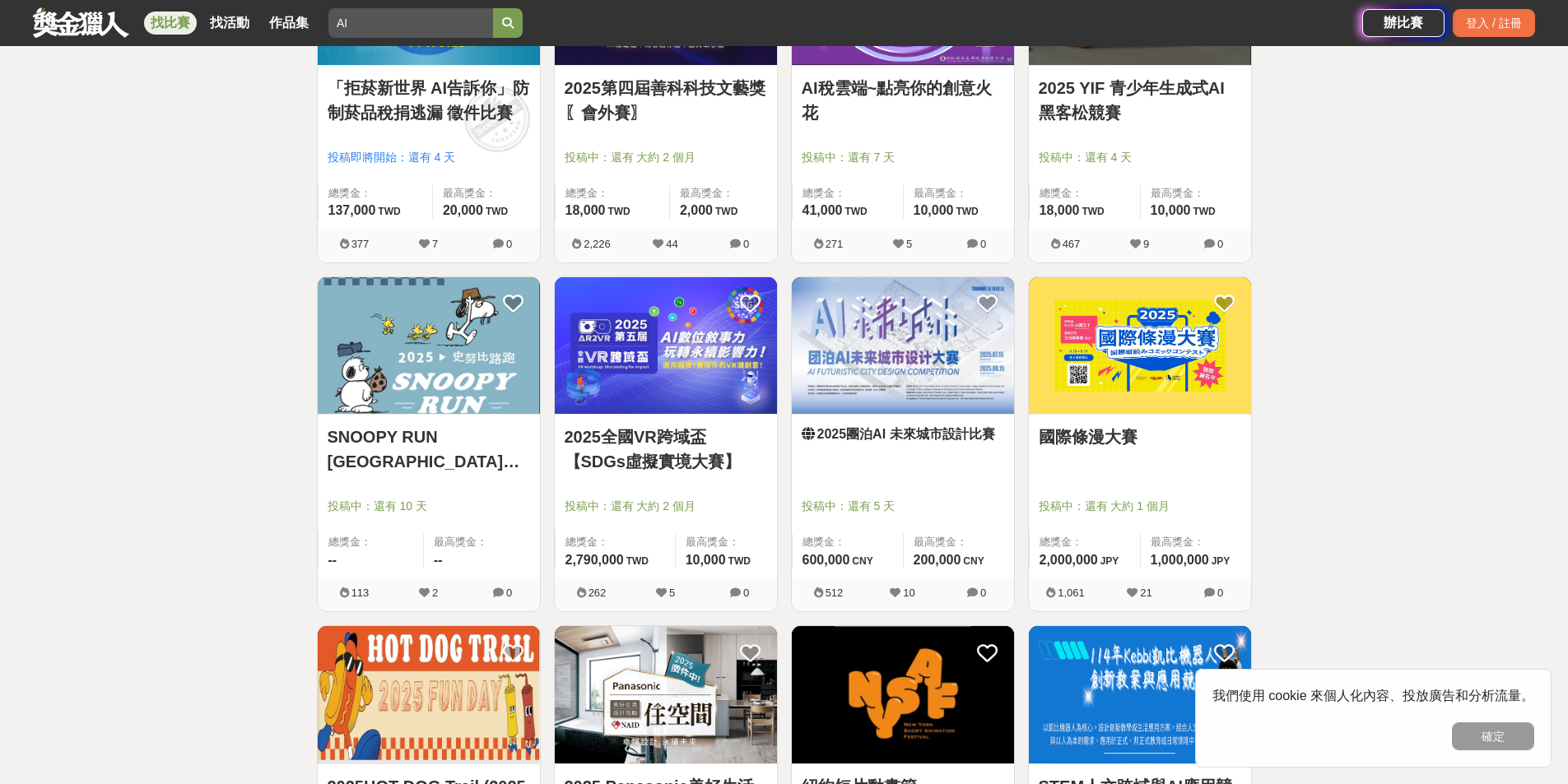 click at bounding box center [666, 346] 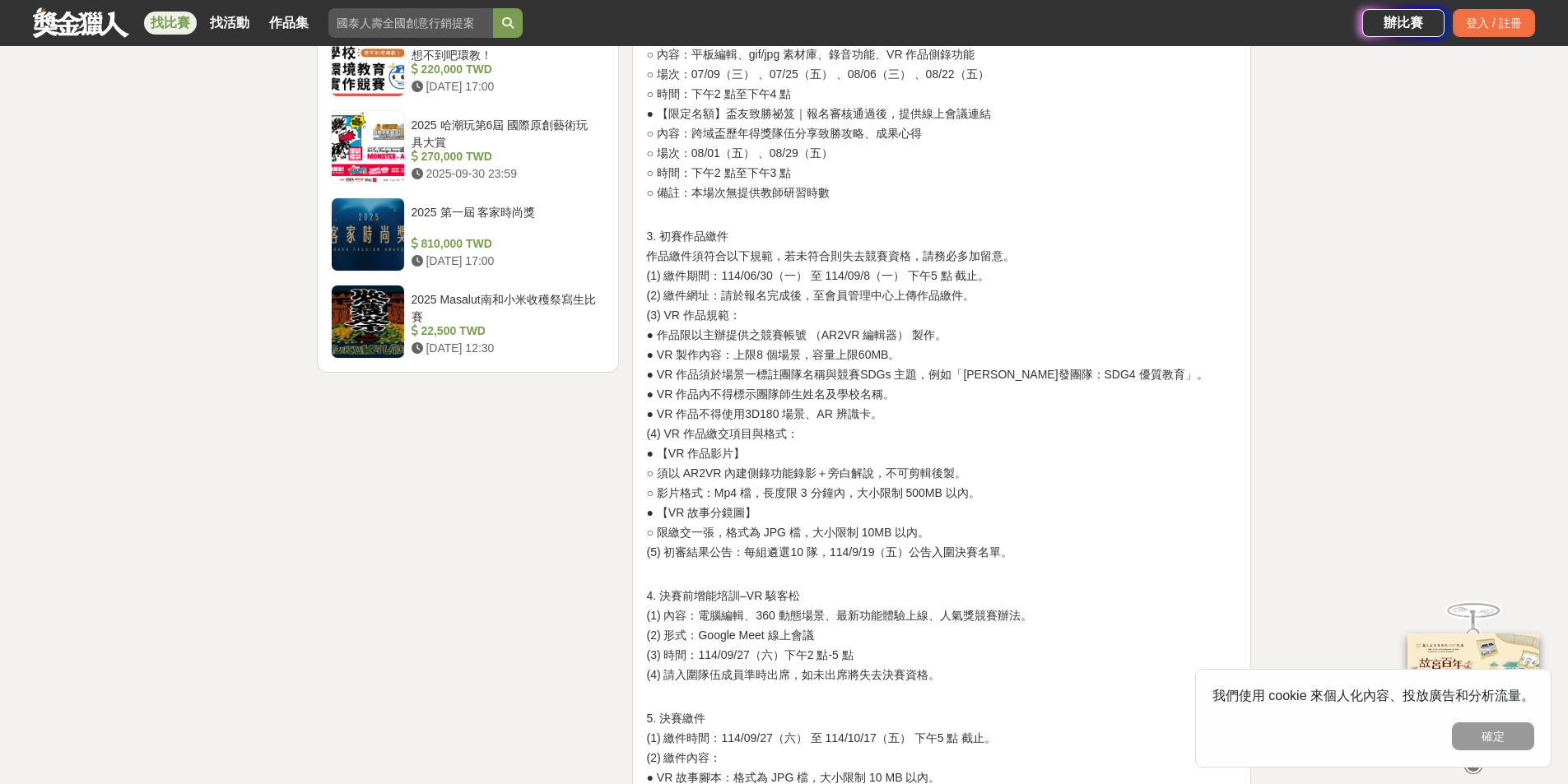 scroll, scrollTop: 2057, scrollLeft: 0, axis: vertical 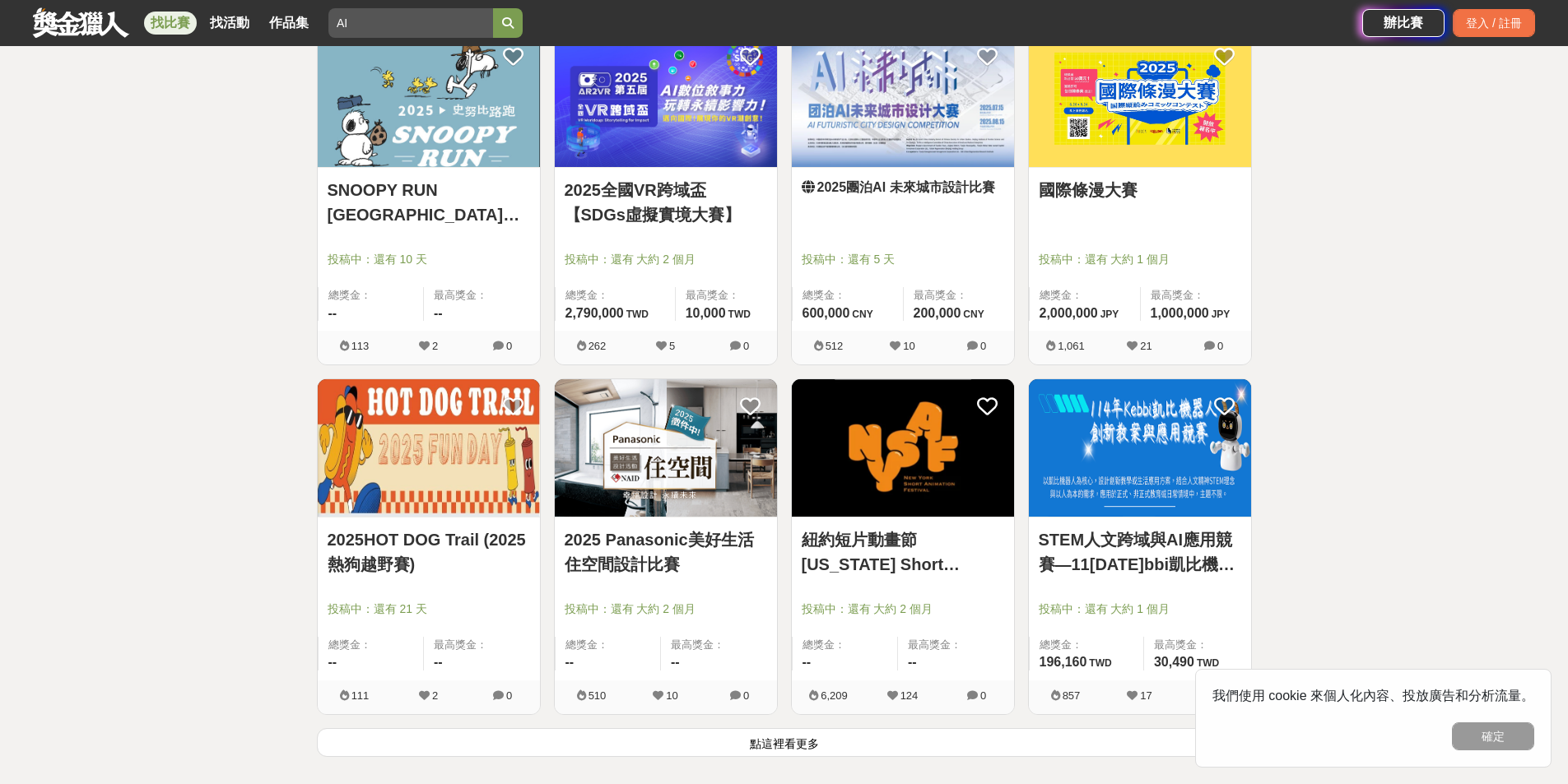 click at bounding box center [1140, 448] 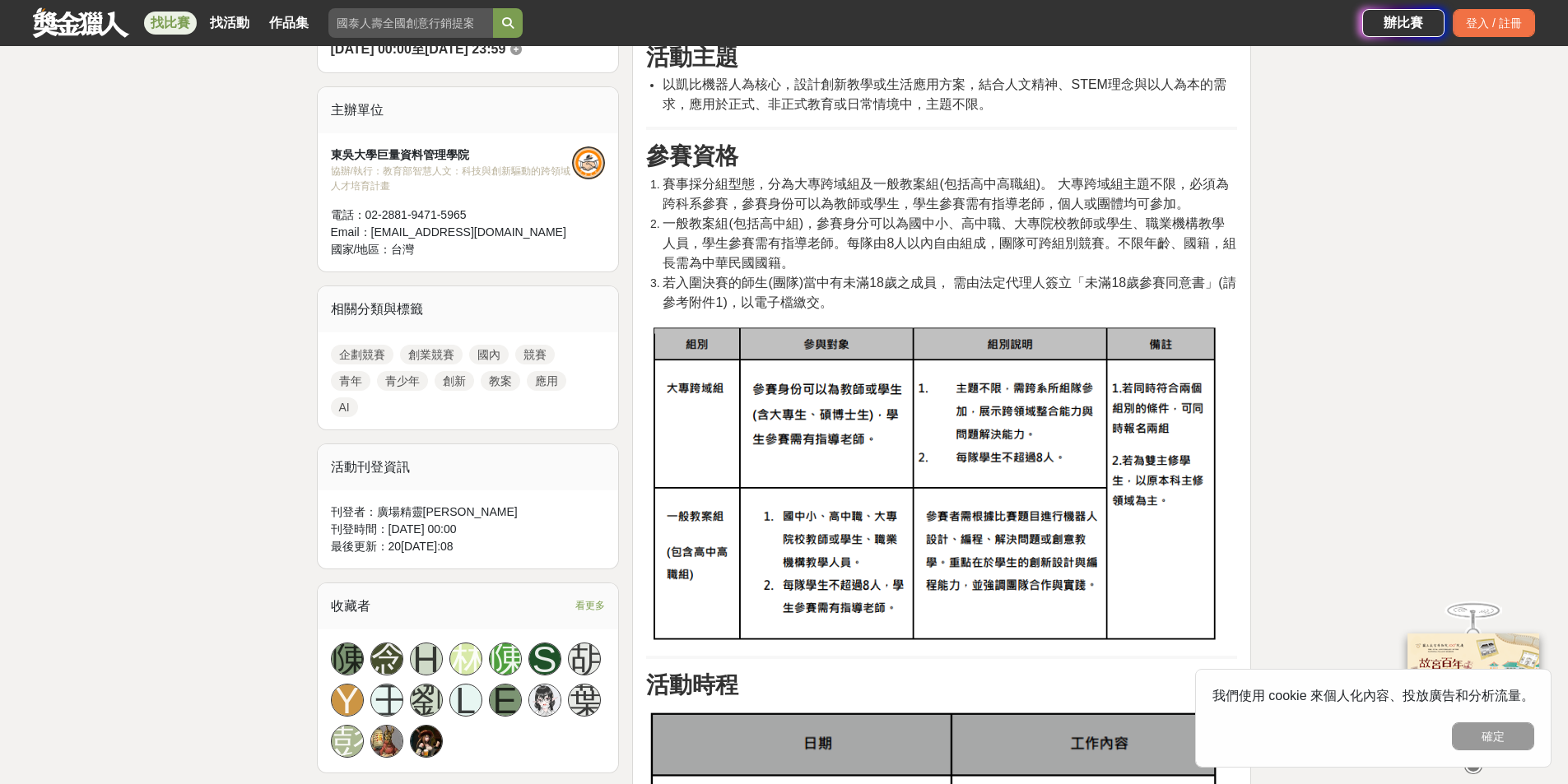 scroll, scrollTop: 576, scrollLeft: 0, axis: vertical 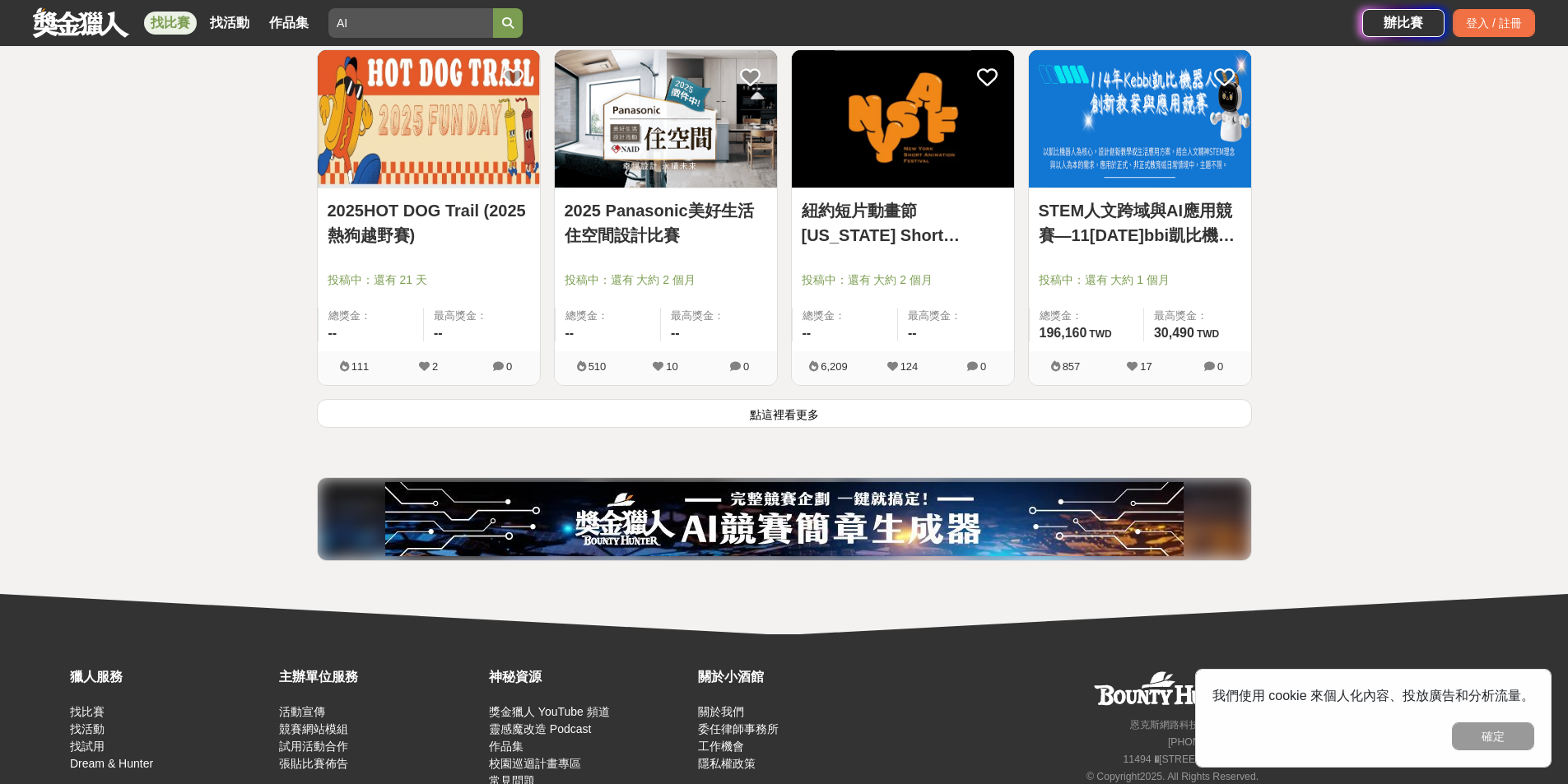 click on "點這裡看更多" at bounding box center (784, 413) 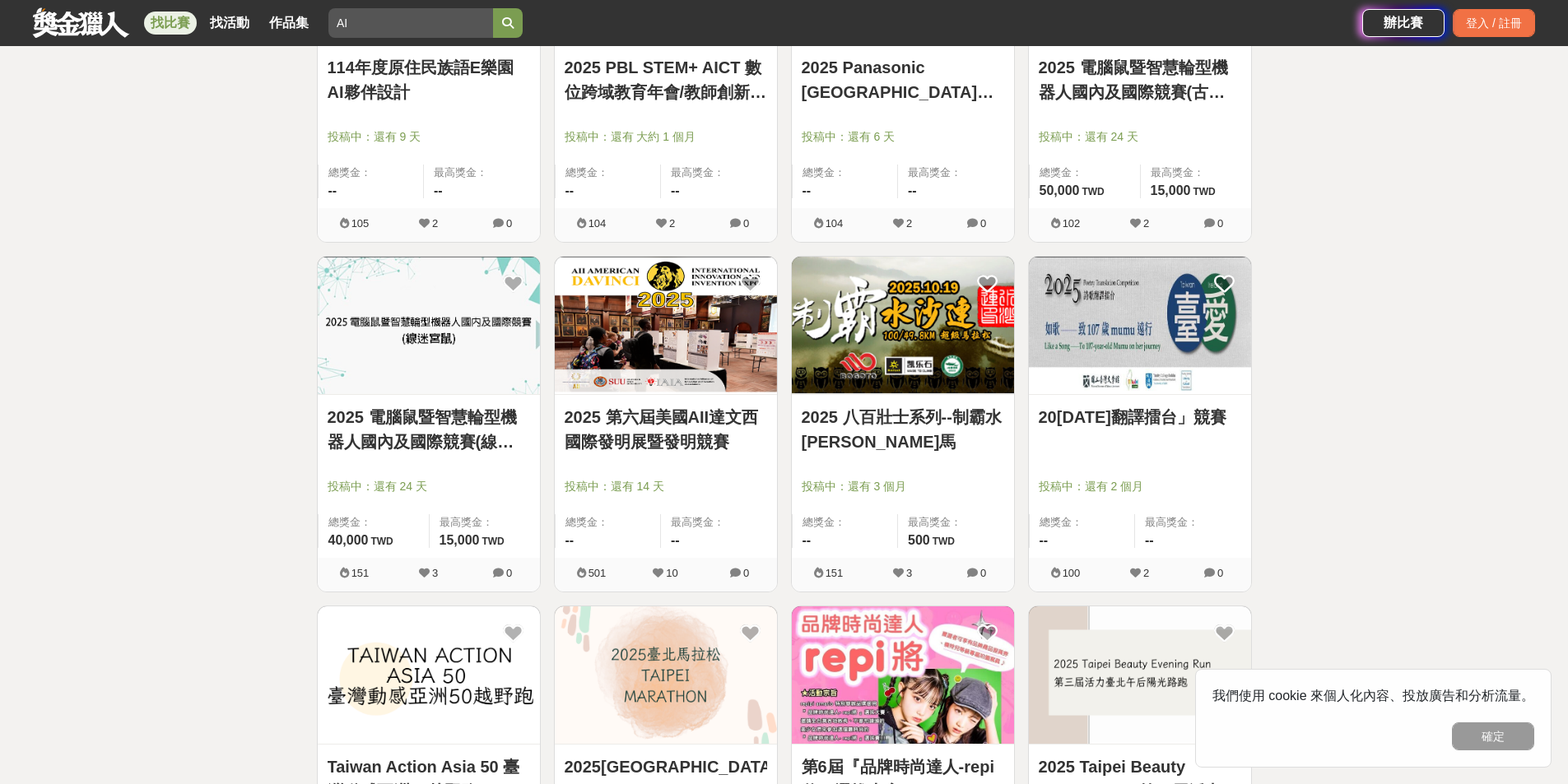 scroll, scrollTop: 2550, scrollLeft: 0, axis: vertical 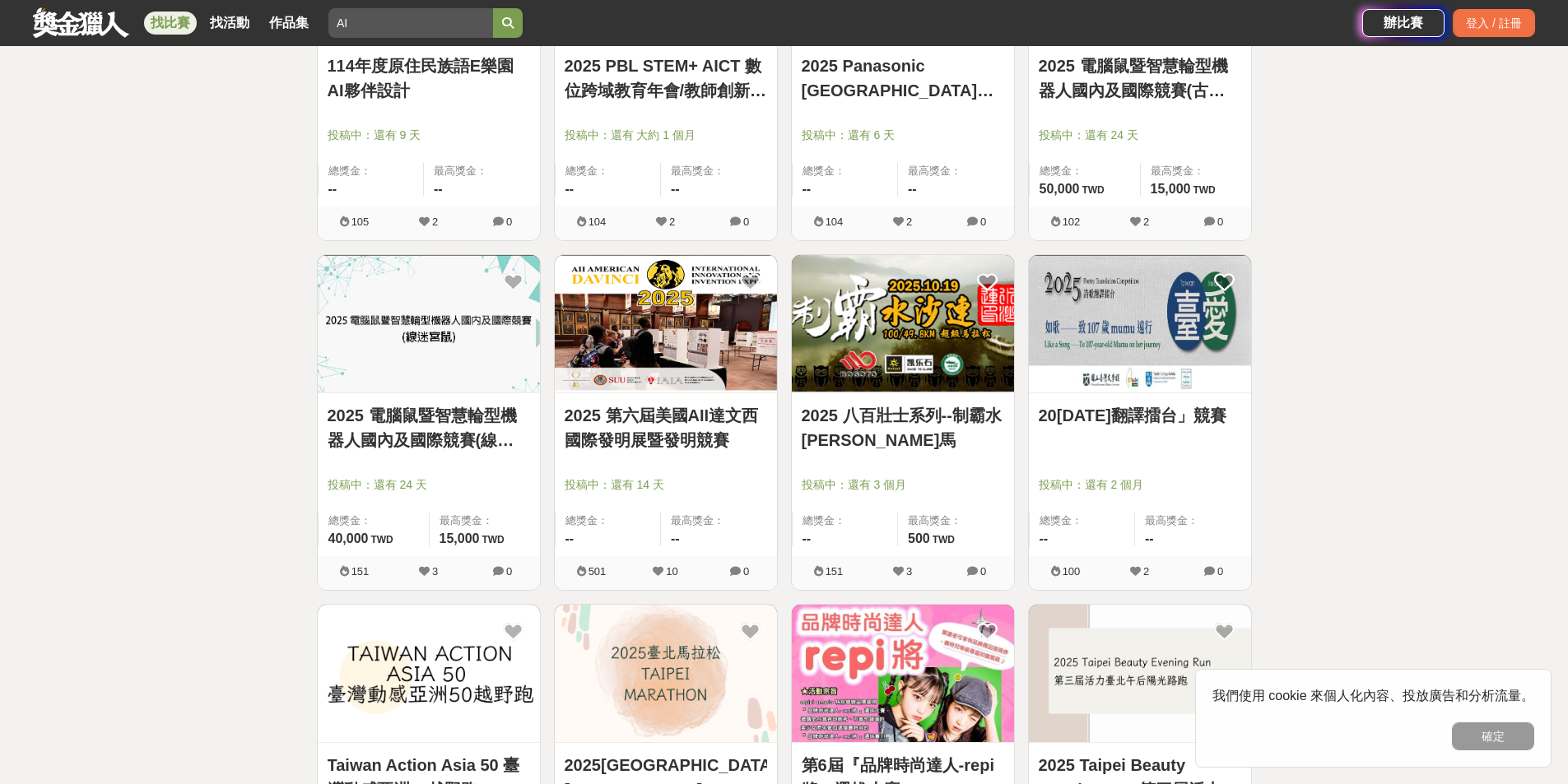 click on "2025 第六屆美國AII達文西國際發明展暨發明競賽 投稿中：還有 14 天 總獎金： -- 最高獎金： --" at bounding box center (666, 475) 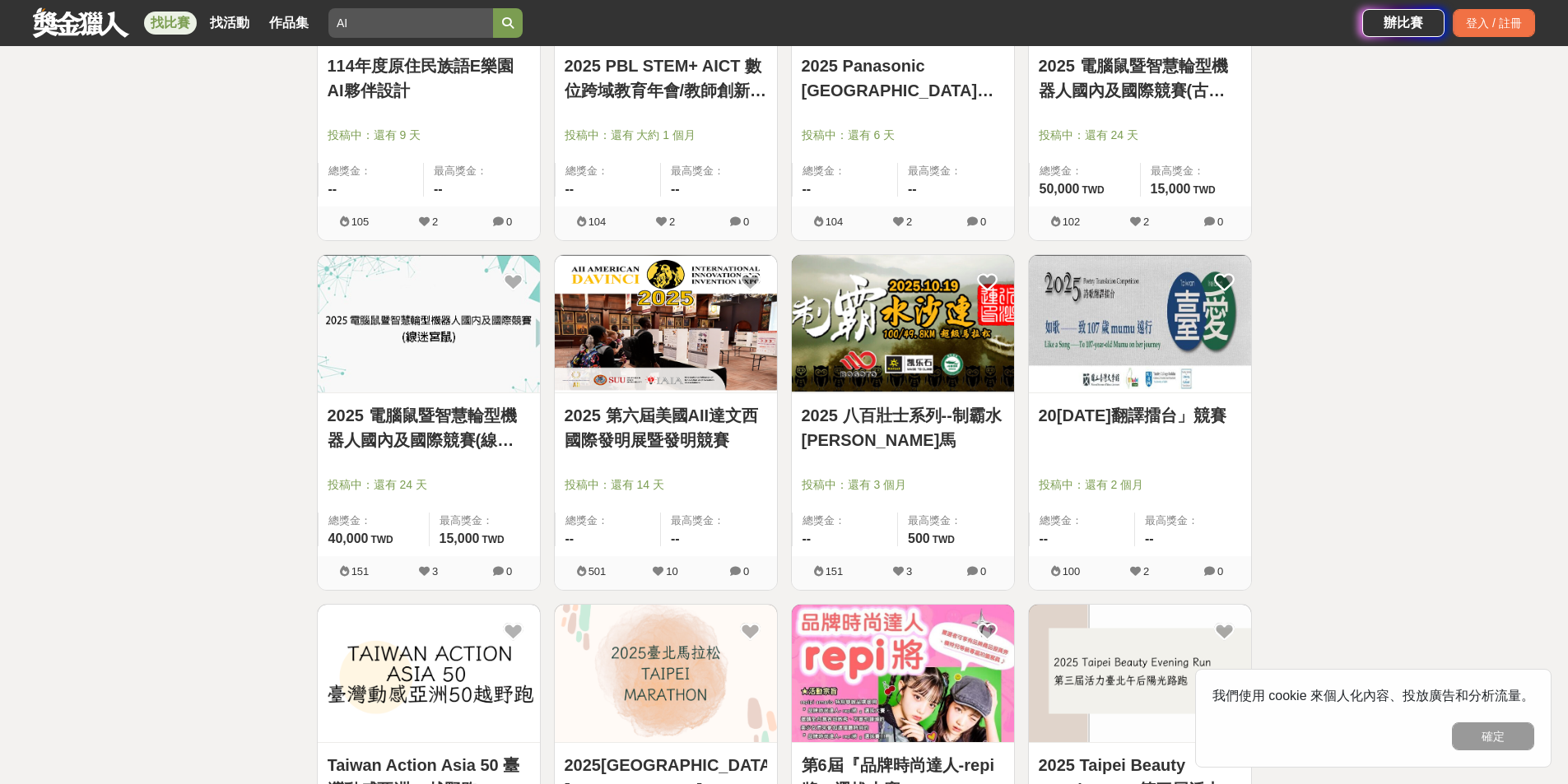 click on "2025 第六屆美國AII達文西國際發明展暨發明競賽" at bounding box center [666, 428] 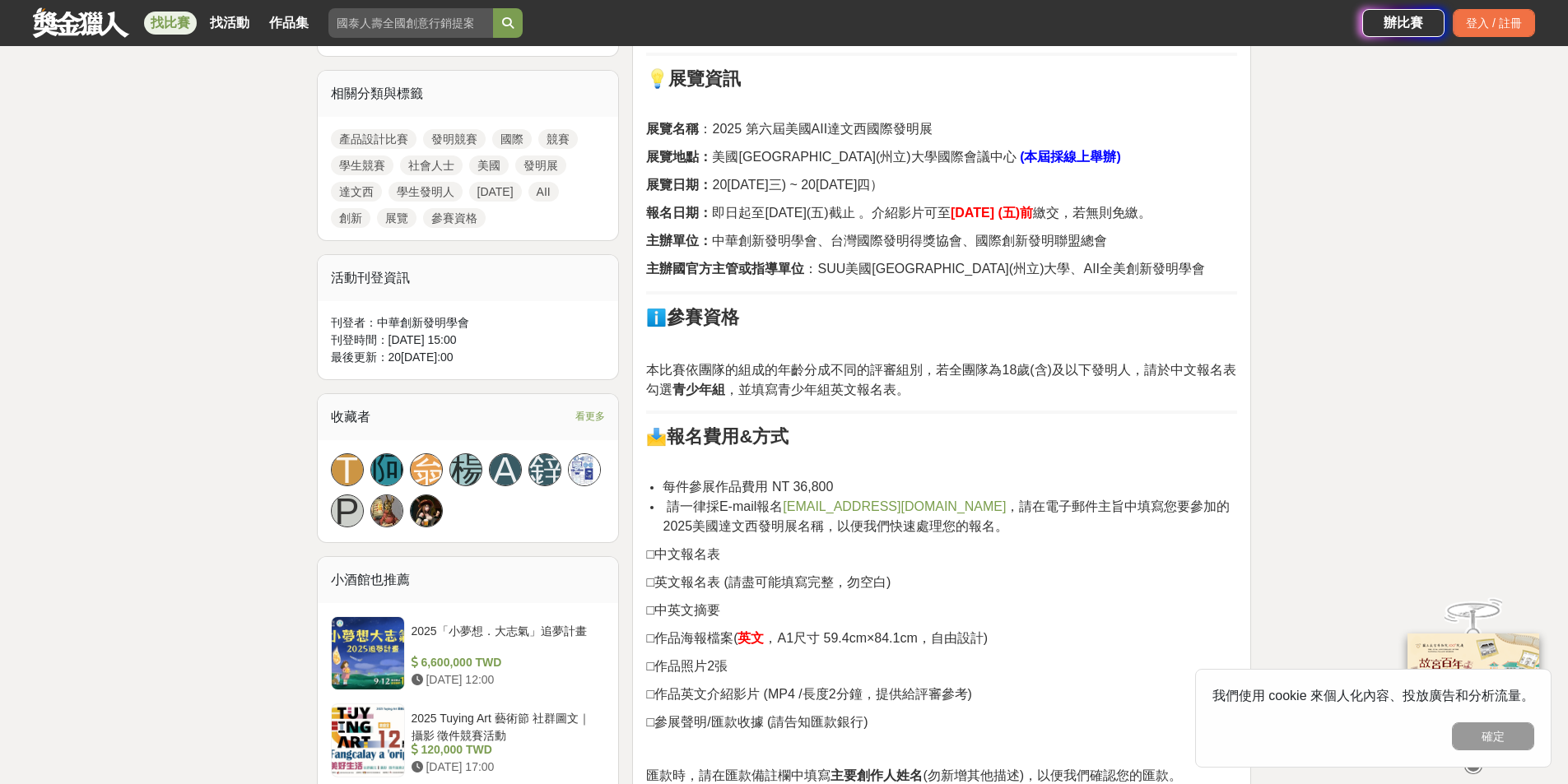 scroll, scrollTop: 740, scrollLeft: 0, axis: vertical 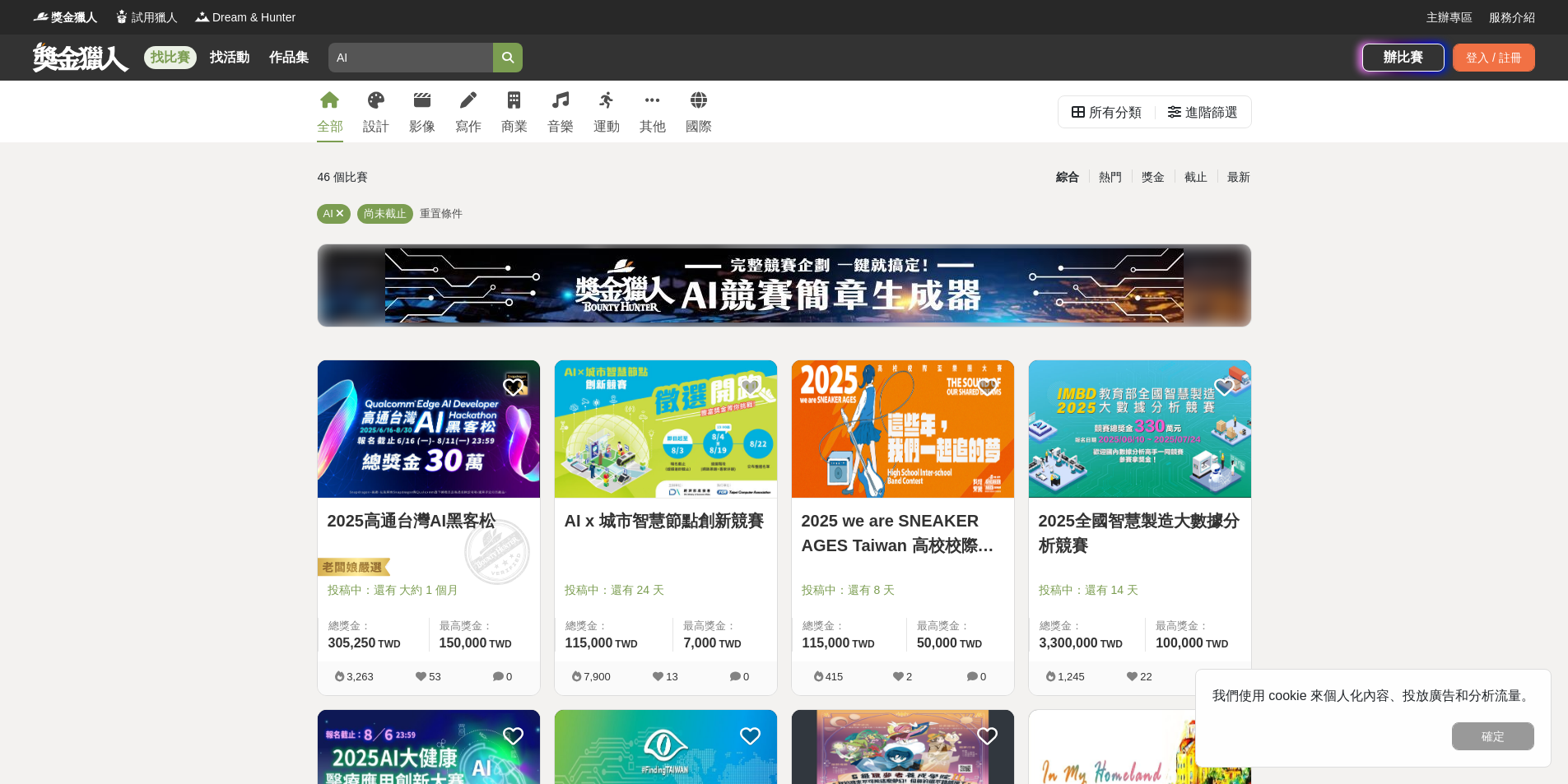 click on "AI" at bounding box center [411, 58] 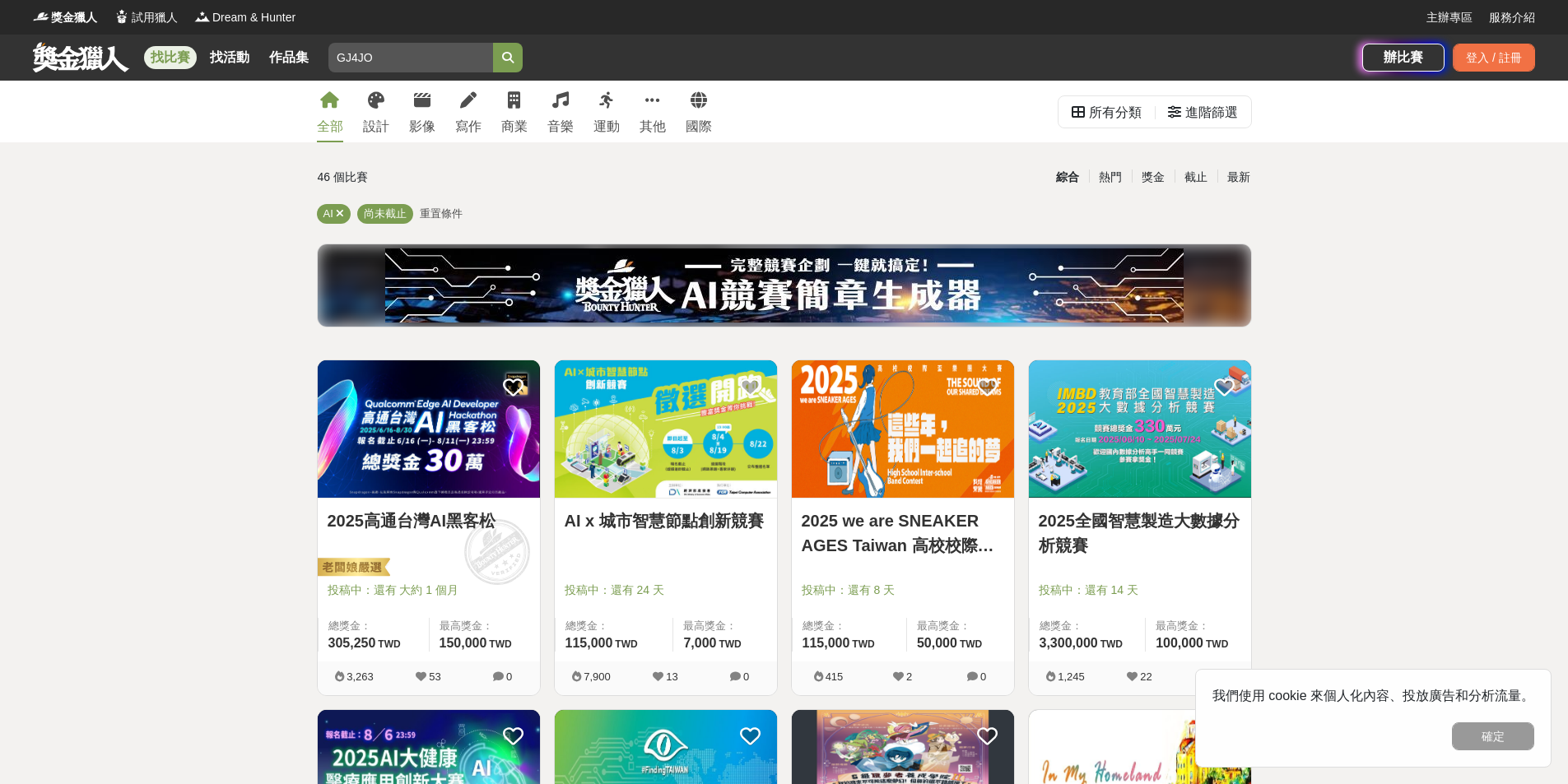 type on "GJ4JO4" 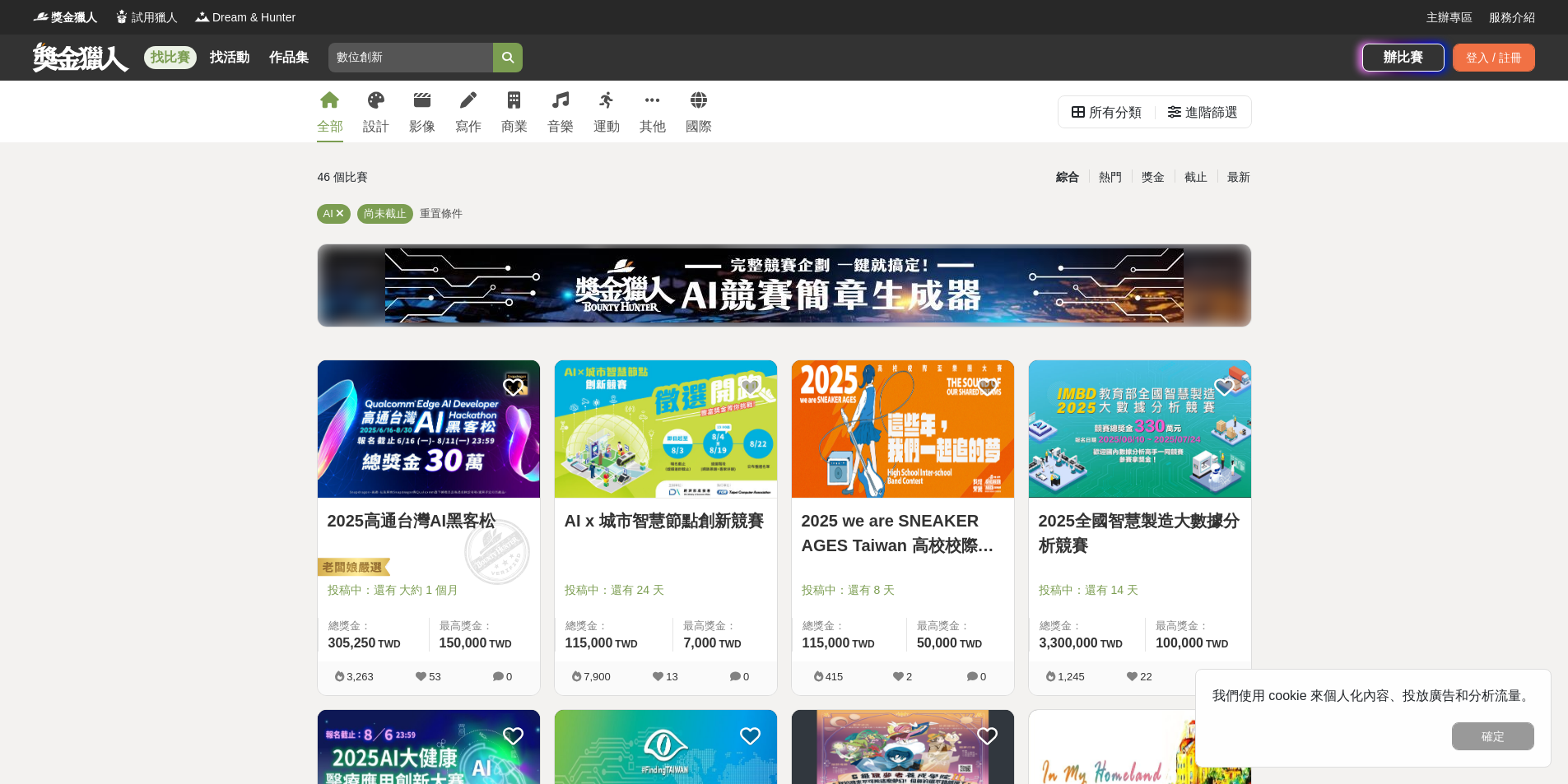 click at bounding box center (508, 58) 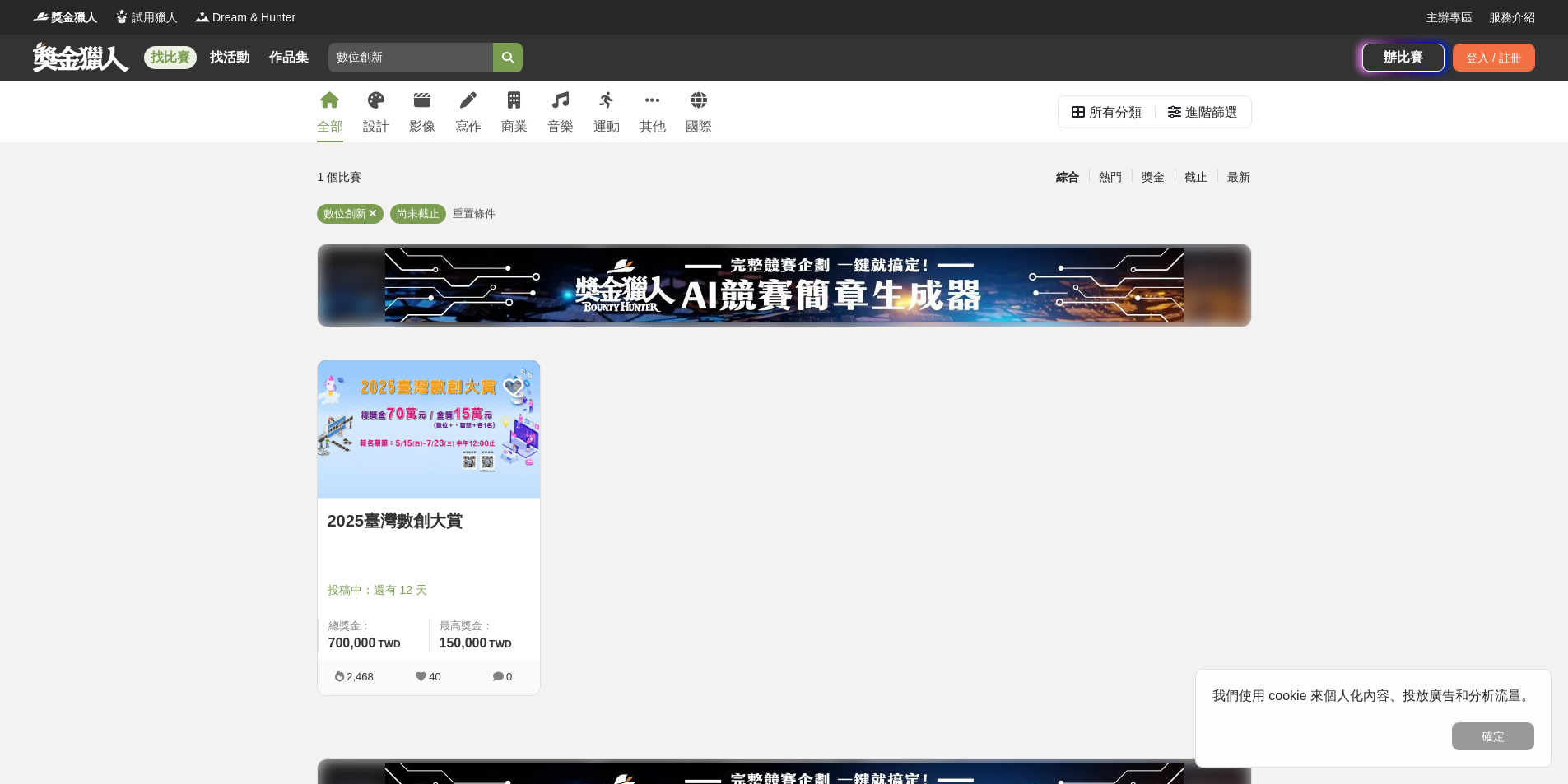click at bounding box center [429, 429] 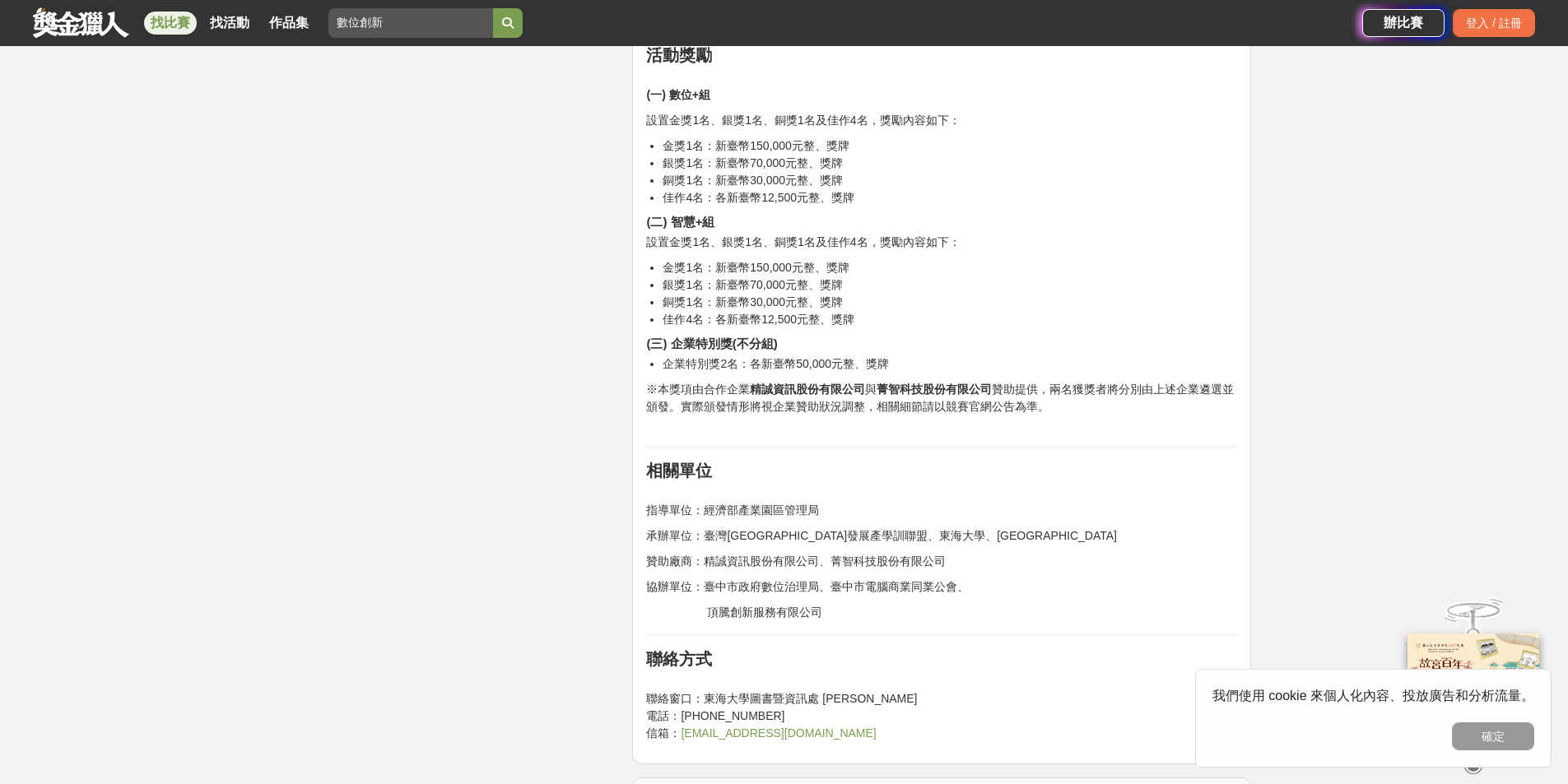scroll, scrollTop: 2797, scrollLeft: 0, axis: vertical 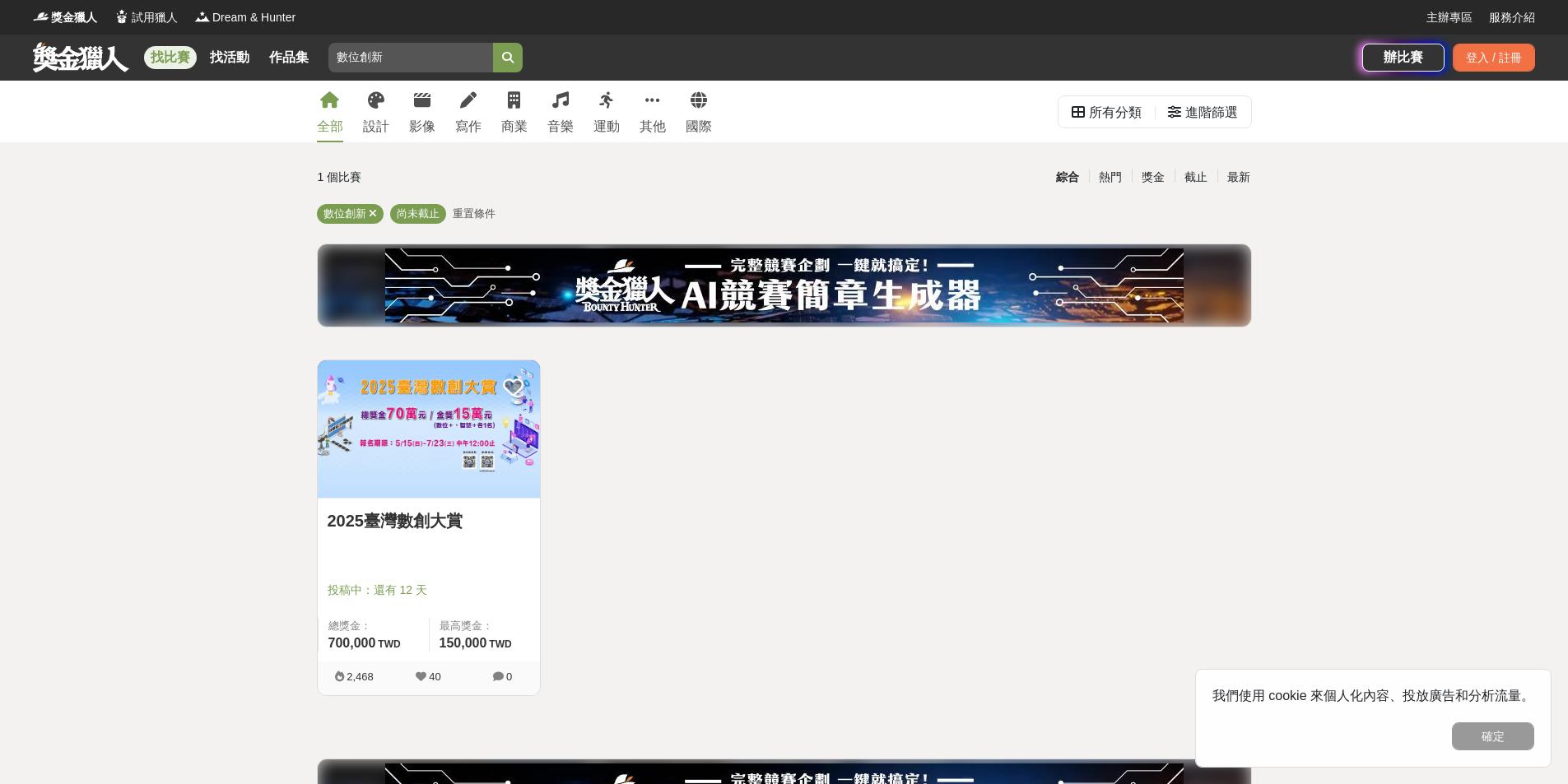 click on "數位創新" at bounding box center (411, 58) 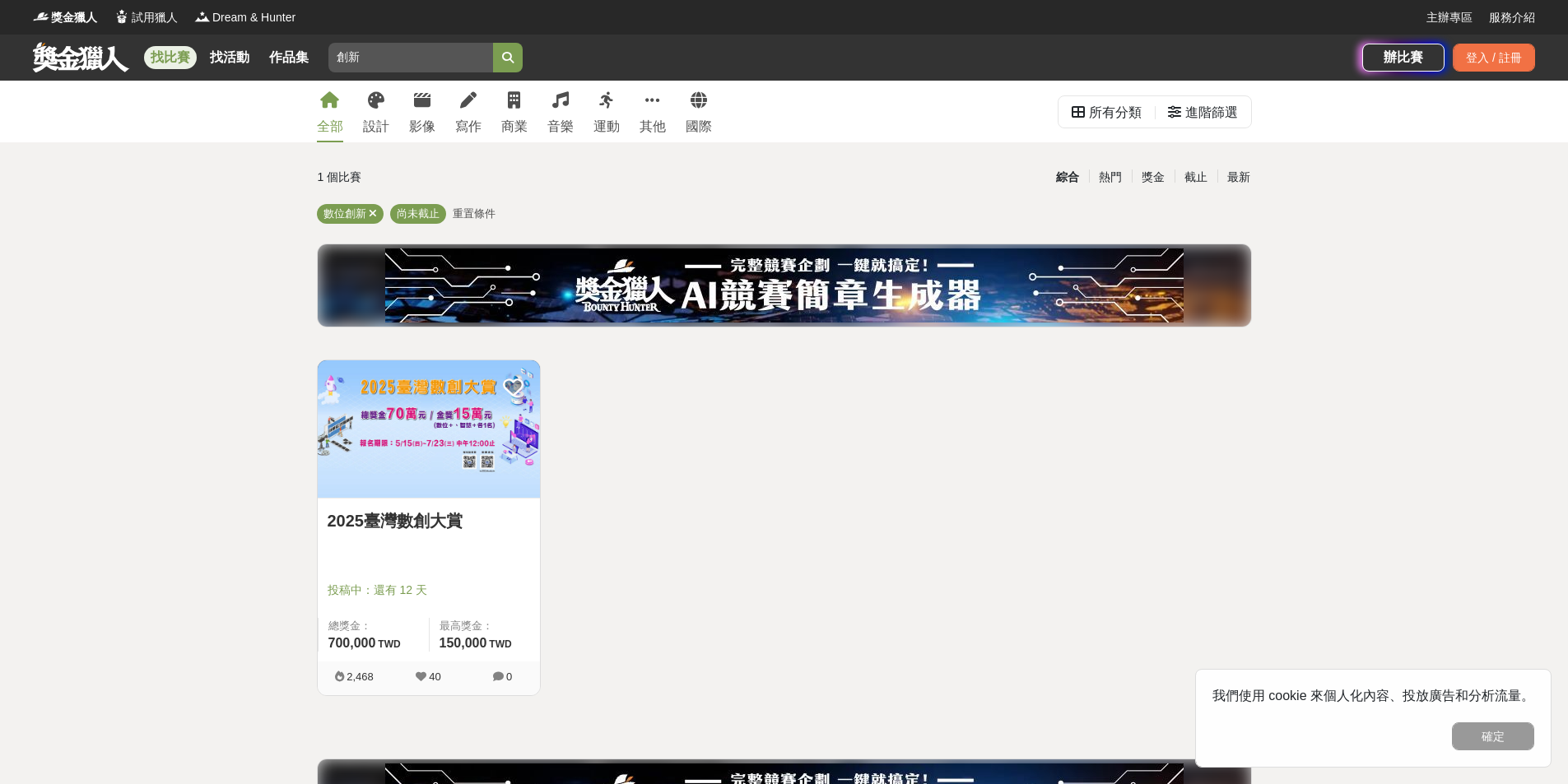 click at bounding box center (508, 58) 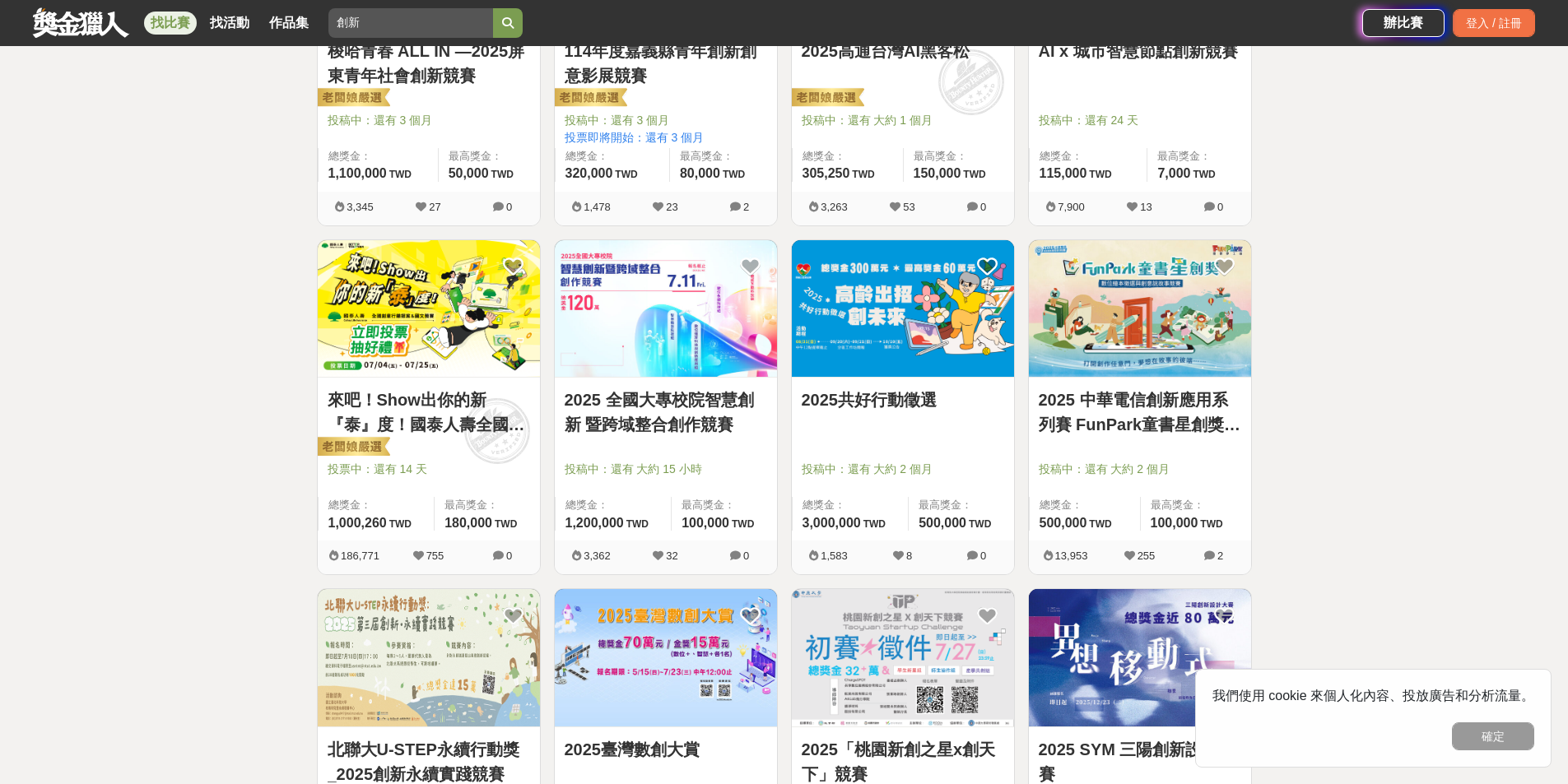 scroll, scrollTop: 471, scrollLeft: 0, axis: vertical 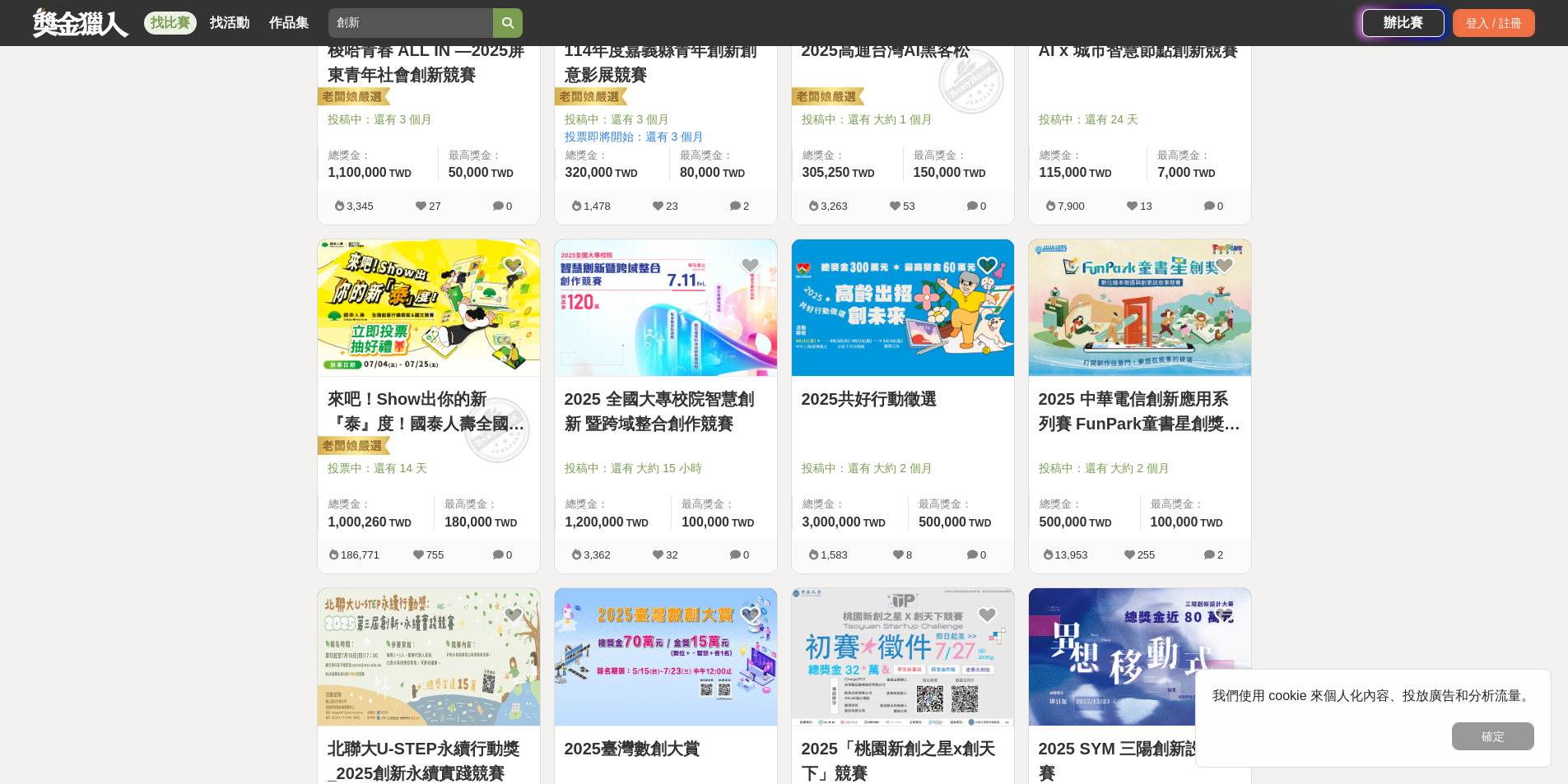 click on "2025 全國大專校院智慧創新 暨跨域整合創作競賽" at bounding box center [666, 411] 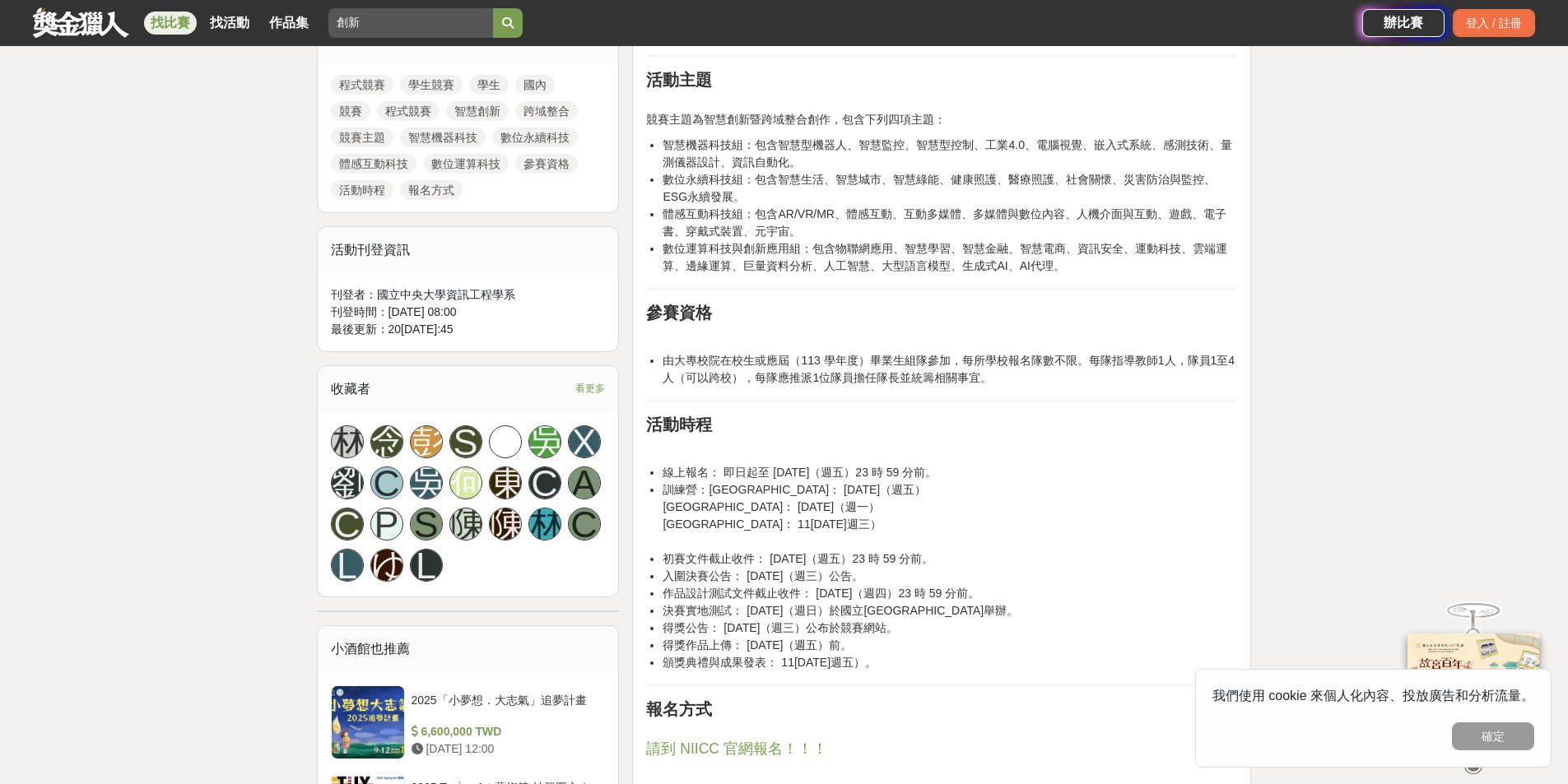 scroll, scrollTop: 823, scrollLeft: 0, axis: vertical 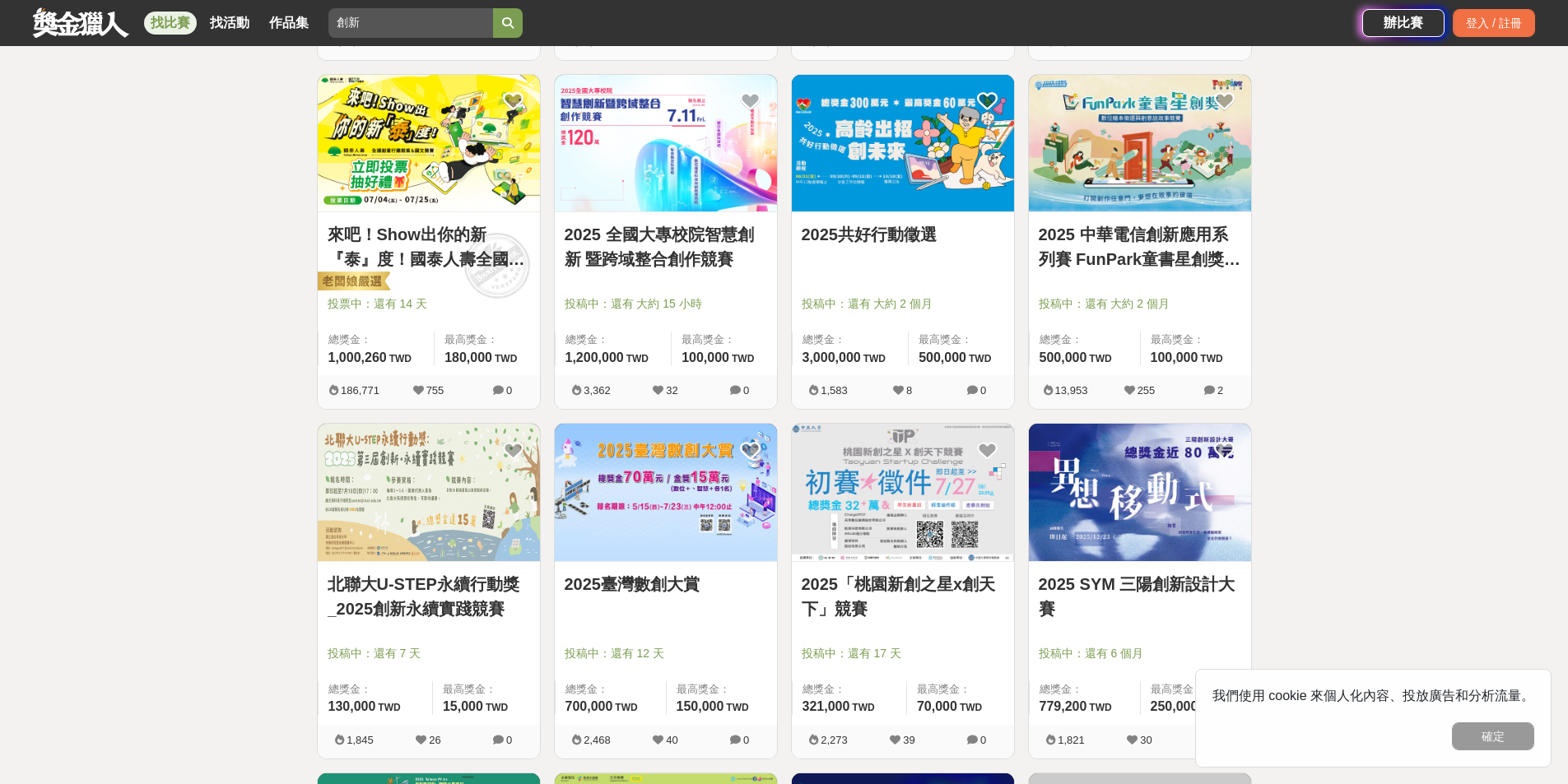 click at bounding box center (429, 492) 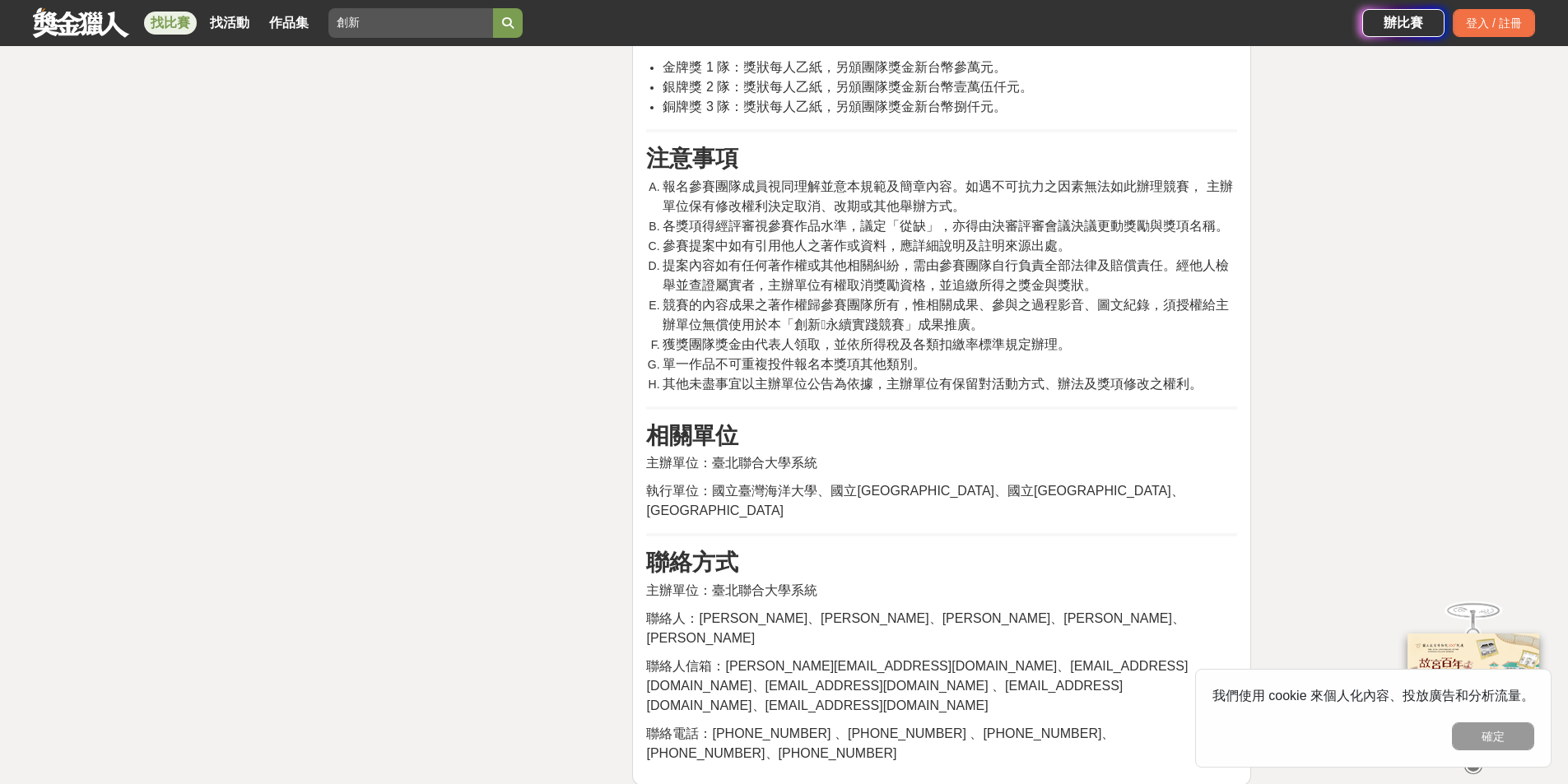 scroll, scrollTop: 3373, scrollLeft: 0, axis: vertical 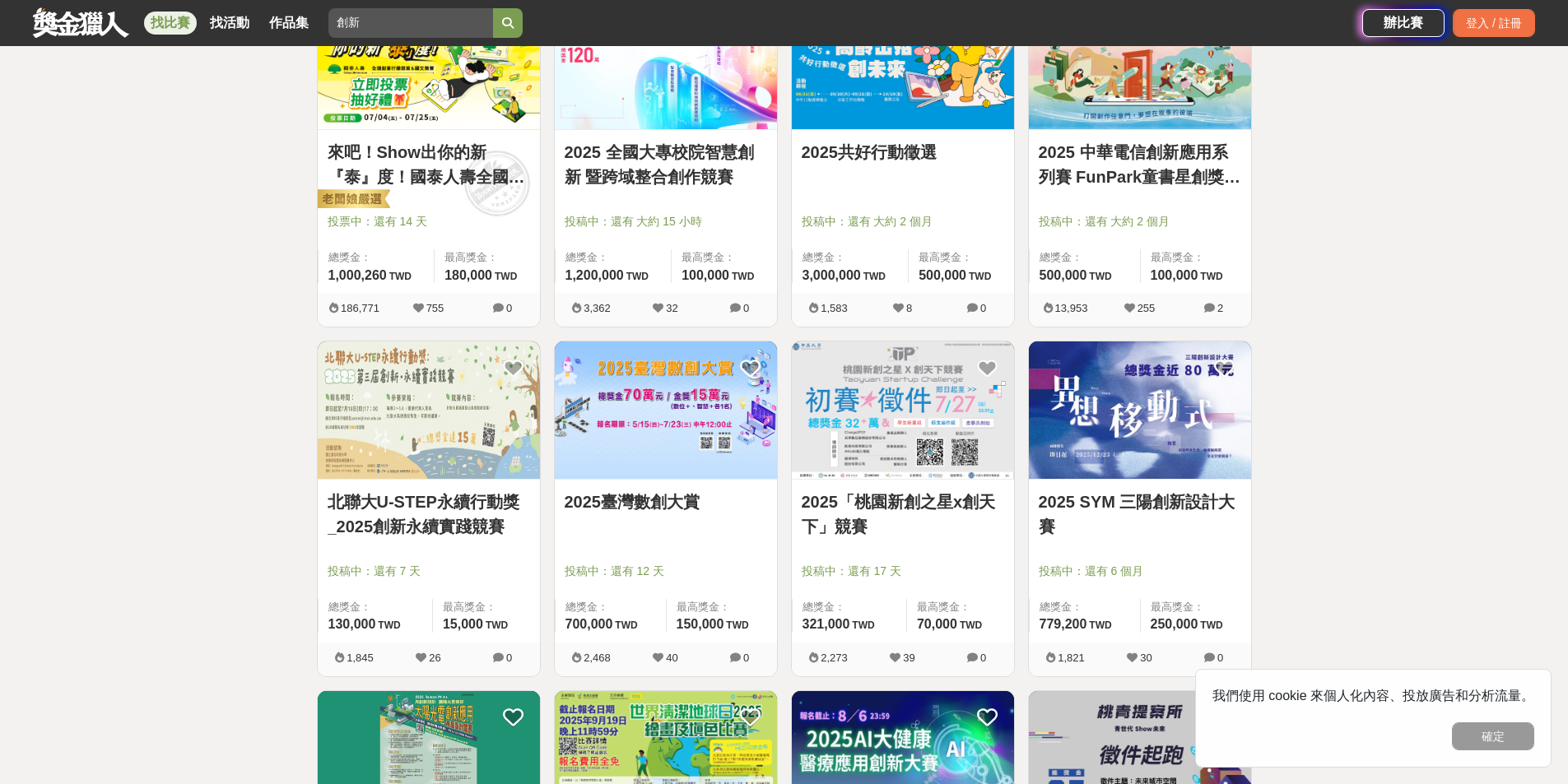 click on "2025「桃園新創之星x創天下」競賽" at bounding box center [903, 514] 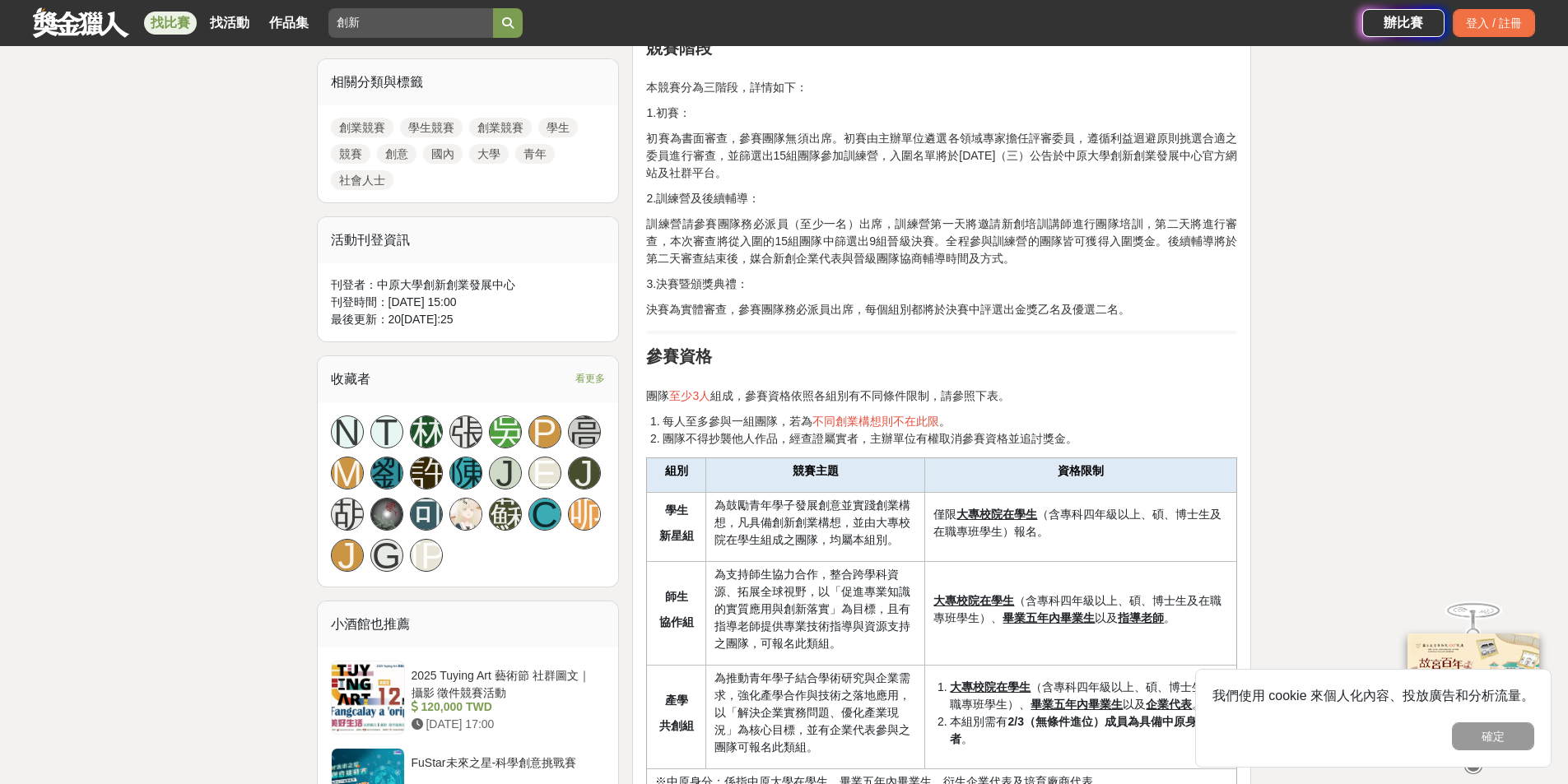 scroll, scrollTop: 740, scrollLeft: 0, axis: vertical 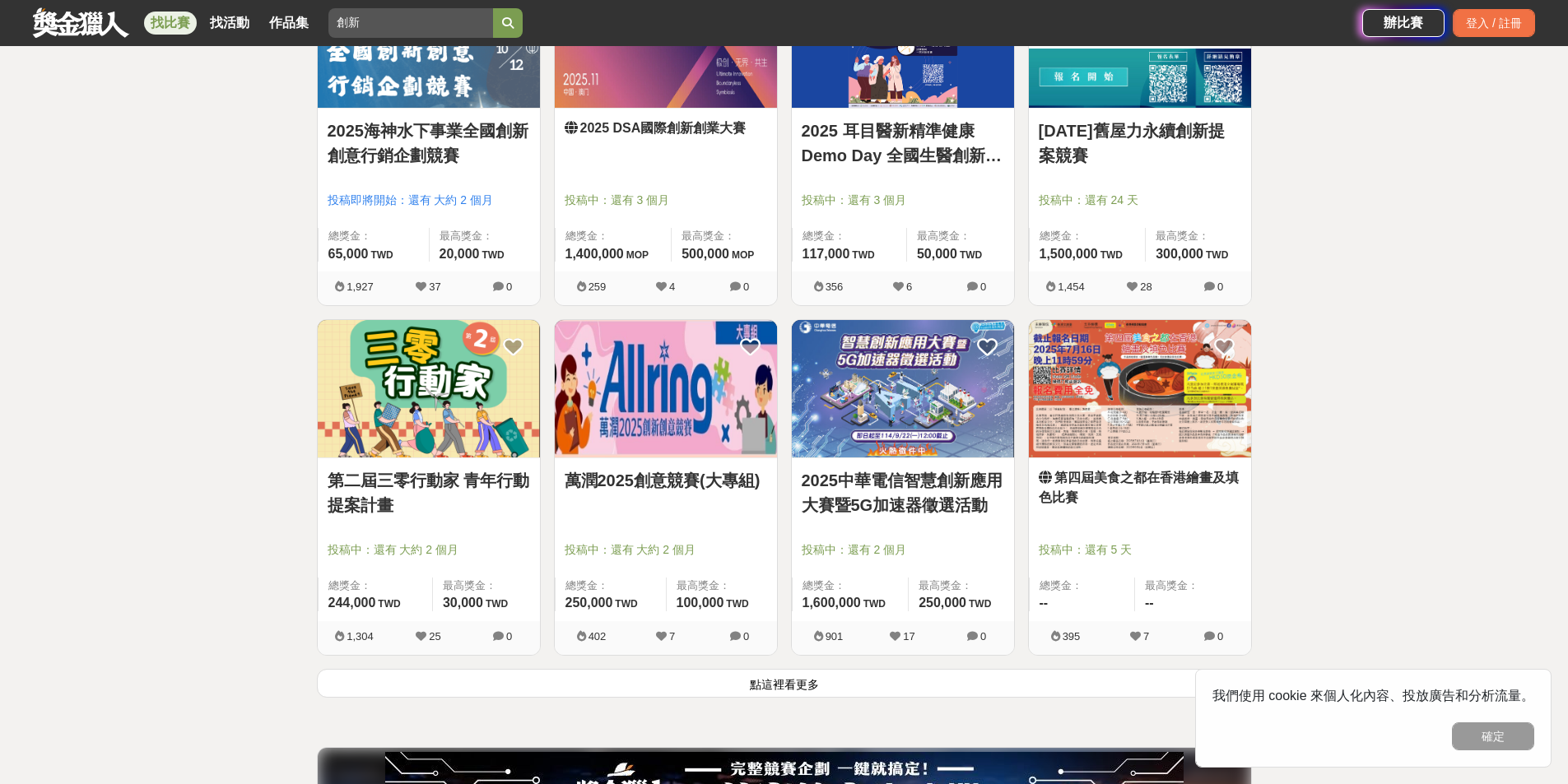 click on "點這裡看更多" at bounding box center (784, 683) 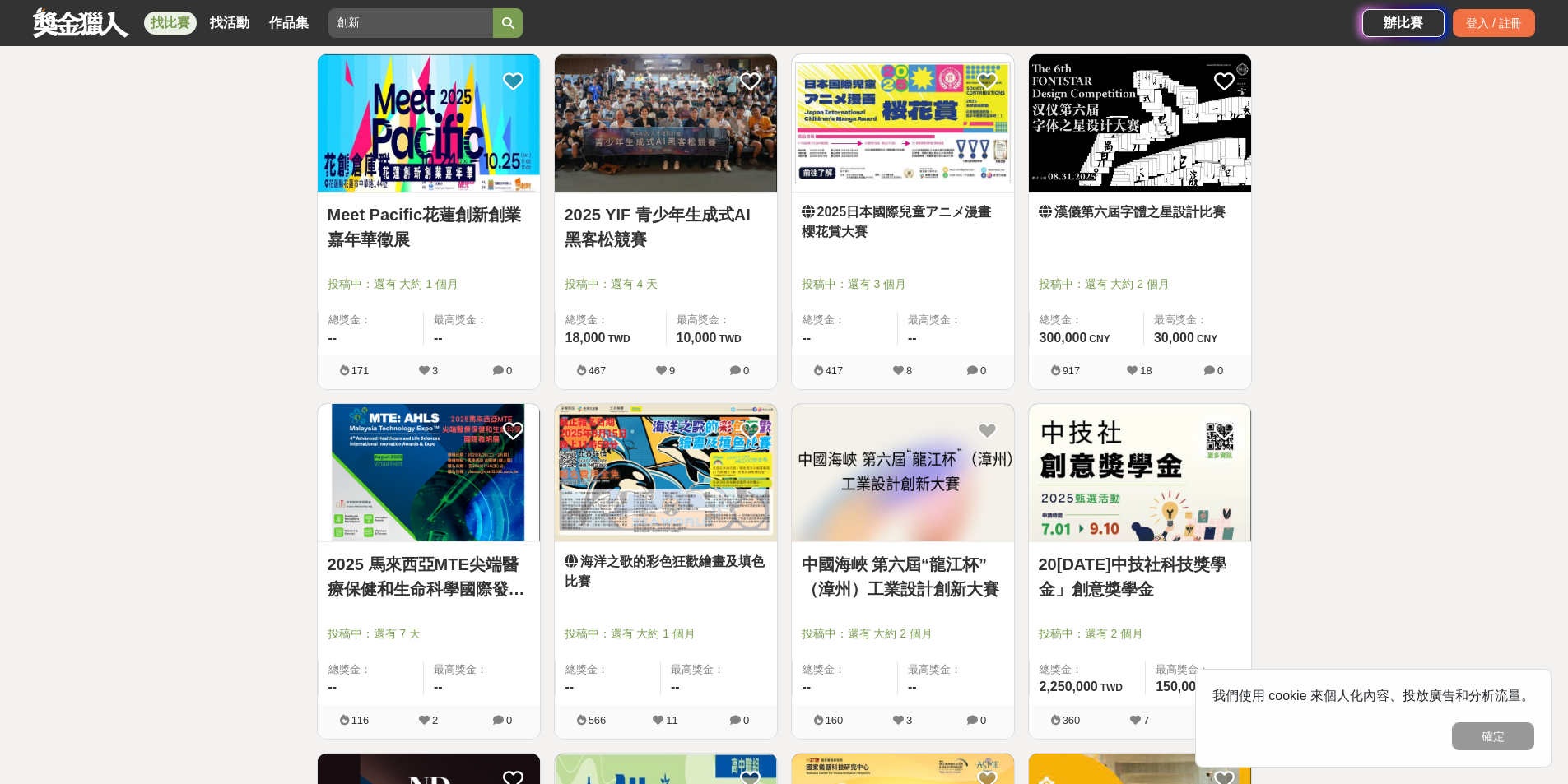 scroll, scrollTop: 2774, scrollLeft: 0, axis: vertical 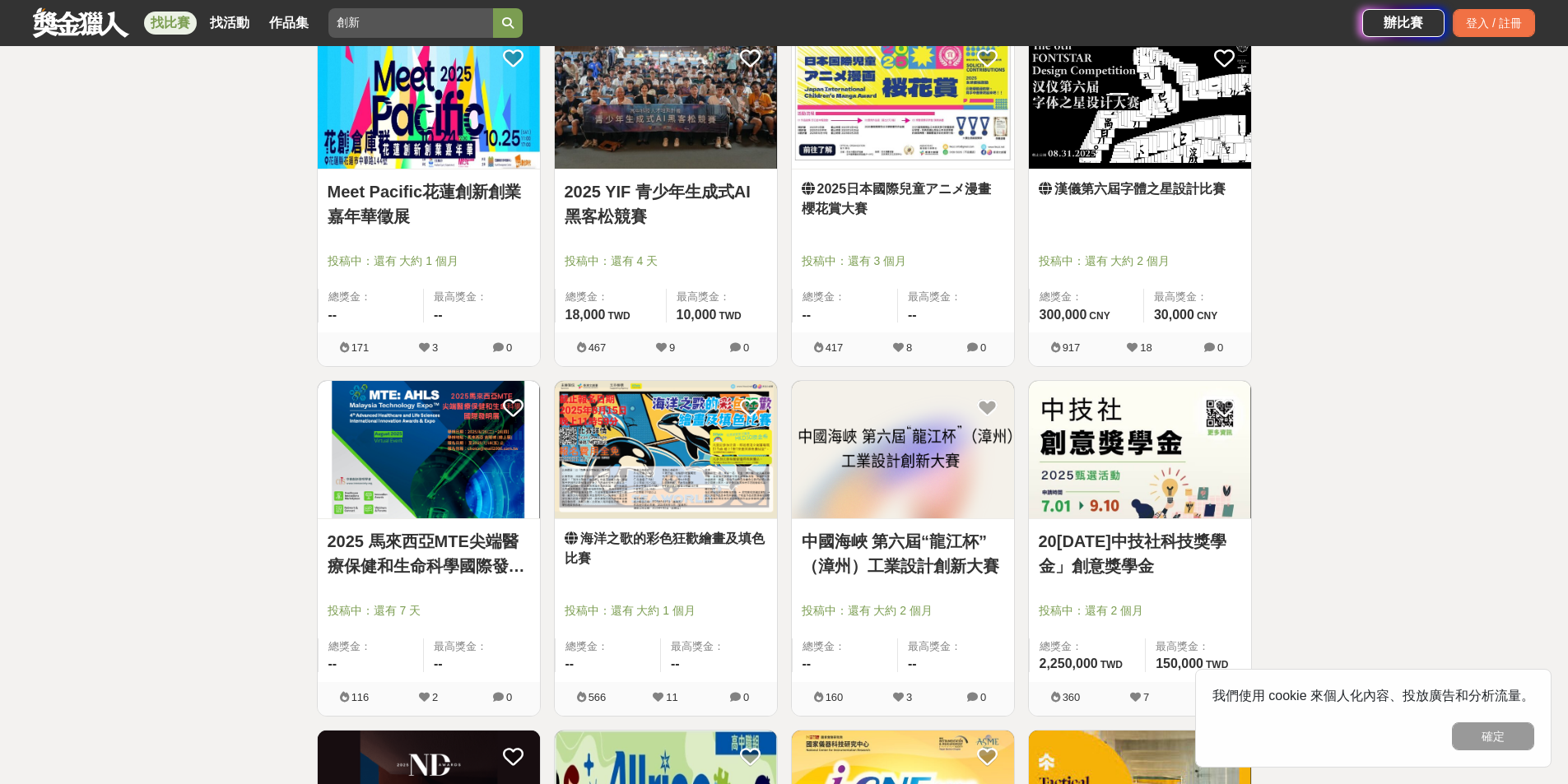 click on "2025 馬來西亞MTE尖端醫療保健和生命科學國際發明展 (AHLS)" at bounding box center (429, 554) 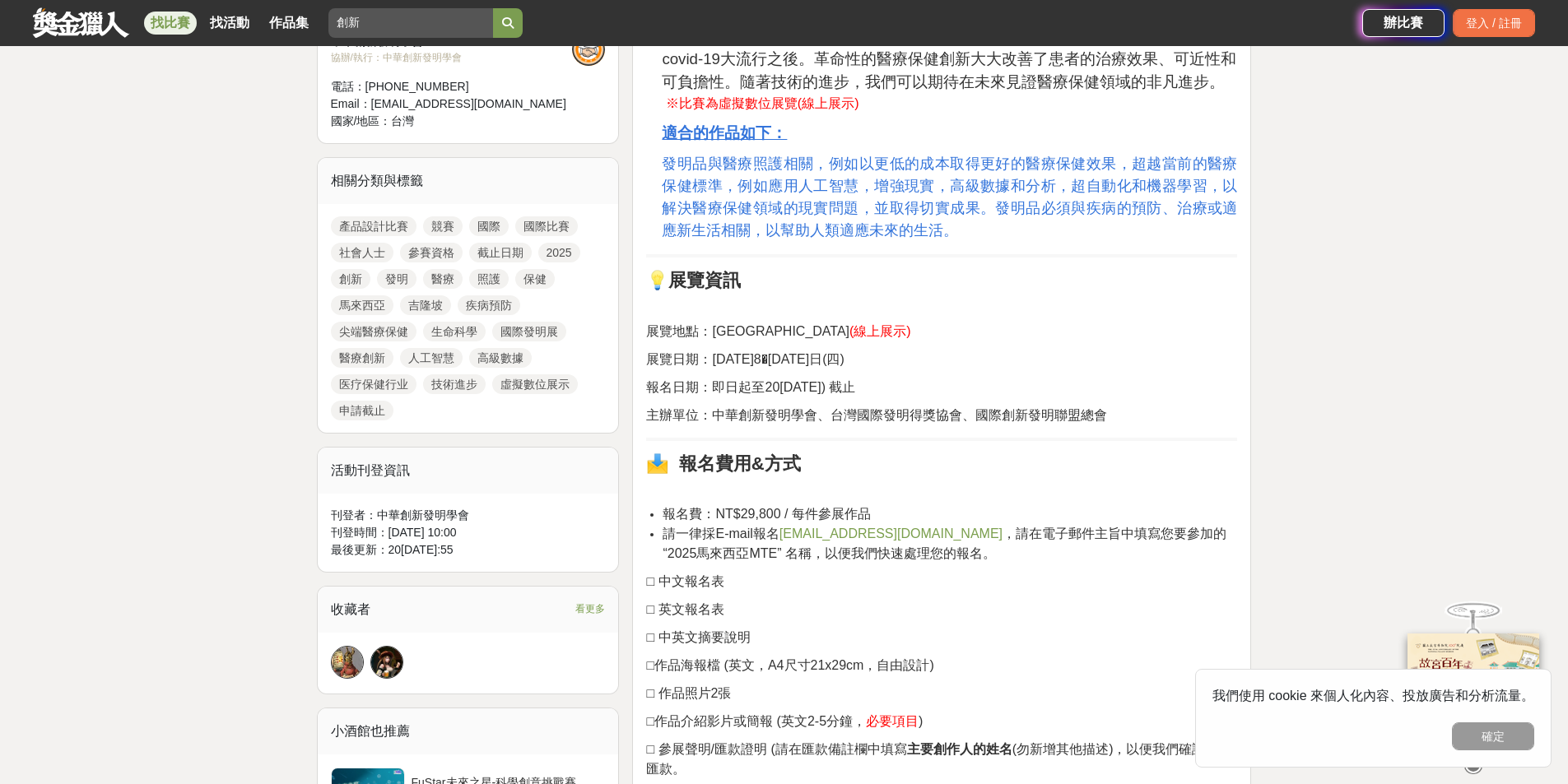 scroll, scrollTop: 740, scrollLeft: 0, axis: vertical 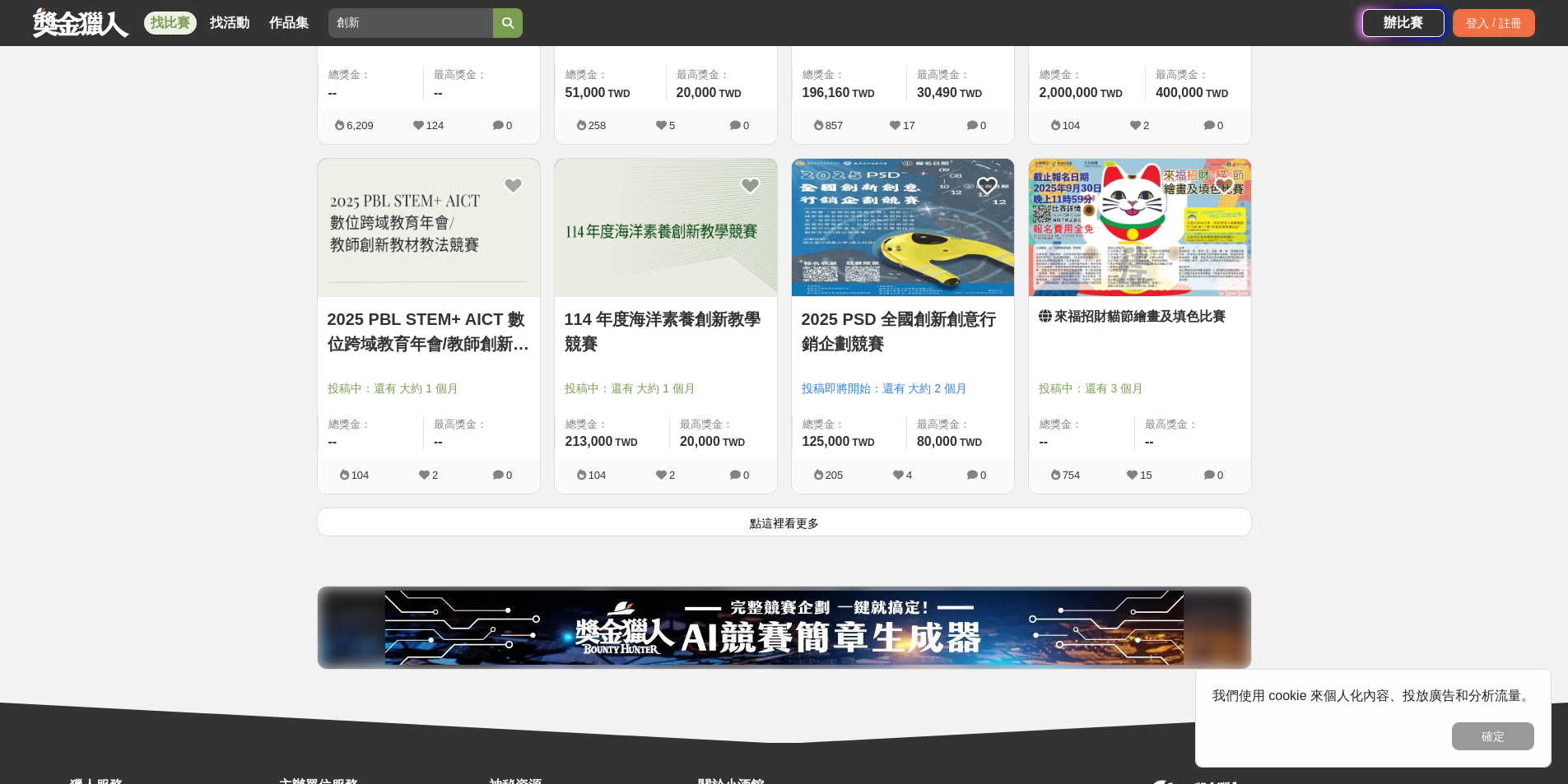 click on "點這裡看更多" at bounding box center (784, 522) 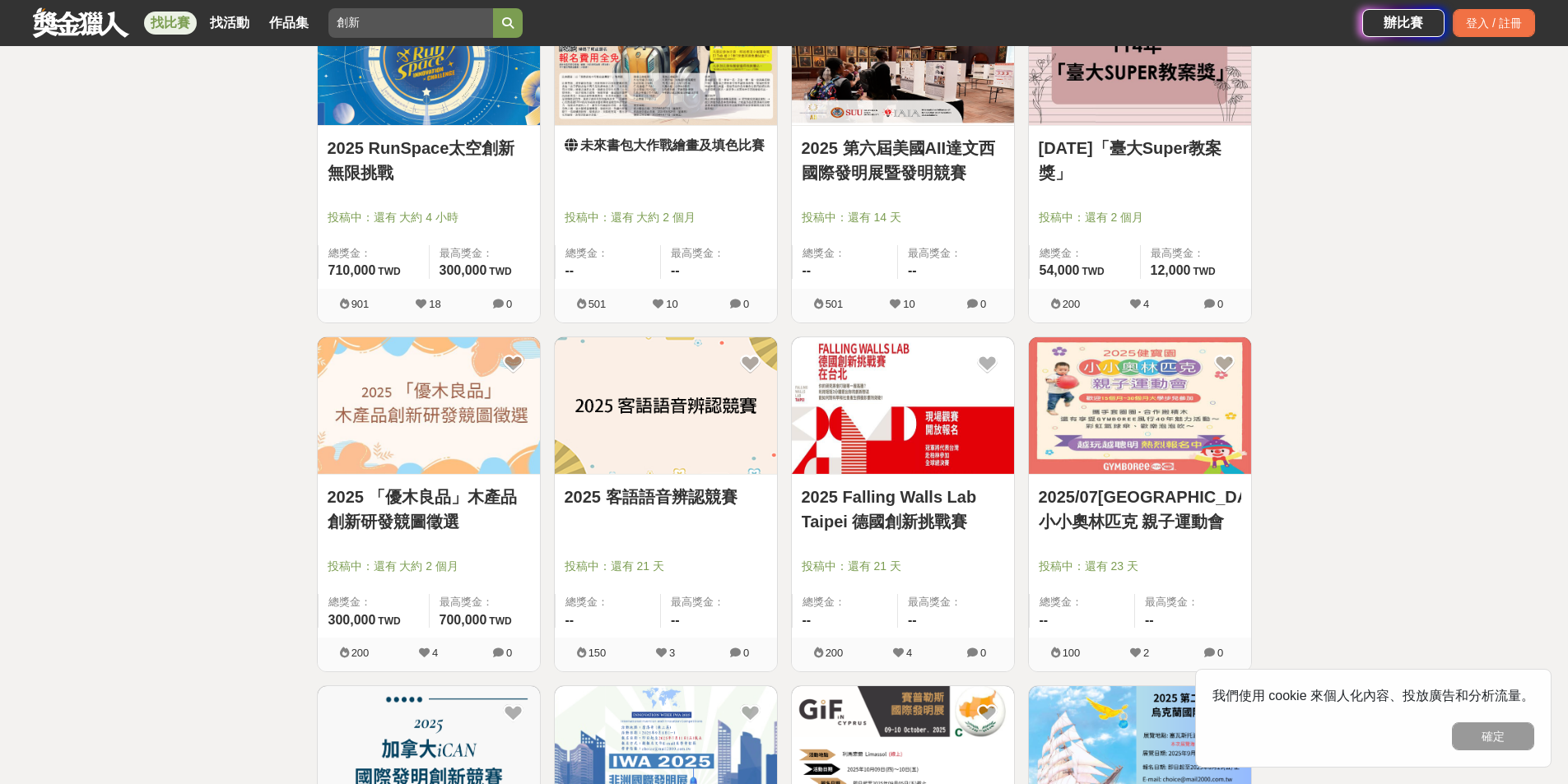 scroll, scrollTop: 5278, scrollLeft: 0, axis: vertical 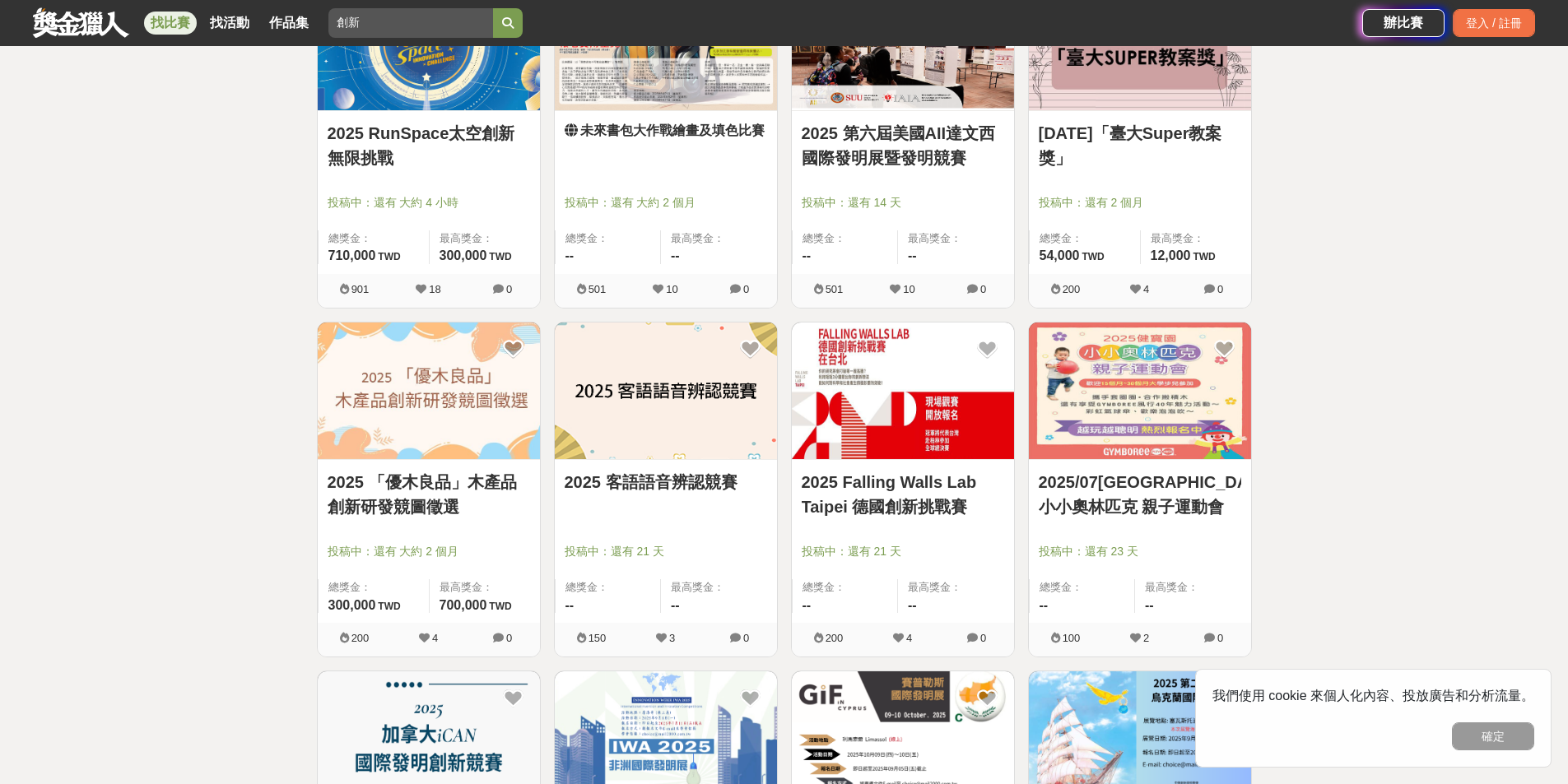 click on "2025 RunSpace太空創新無限挑戰" at bounding box center (429, 146) 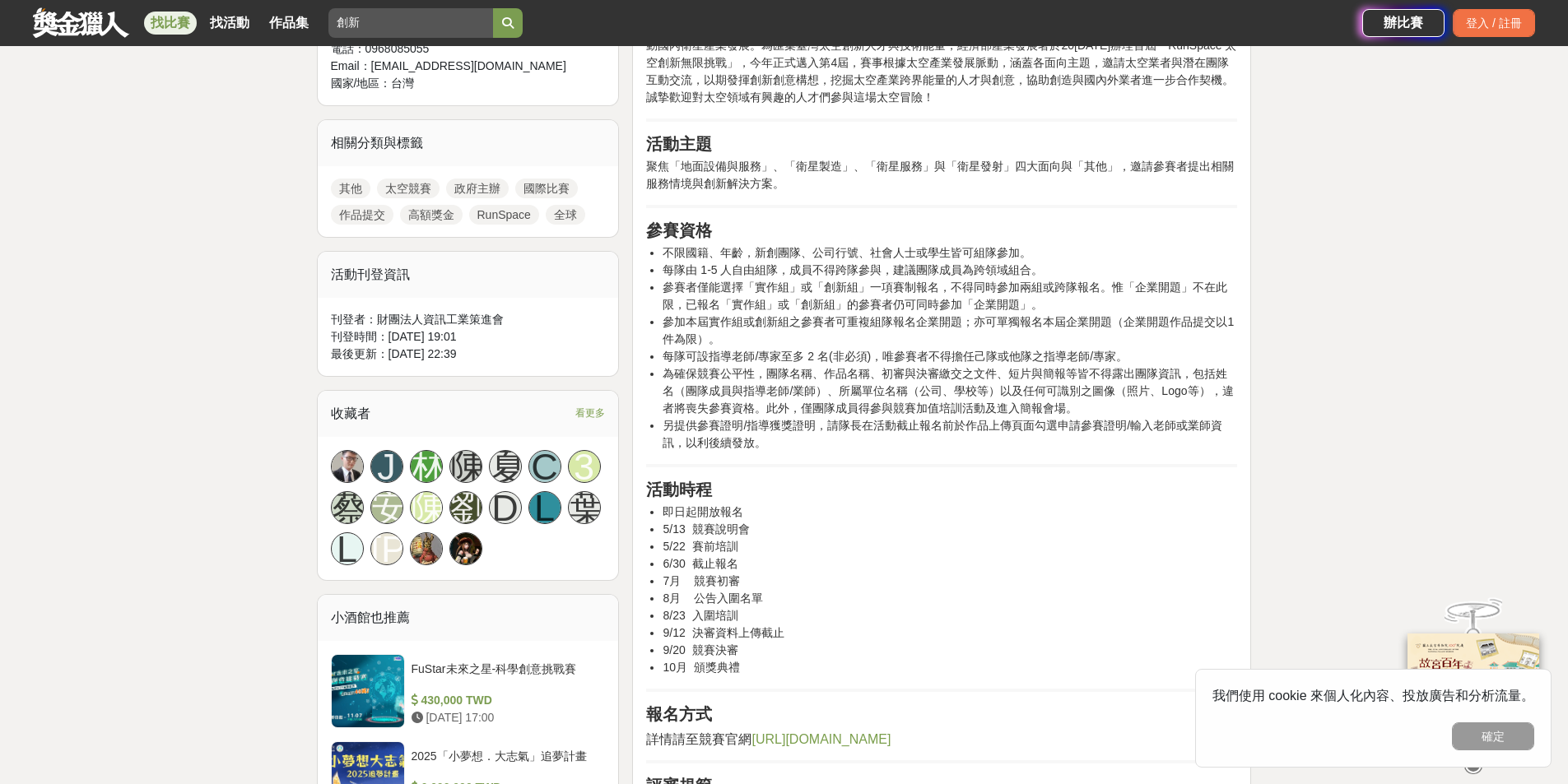 scroll, scrollTop: 740, scrollLeft: 0, axis: vertical 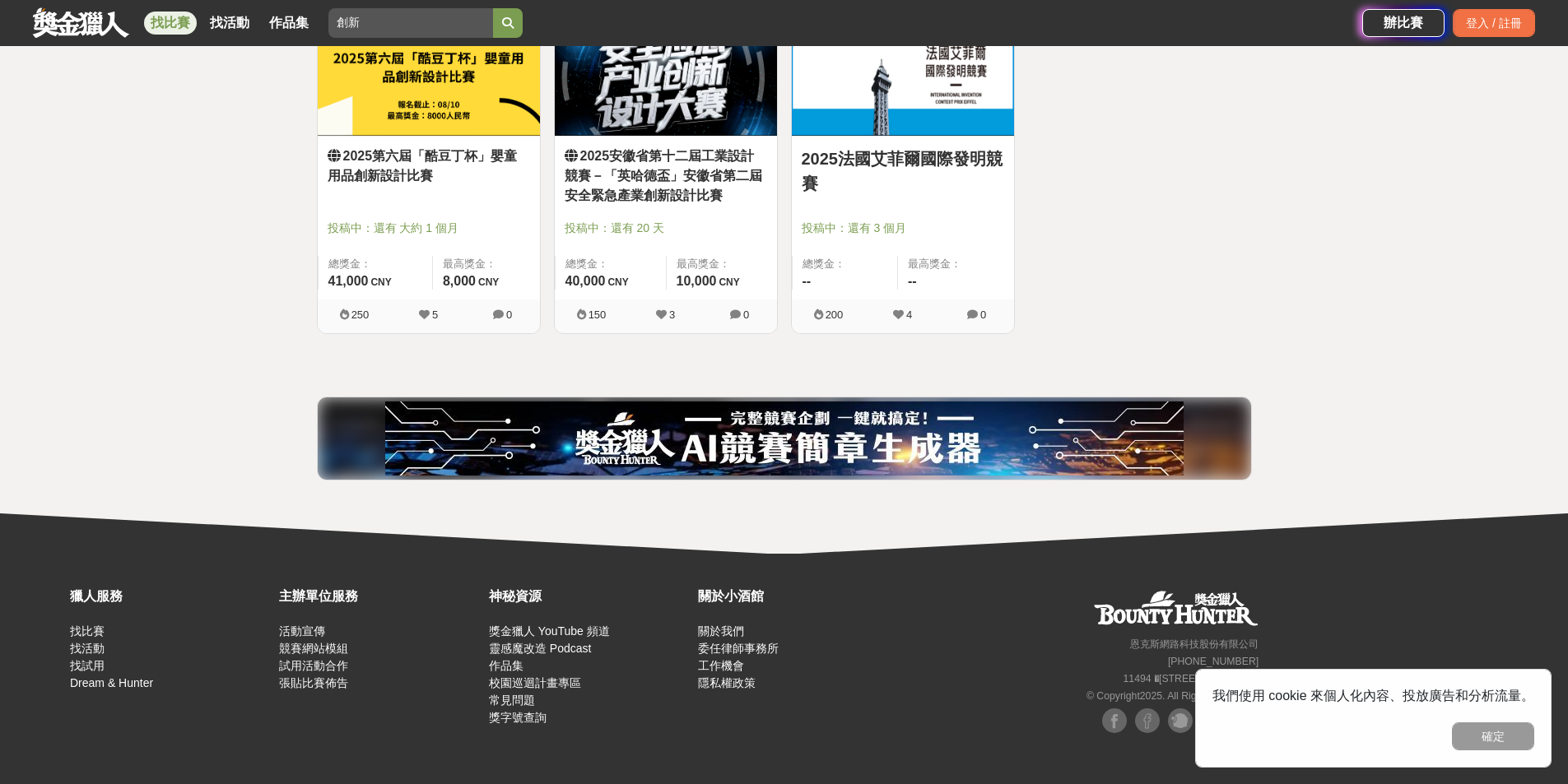 click on "創新" at bounding box center (411, 23) 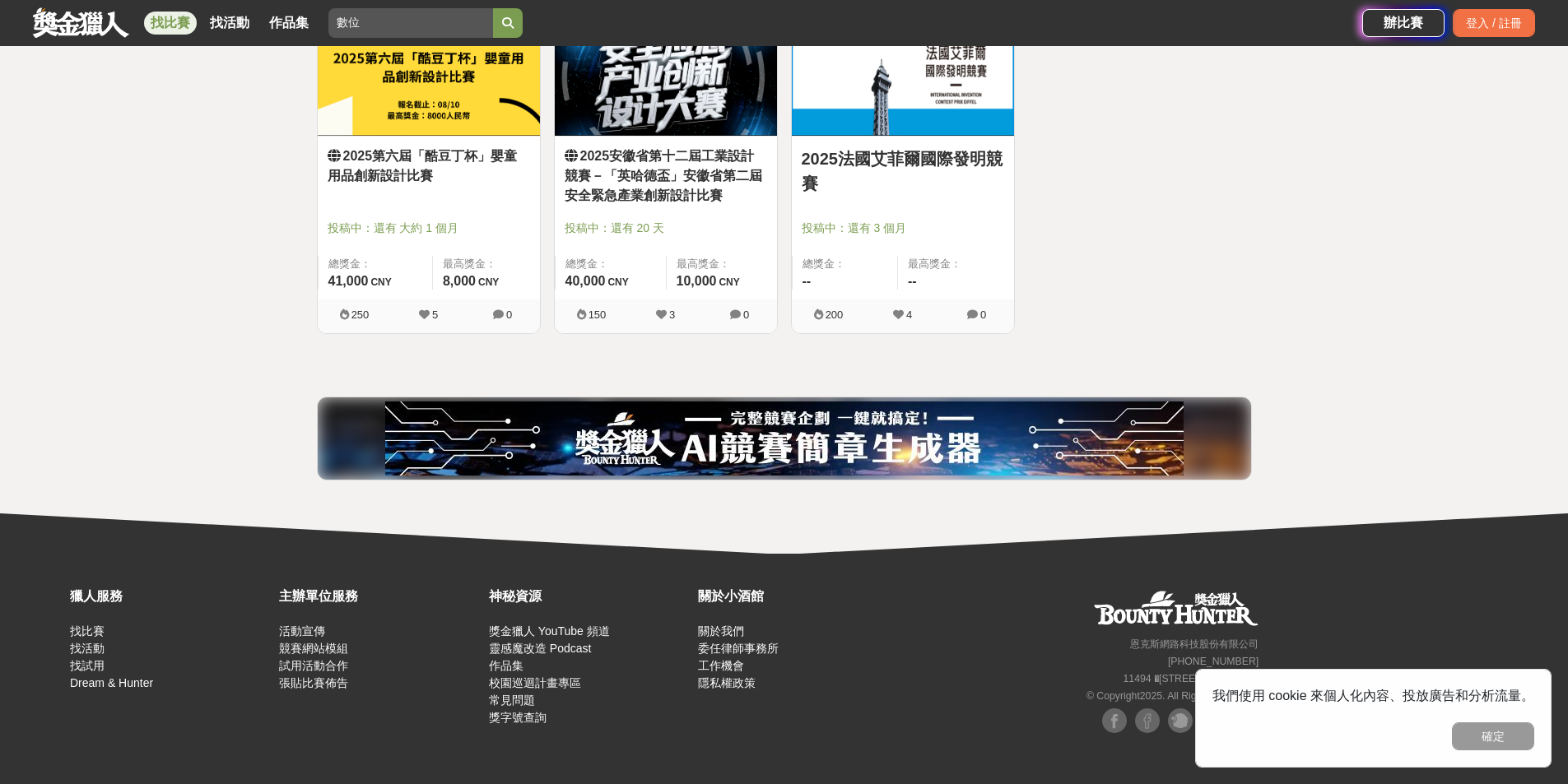 type on "數位" 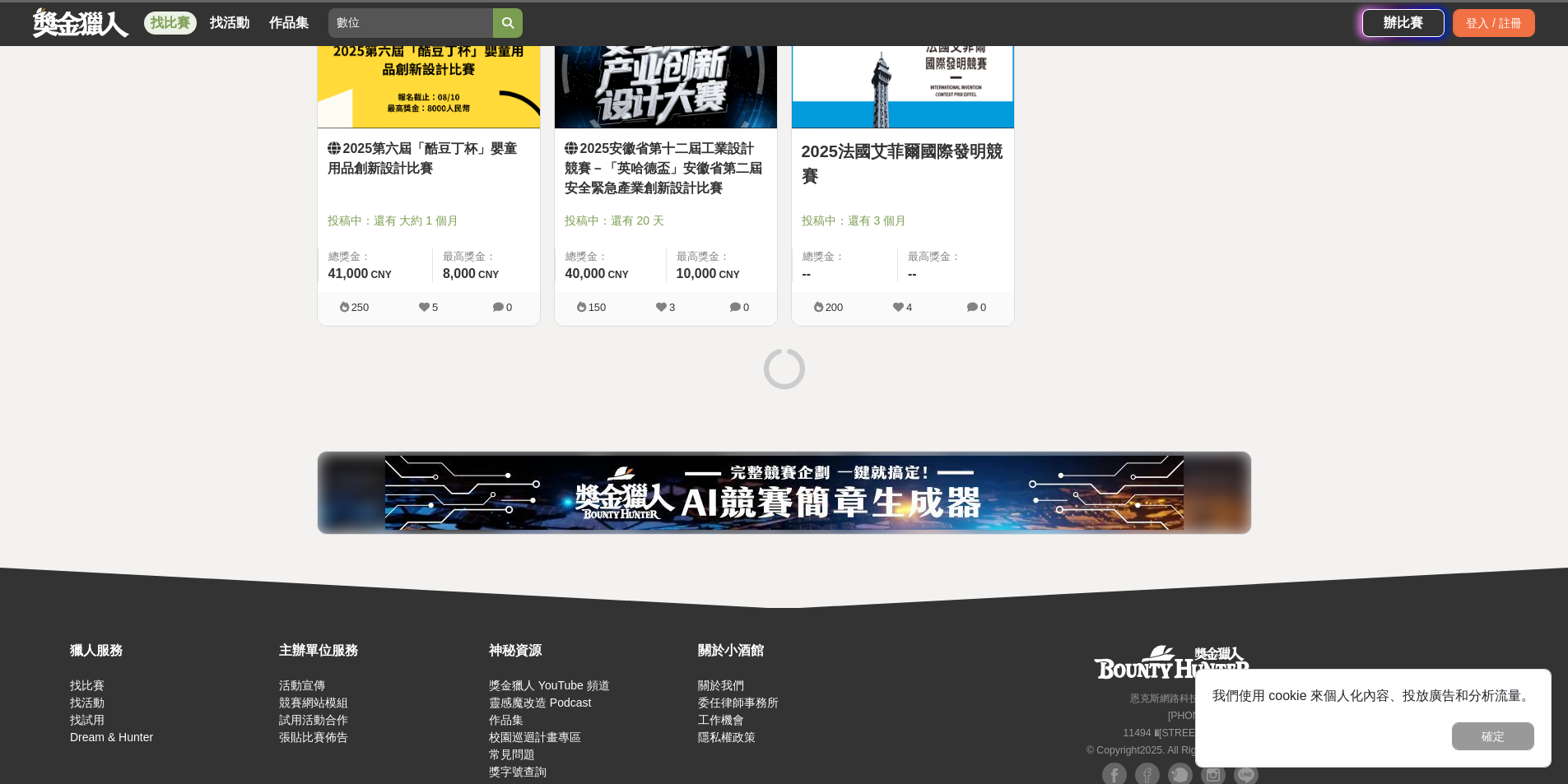 click at bounding box center (508, 23) 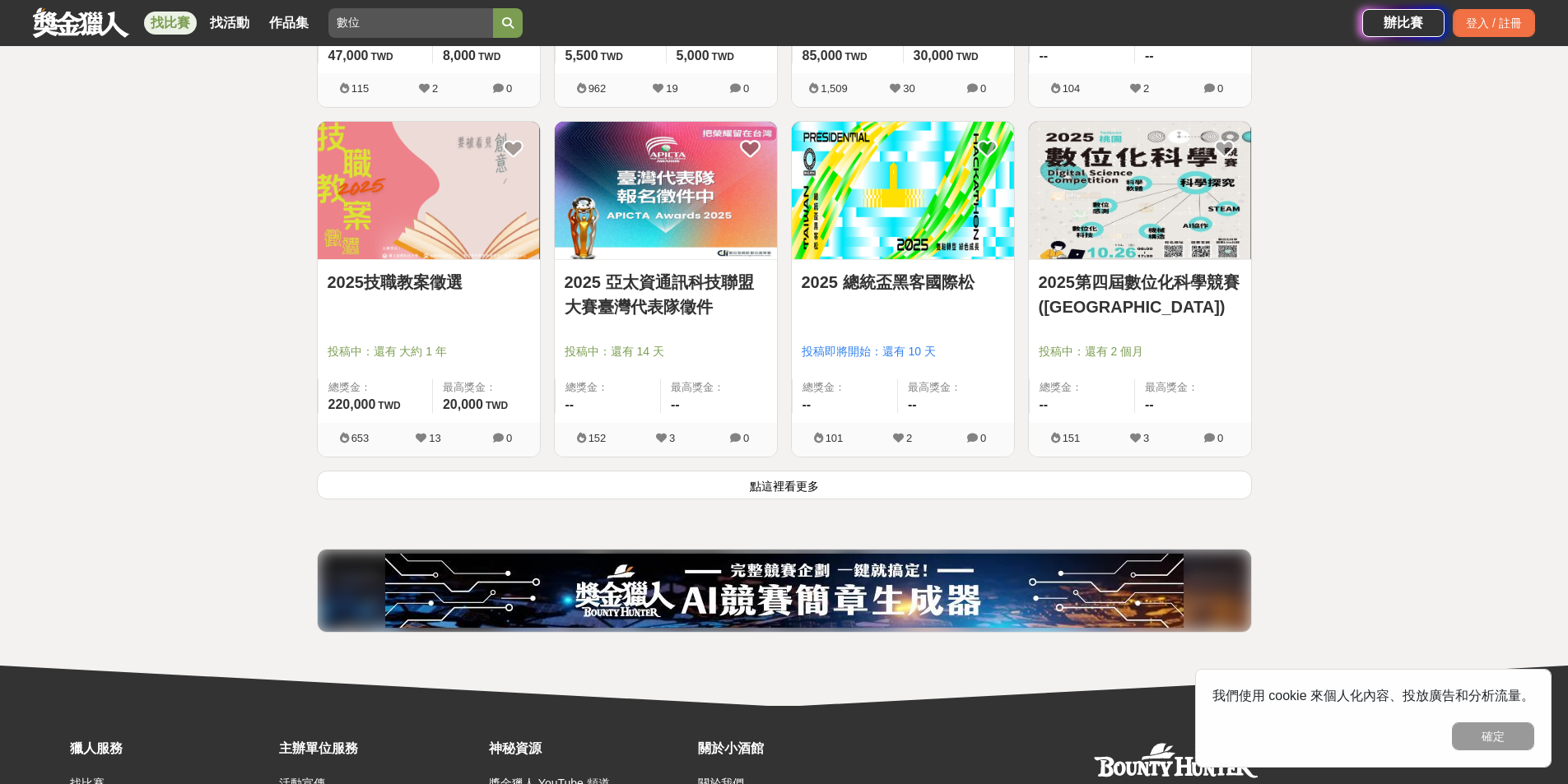 scroll, scrollTop: 1987, scrollLeft: 0, axis: vertical 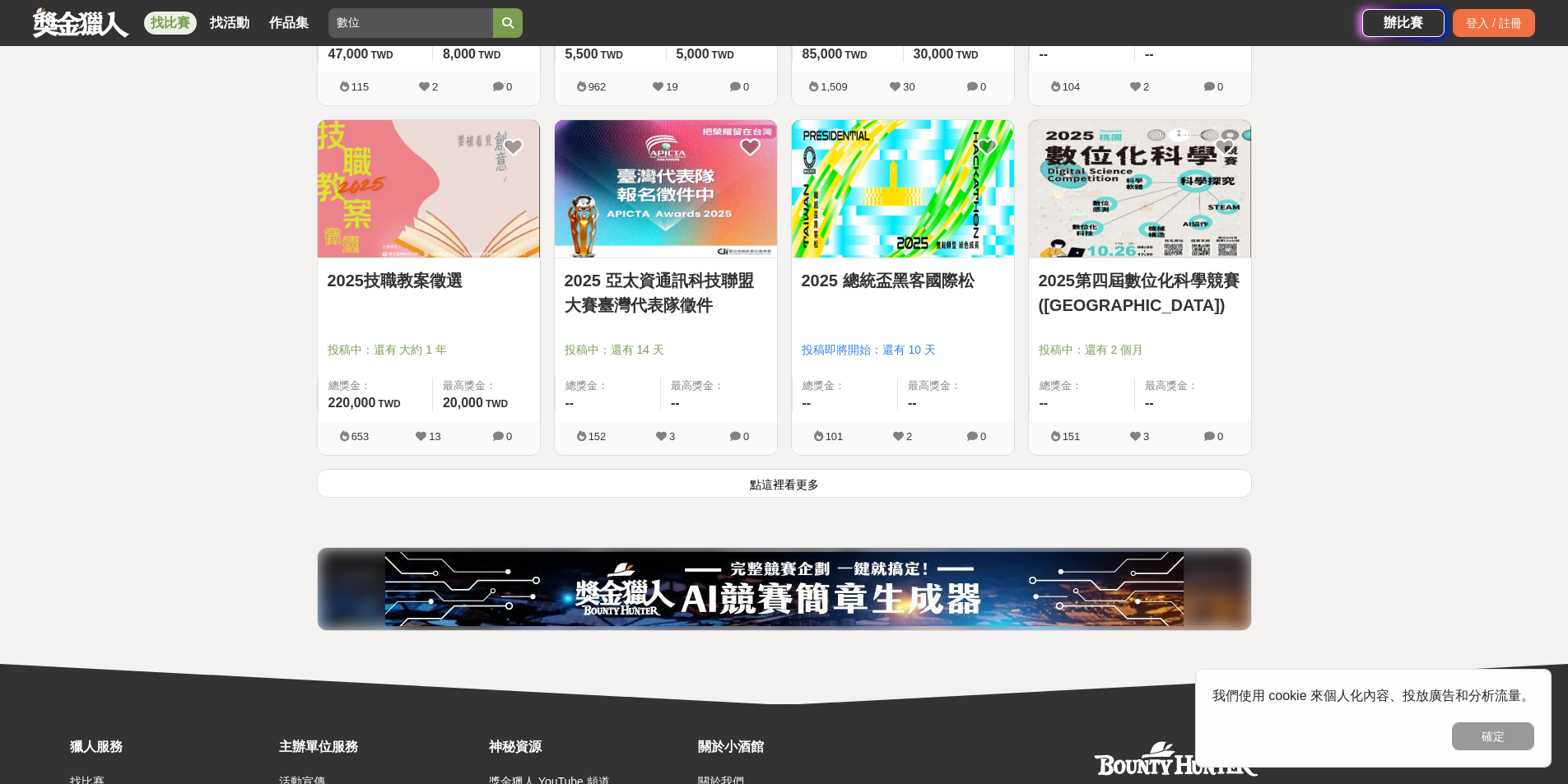 click on "點這裡看更多" at bounding box center [784, 483] 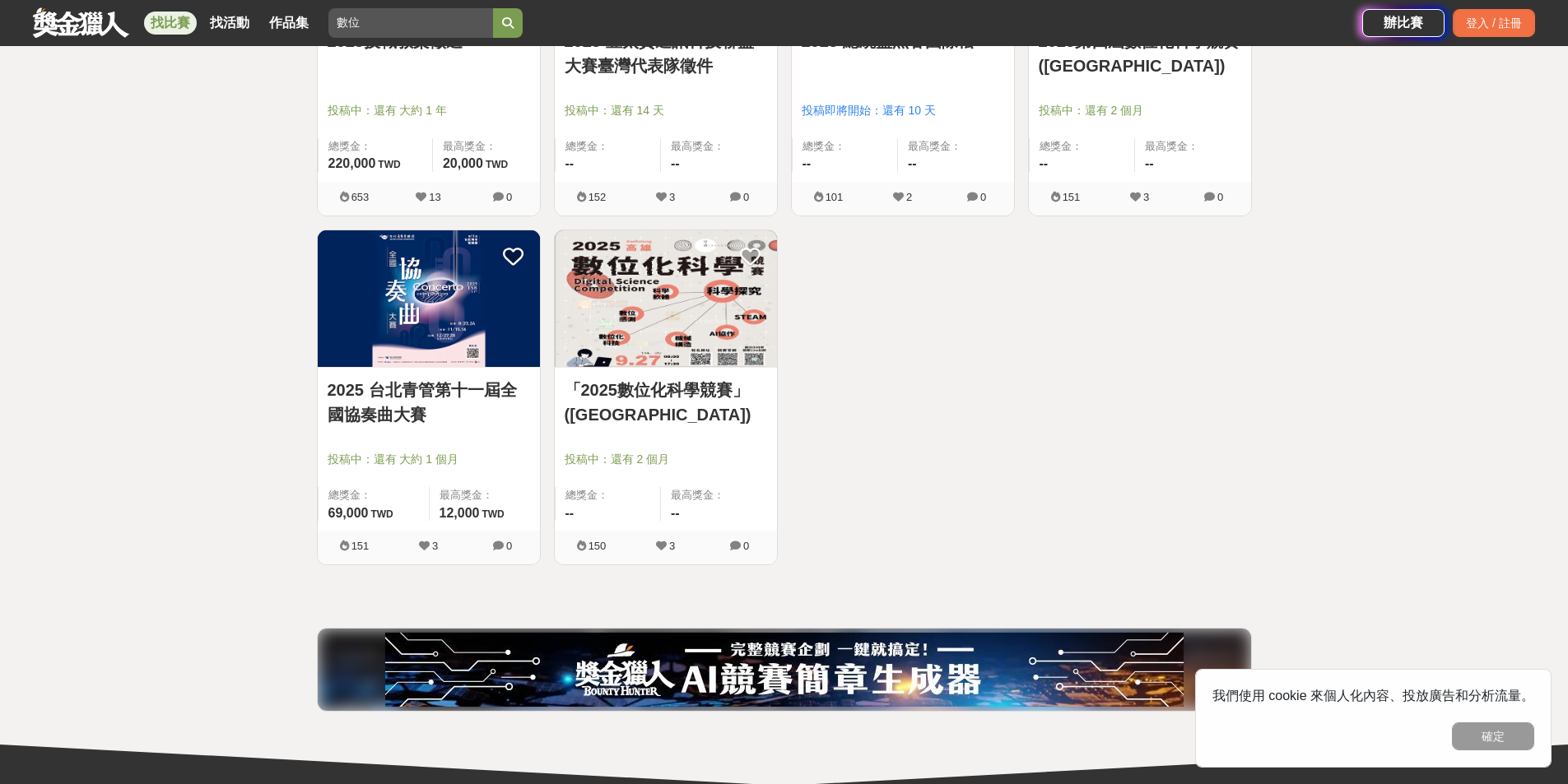 scroll, scrollTop: 2255, scrollLeft: 0, axis: vertical 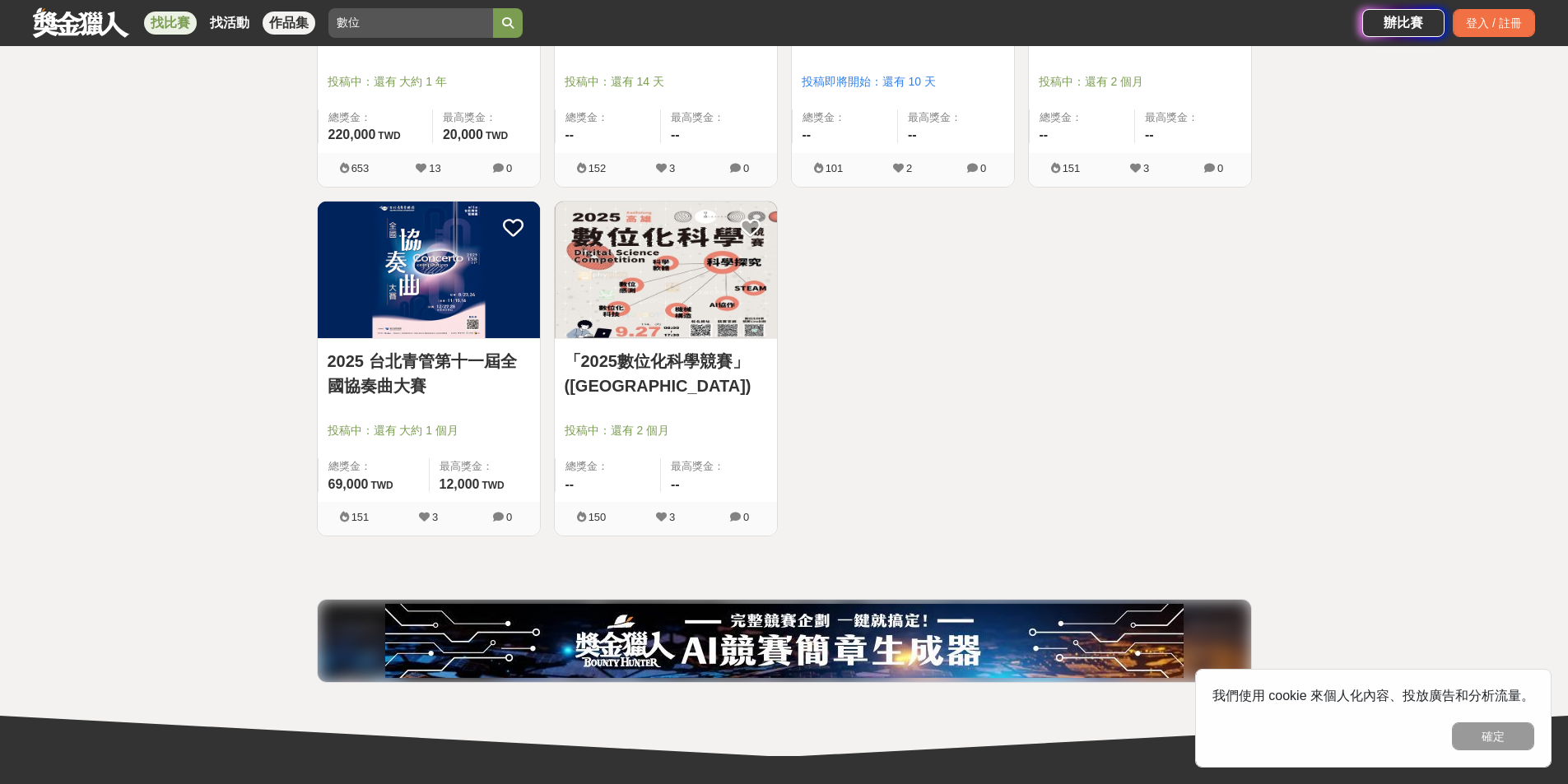 click on "作品集" at bounding box center [289, 23] 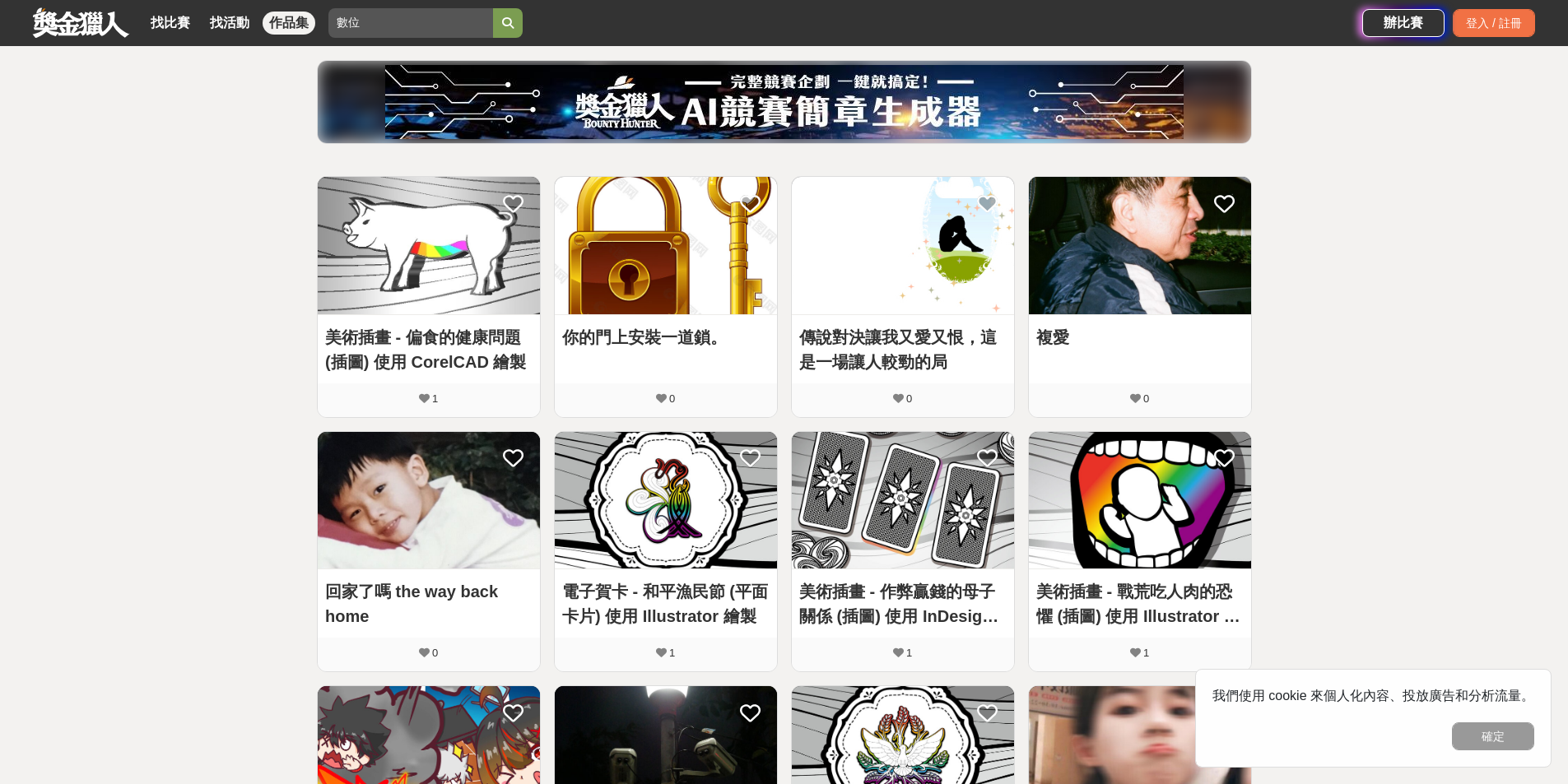 scroll, scrollTop: 247, scrollLeft: 0, axis: vertical 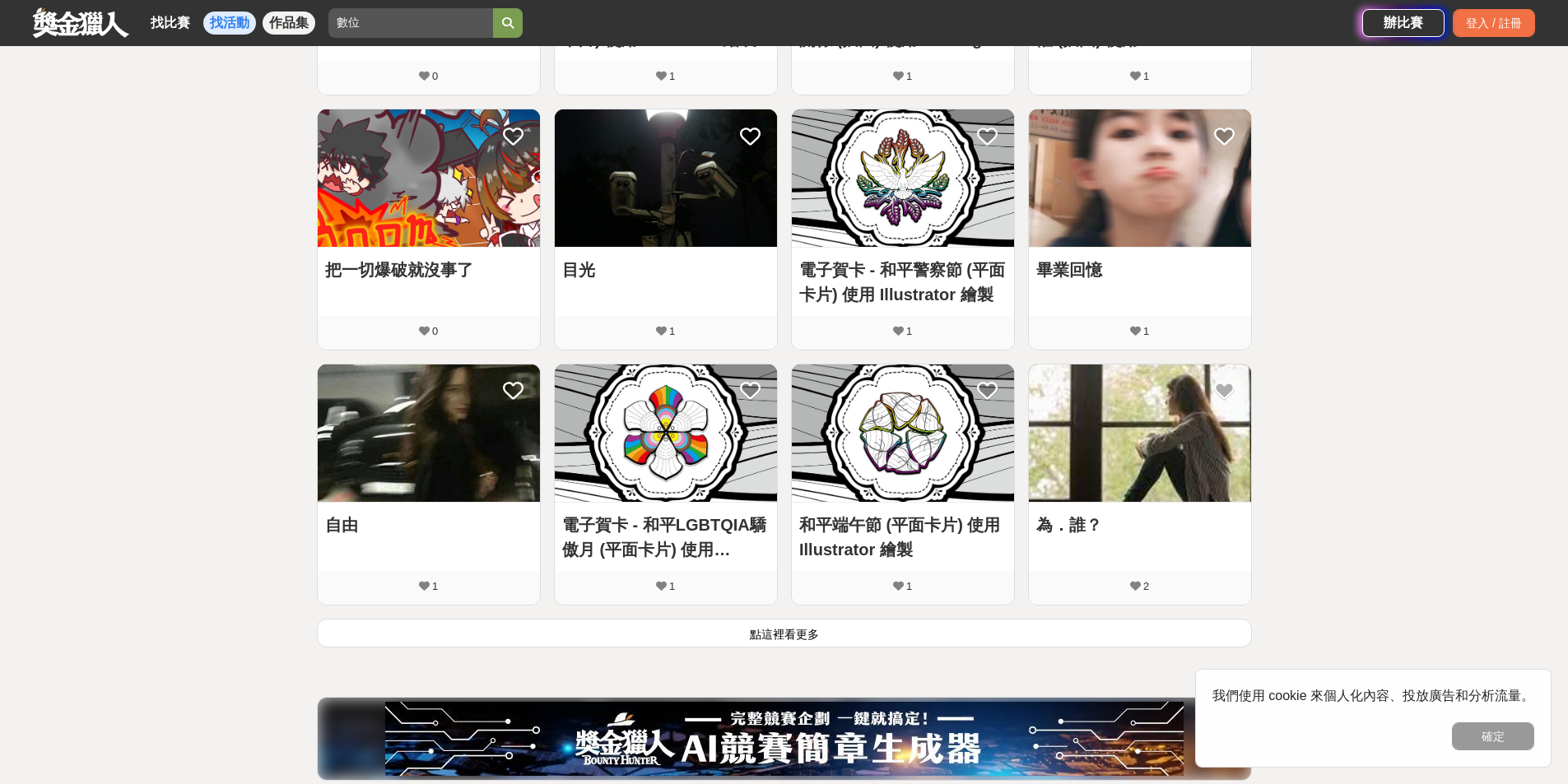 click on "找活動" at bounding box center (230, 23) 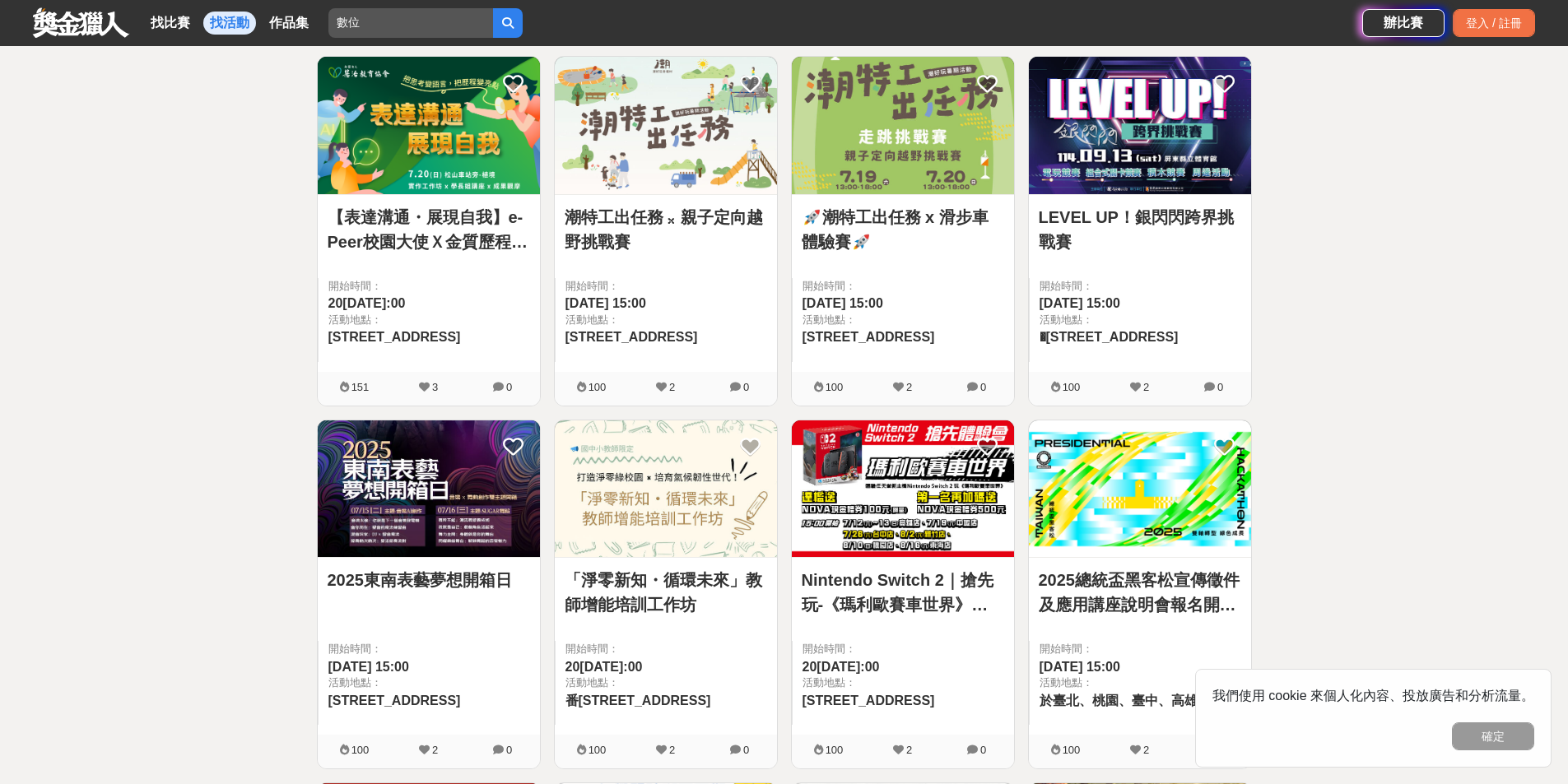 scroll, scrollTop: 321, scrollLeft: 0, axis: vertical 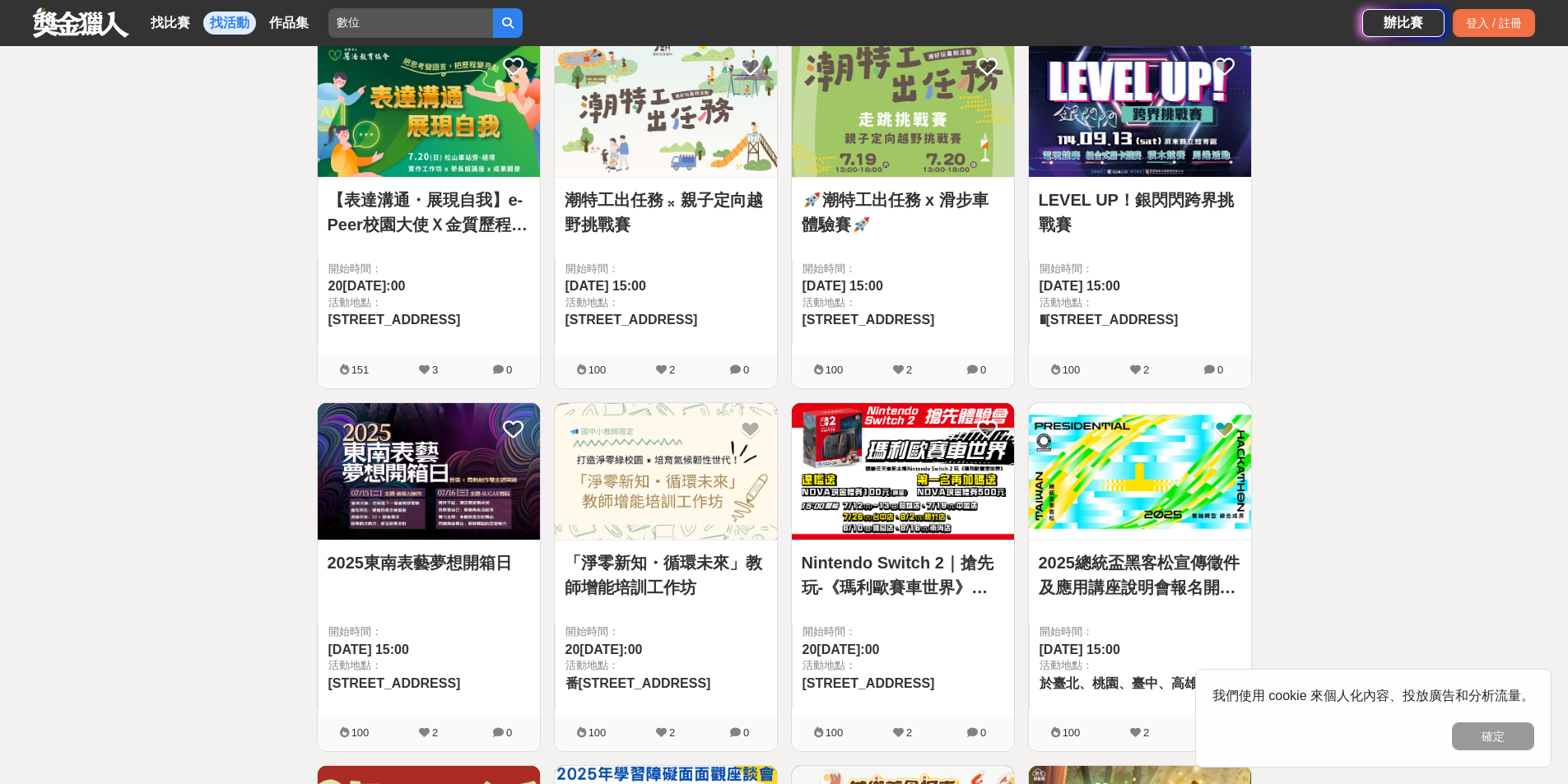 click at bounding box center (903, 471) 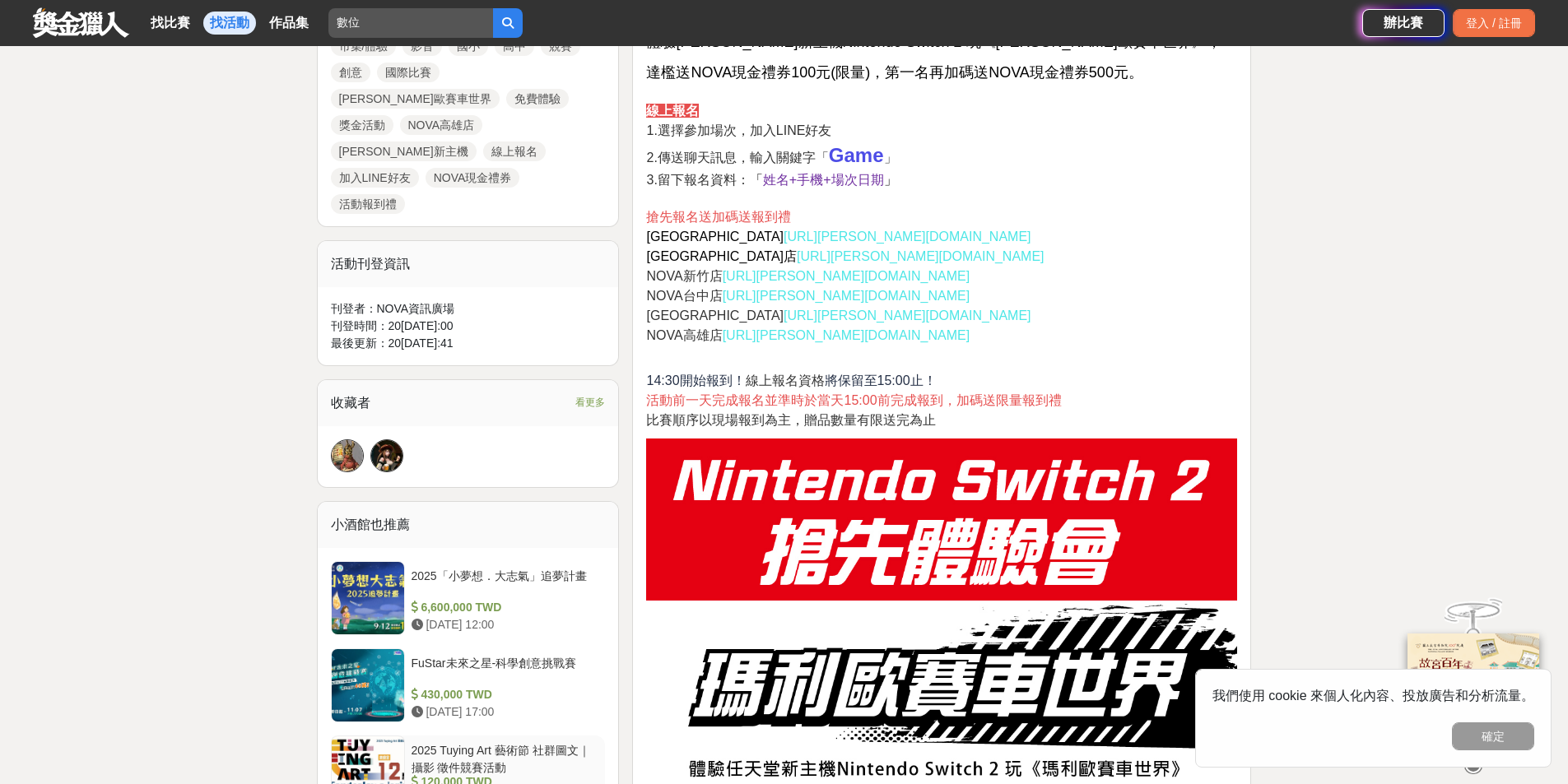 scroll, scrollTop: 987, scrollLeft: 0, axis: vertical 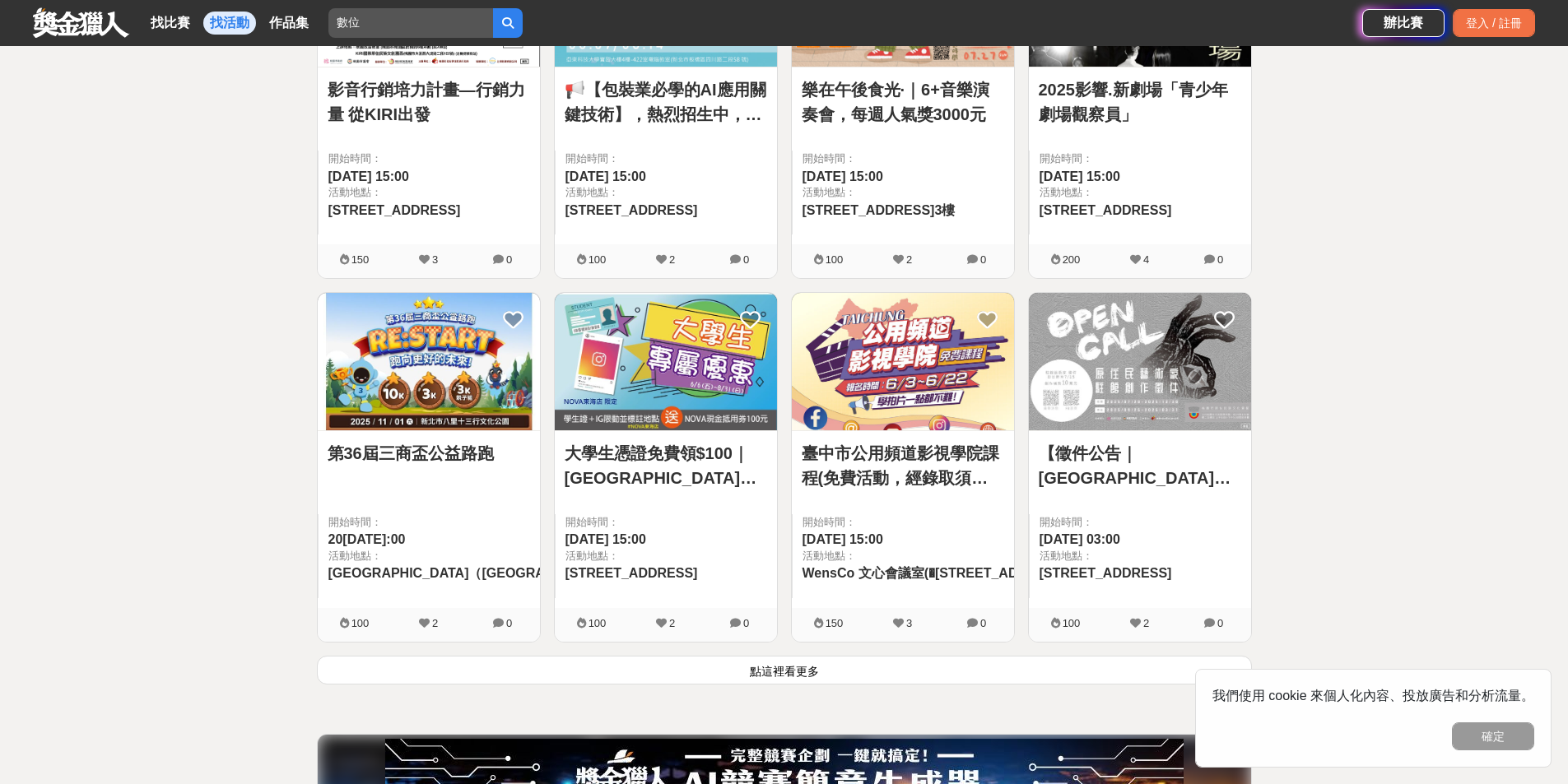click on "點這裡看更多" at bounding box center (784, 670) 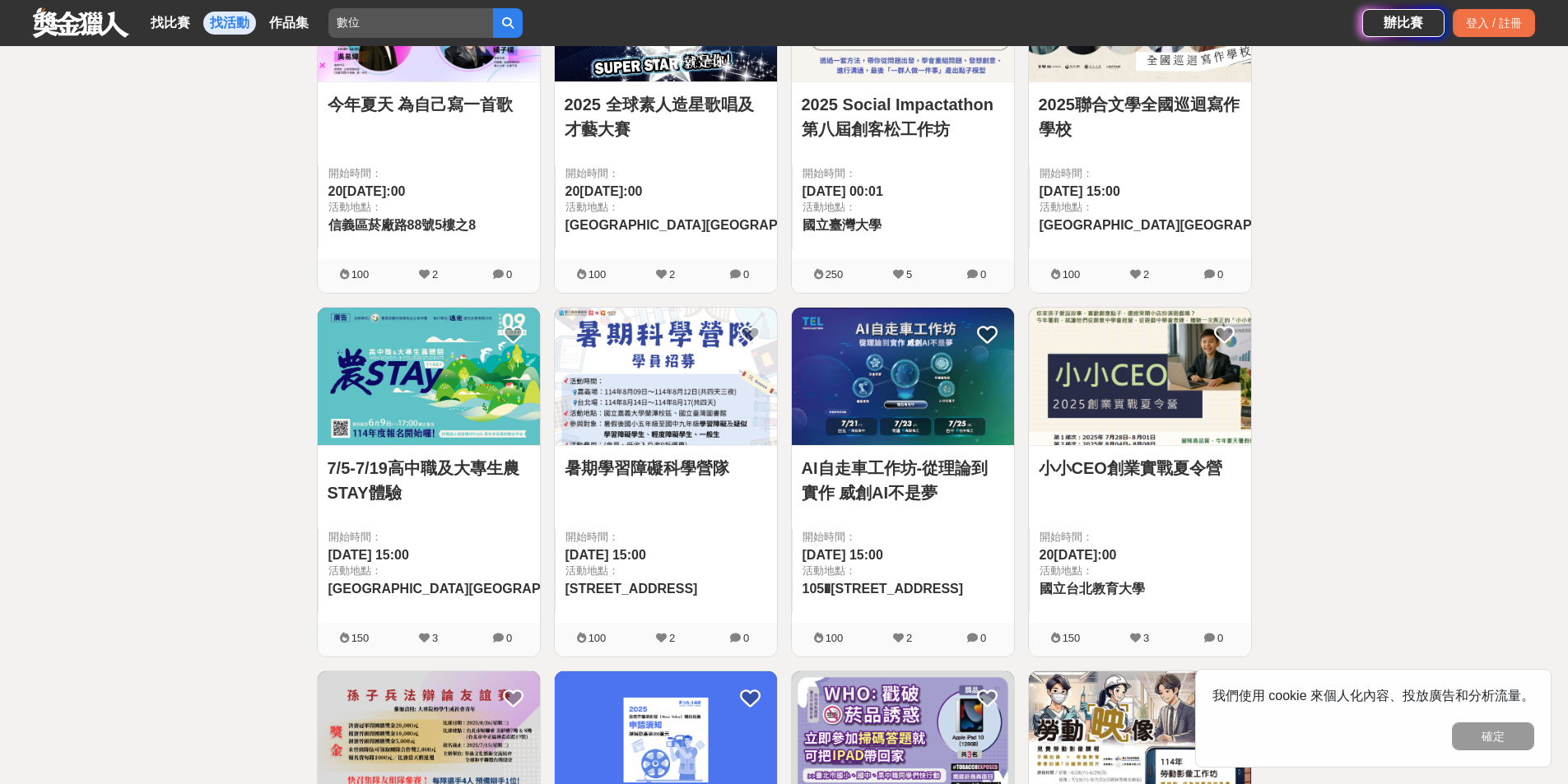 scroll, scrollTop: 2624, scrollLeft: 0, axis: vertical 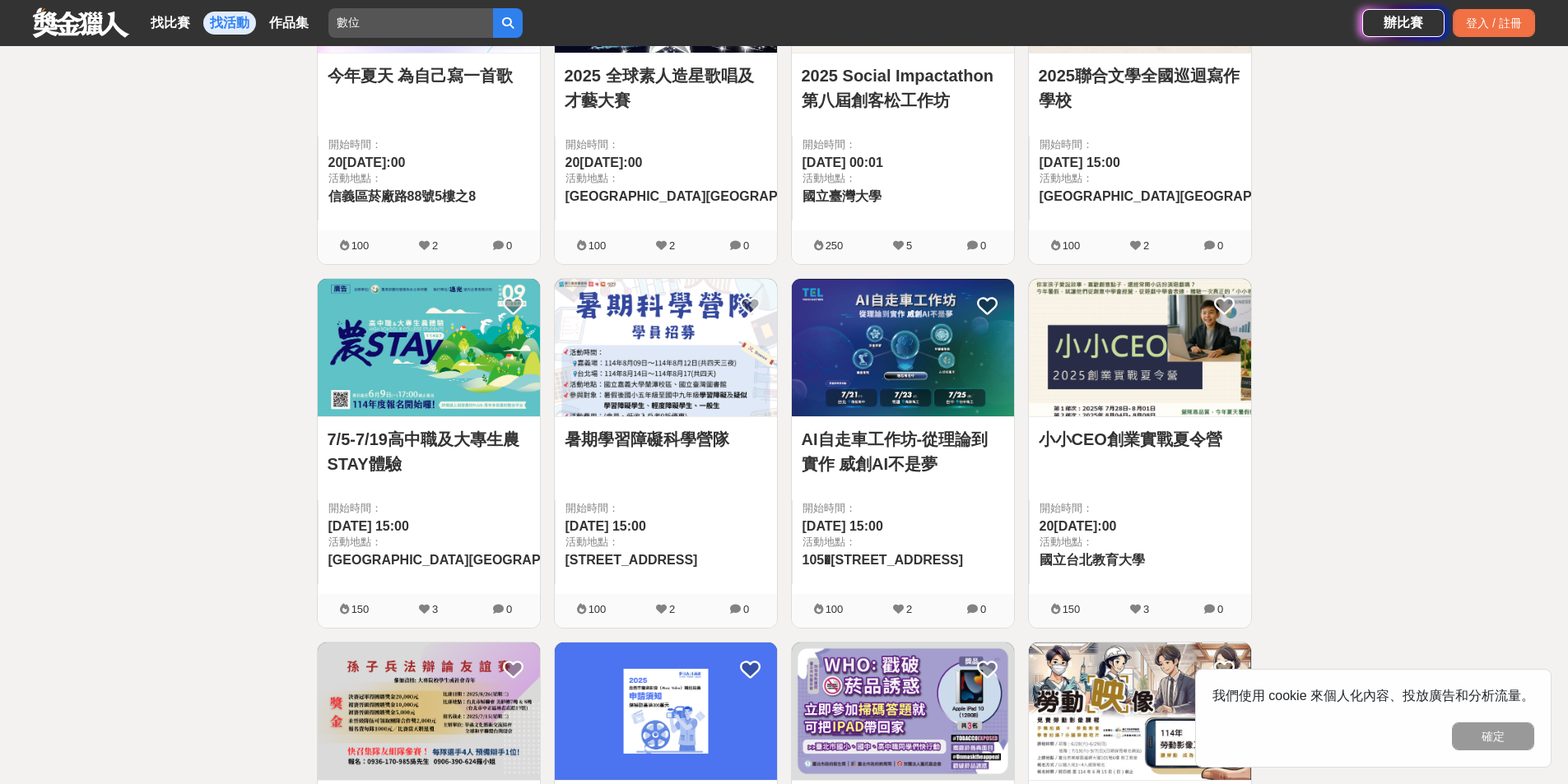 click on "AI自走車工作坊-從理論到實作 威創AI不是夢" at bounding box center [903, 452] 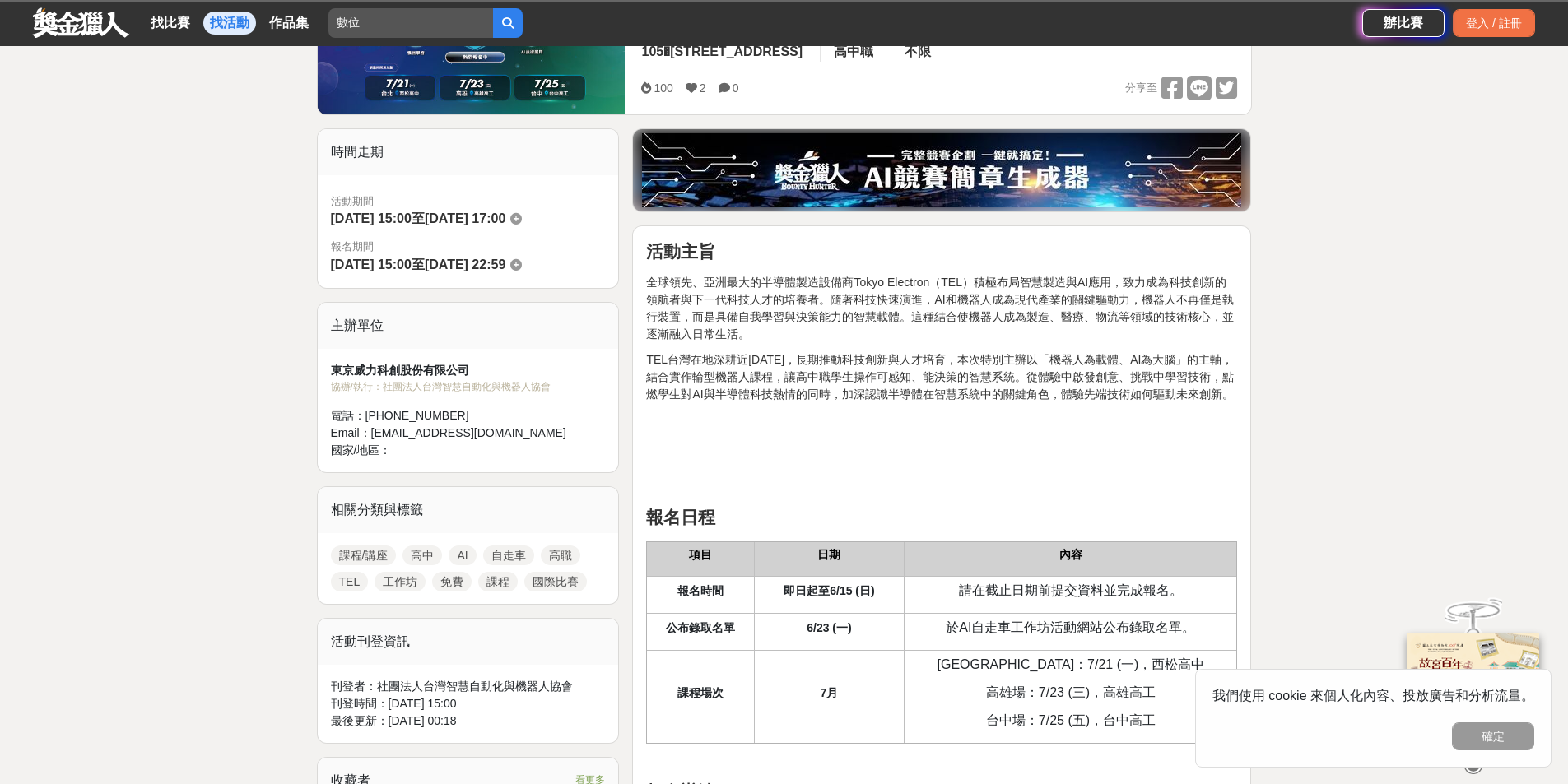 scroll, scrollTop: 329, scrollLeft: 0, axis: vertical 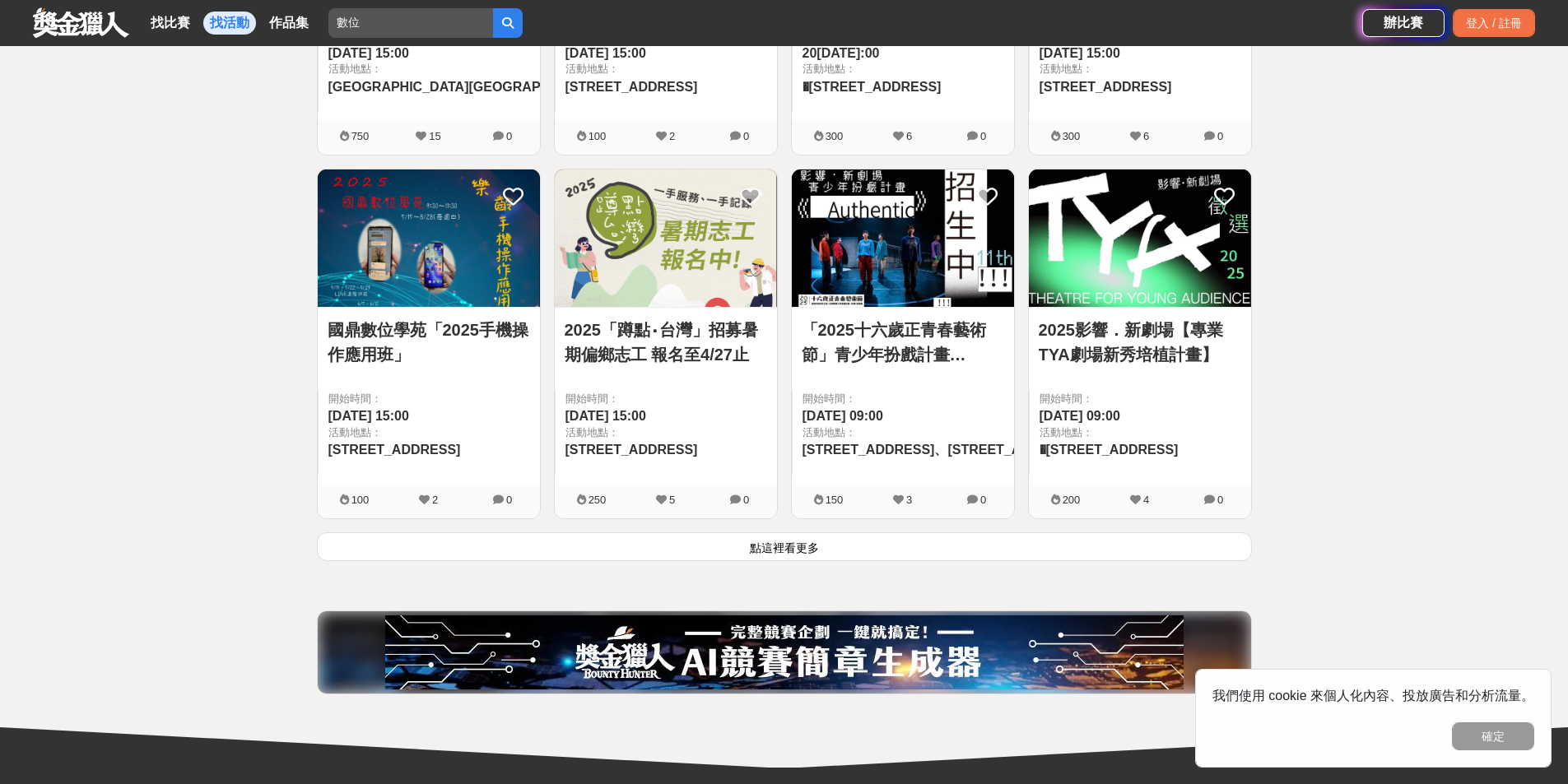click on "點這裡看更多" at bounding box center [784, 546] 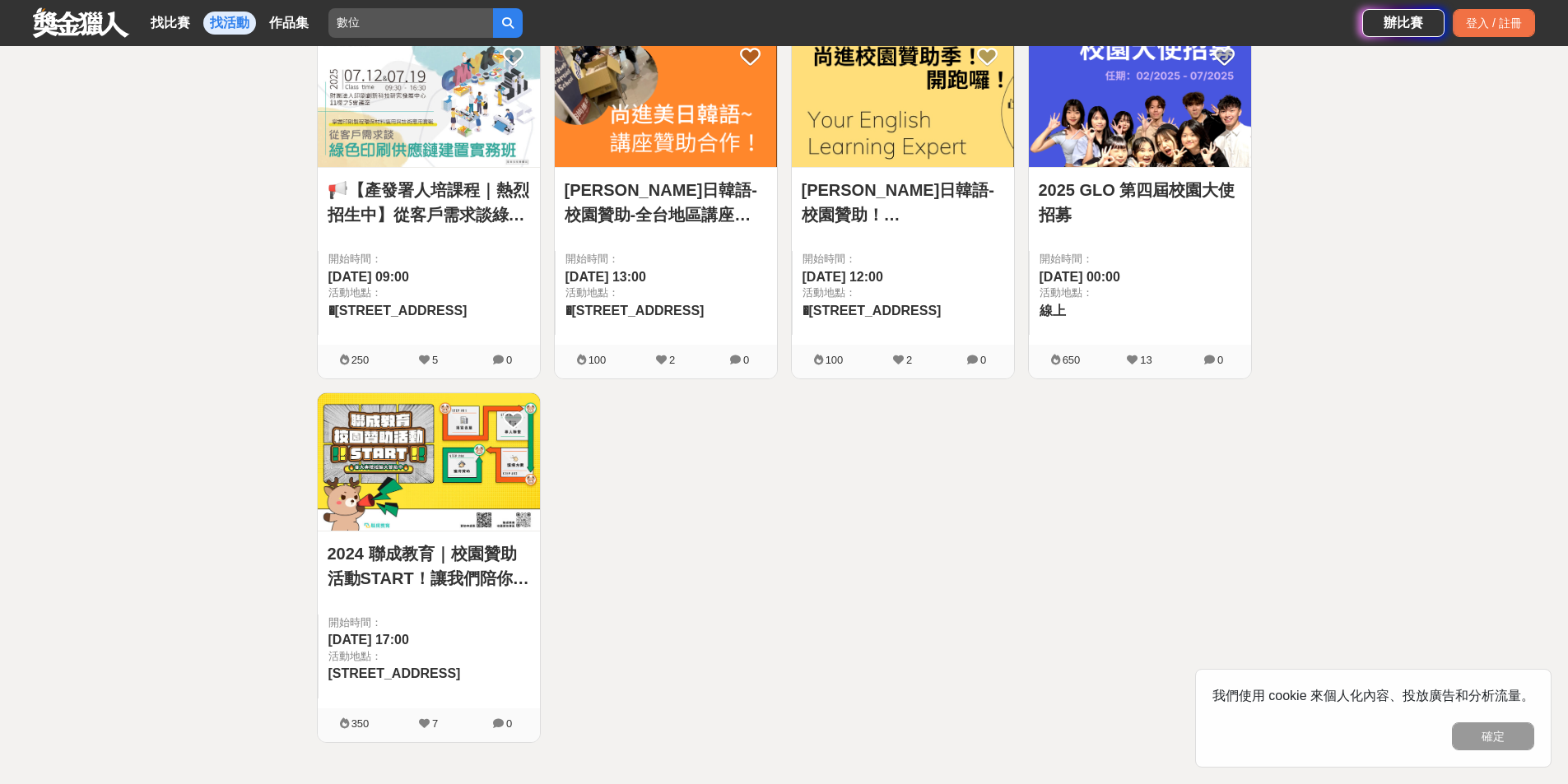 scroll, scrollTop: 4681, scrollLeft: 0, axis: vertical 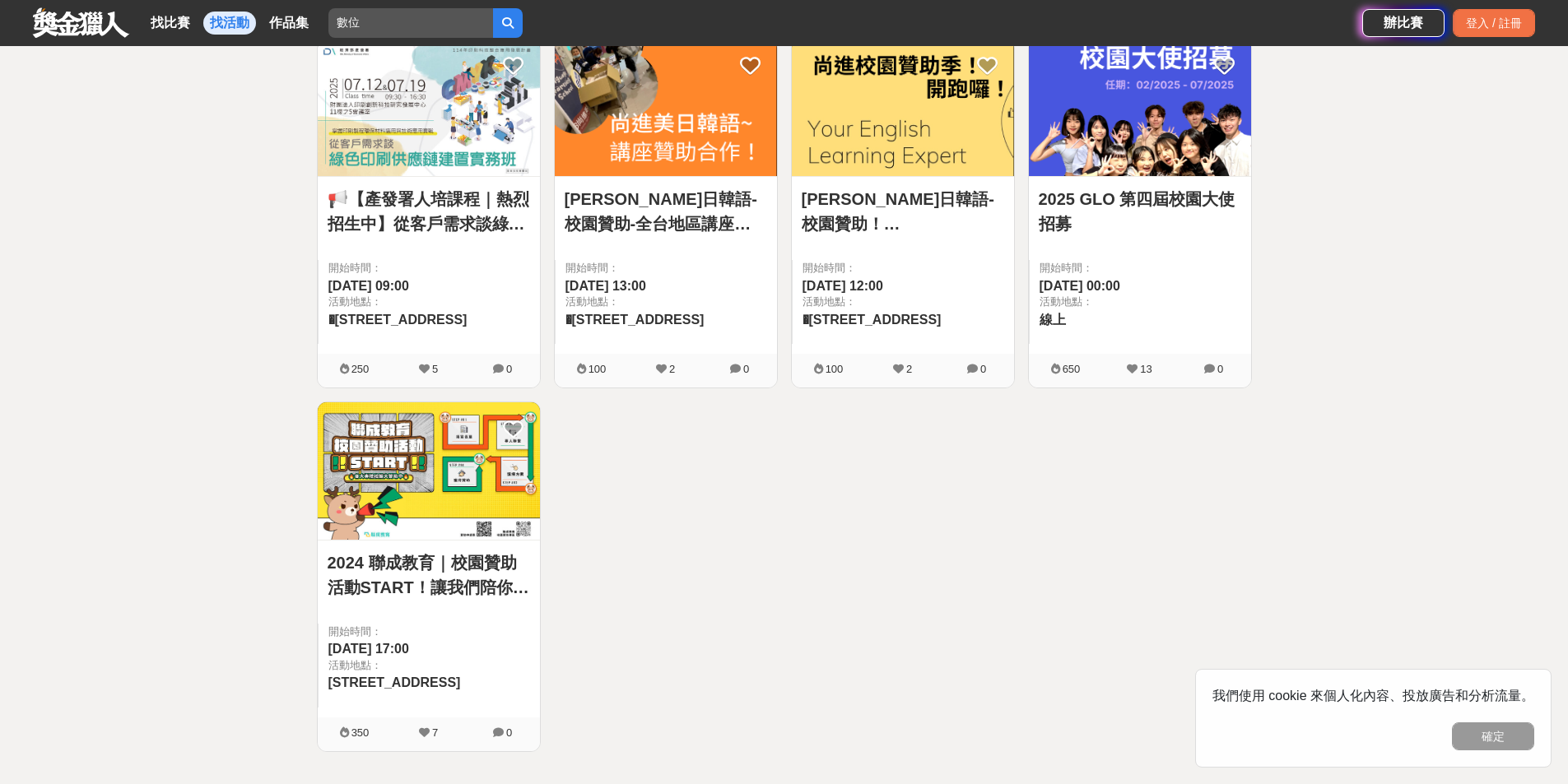 click on "2025 GLO 第四屆校園大使招募" at bounding box center [1140, 211] 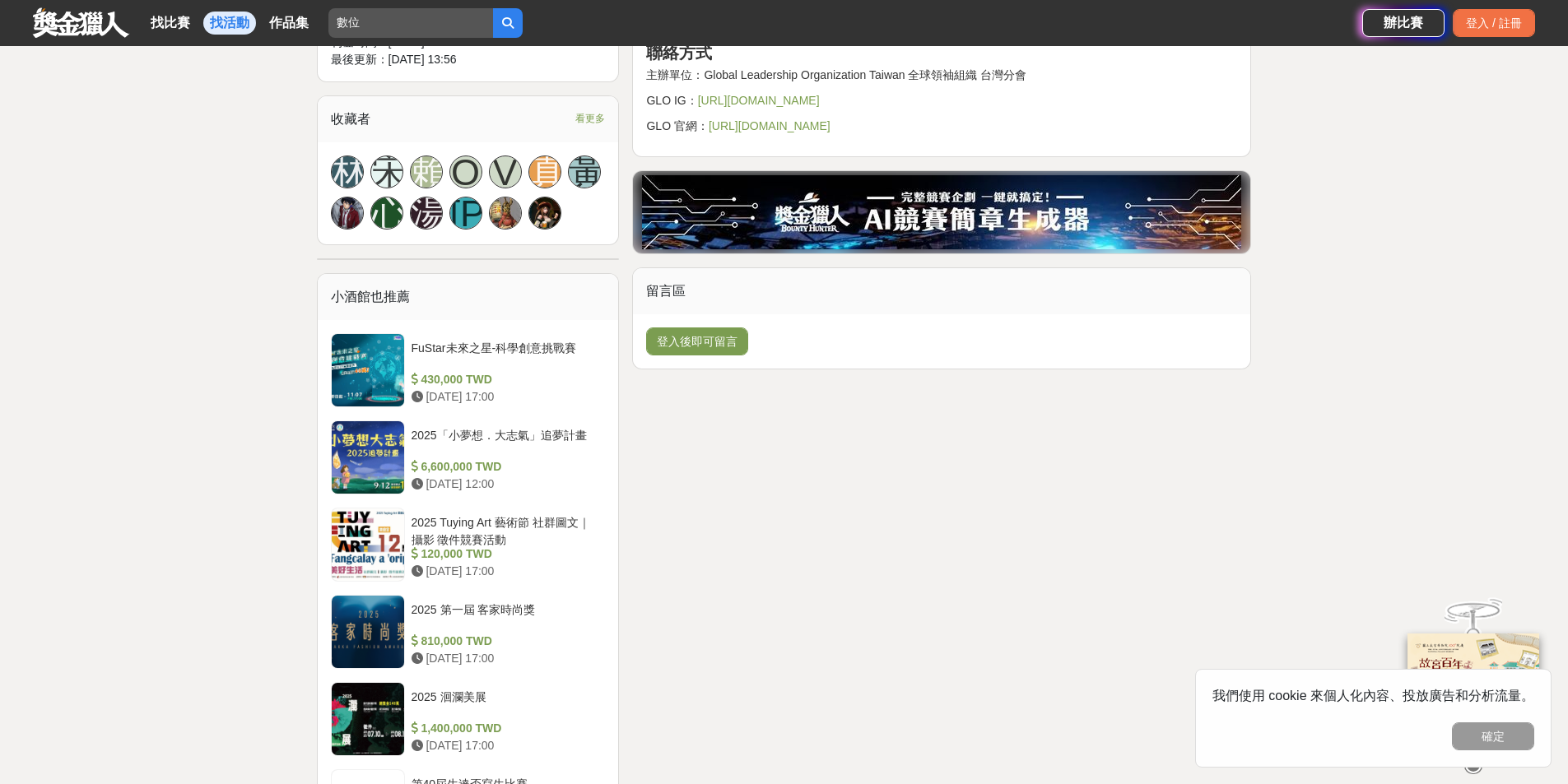 scroll, scrollTop: 1069, scrollLeft: 0, axis: vertical 